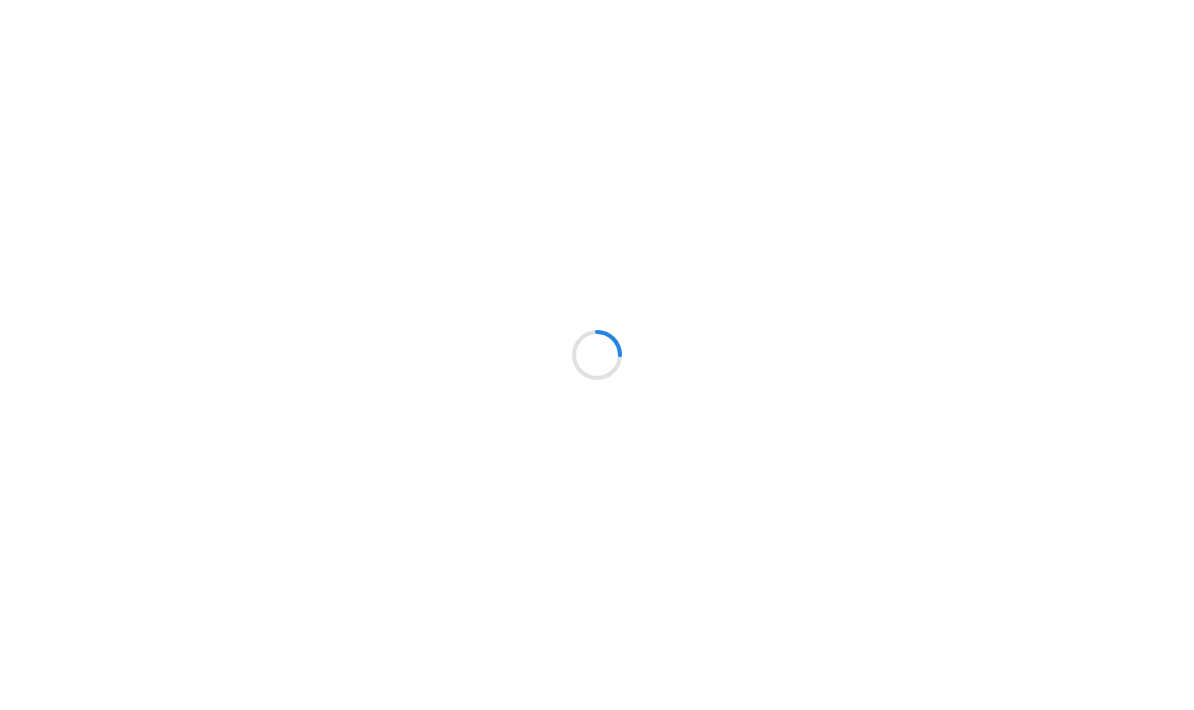 scroll, scrollTop: 0, scrollLeft: 0, axis: both 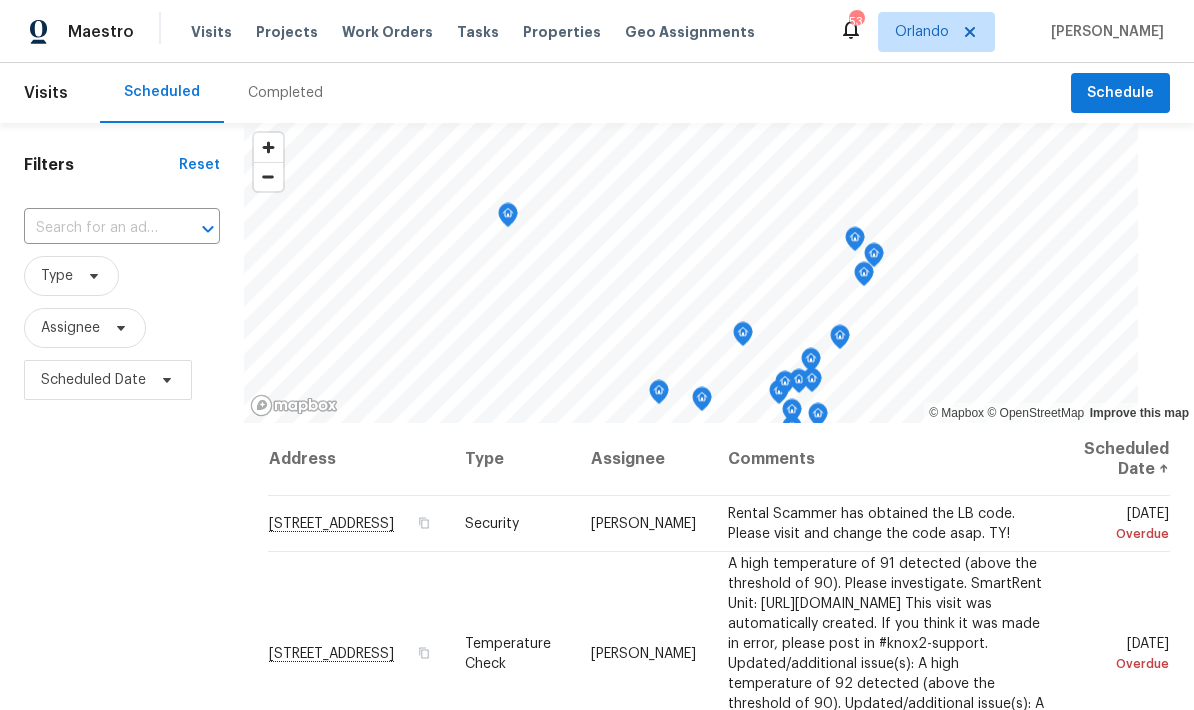 click on "Projects" at bounding box center [287, 32] 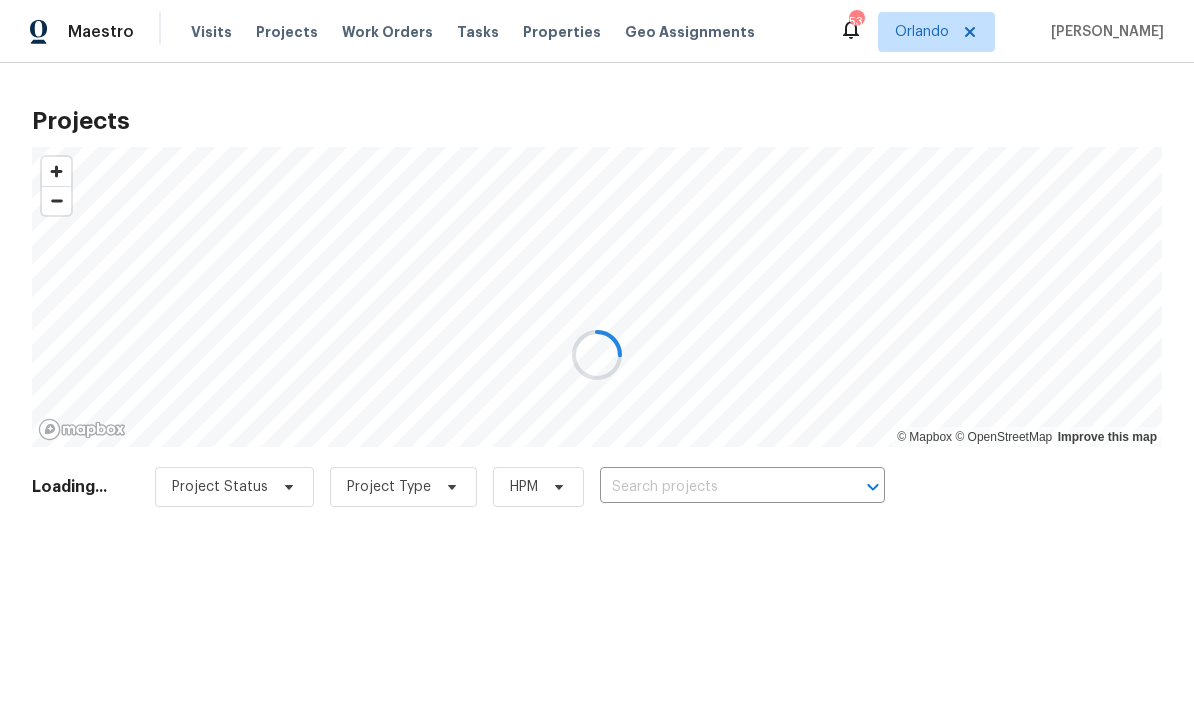 click at bounding box center (597, 355) 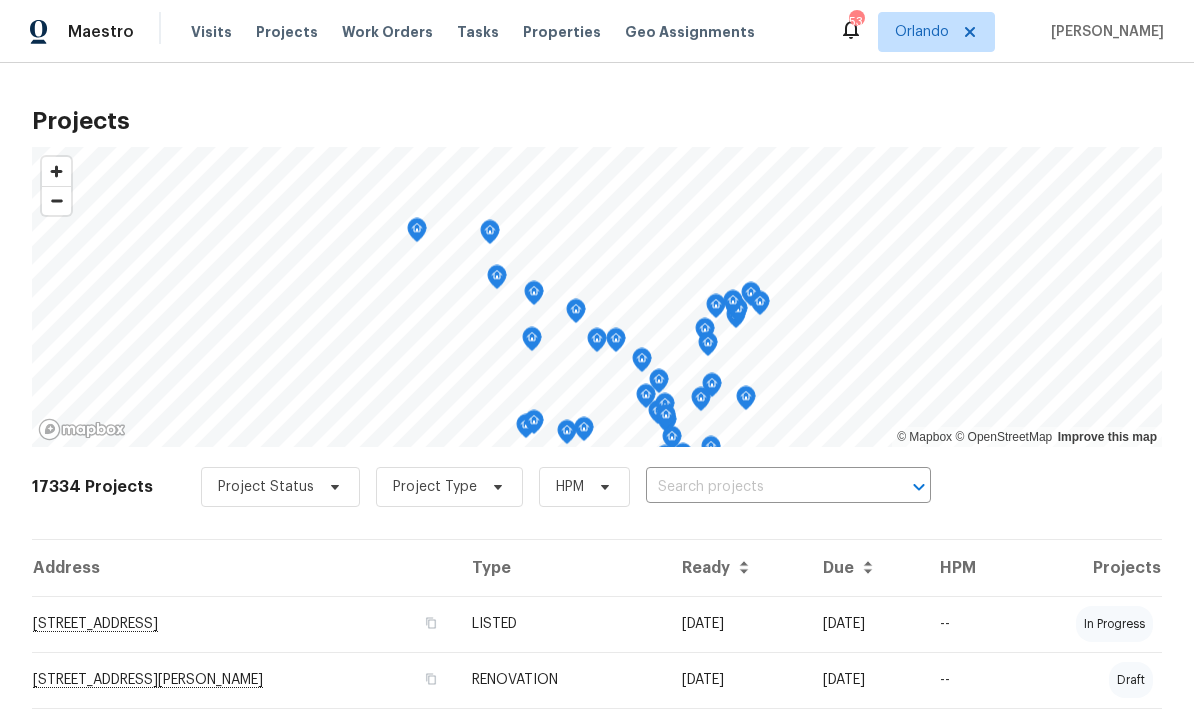 click at bounding box center [760, 487] 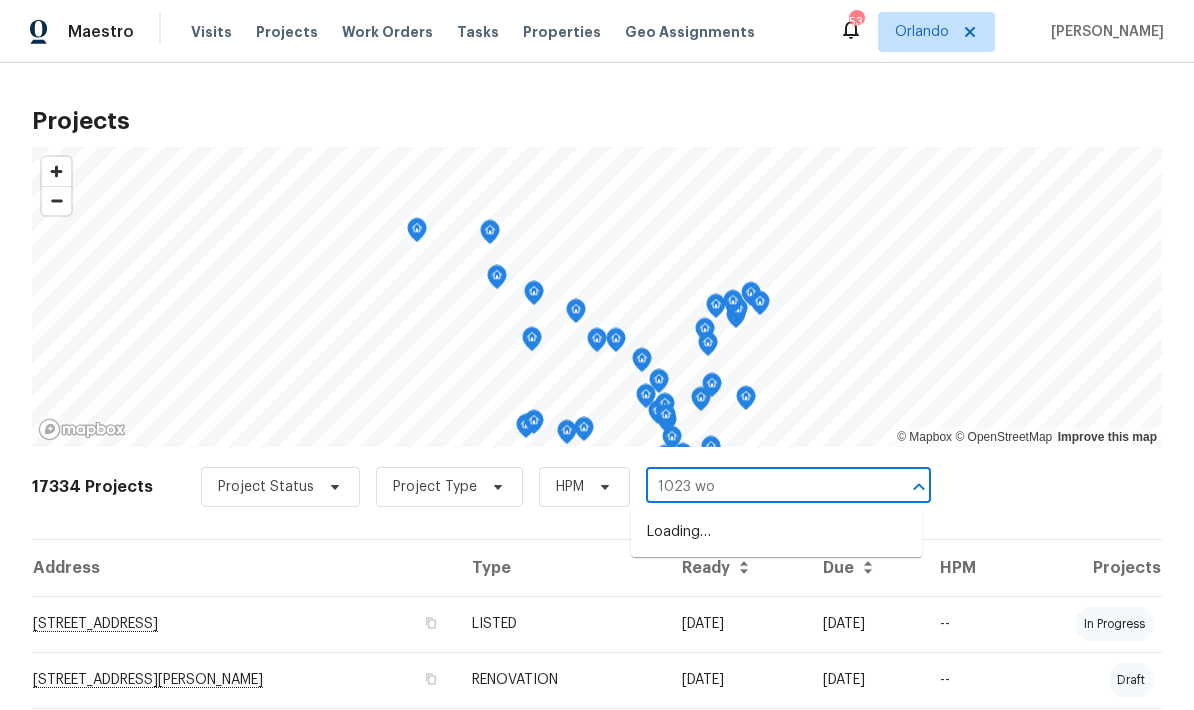 type on "1023 wol" 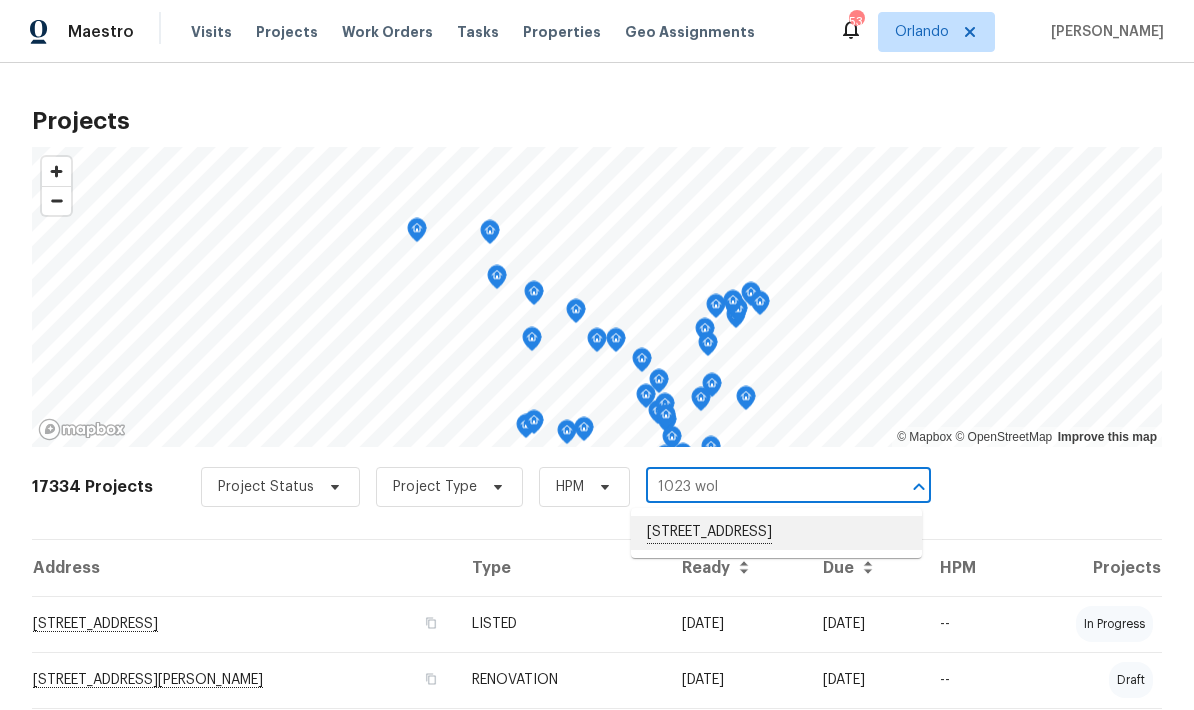 click on "[STREET_ADDRESS]" at bounding box center (776, 533) 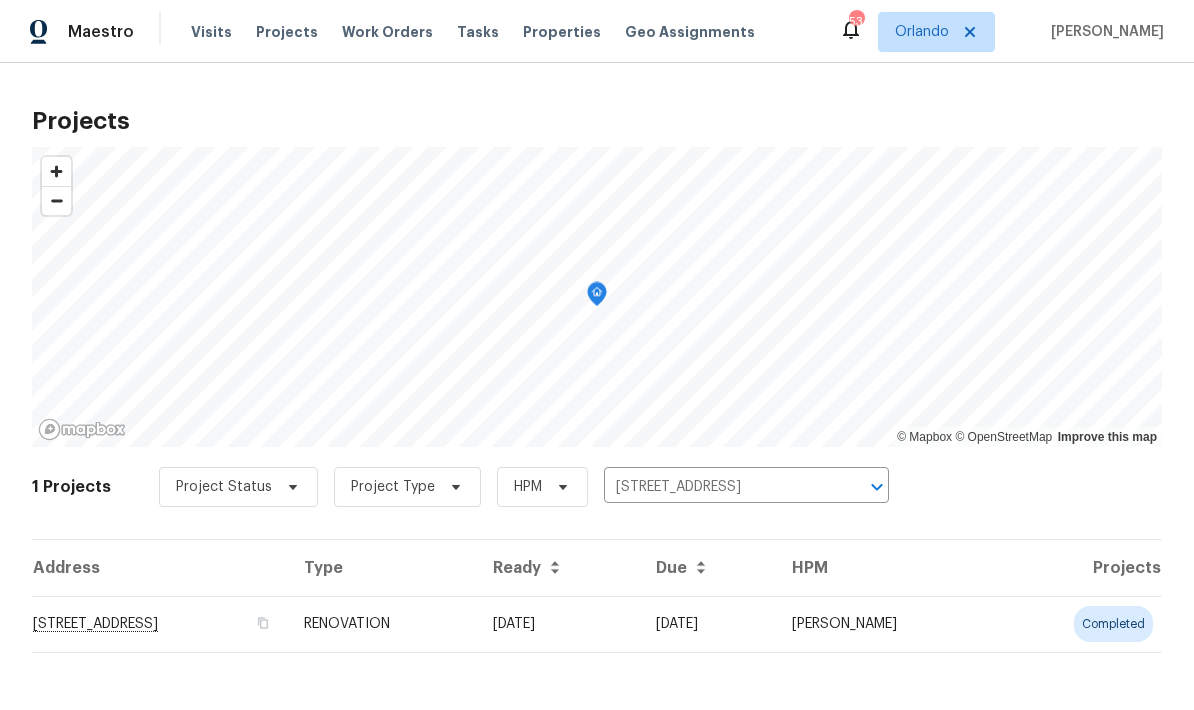 click on "[STREET_ADDRESS]" at bounding box center [160, 624] 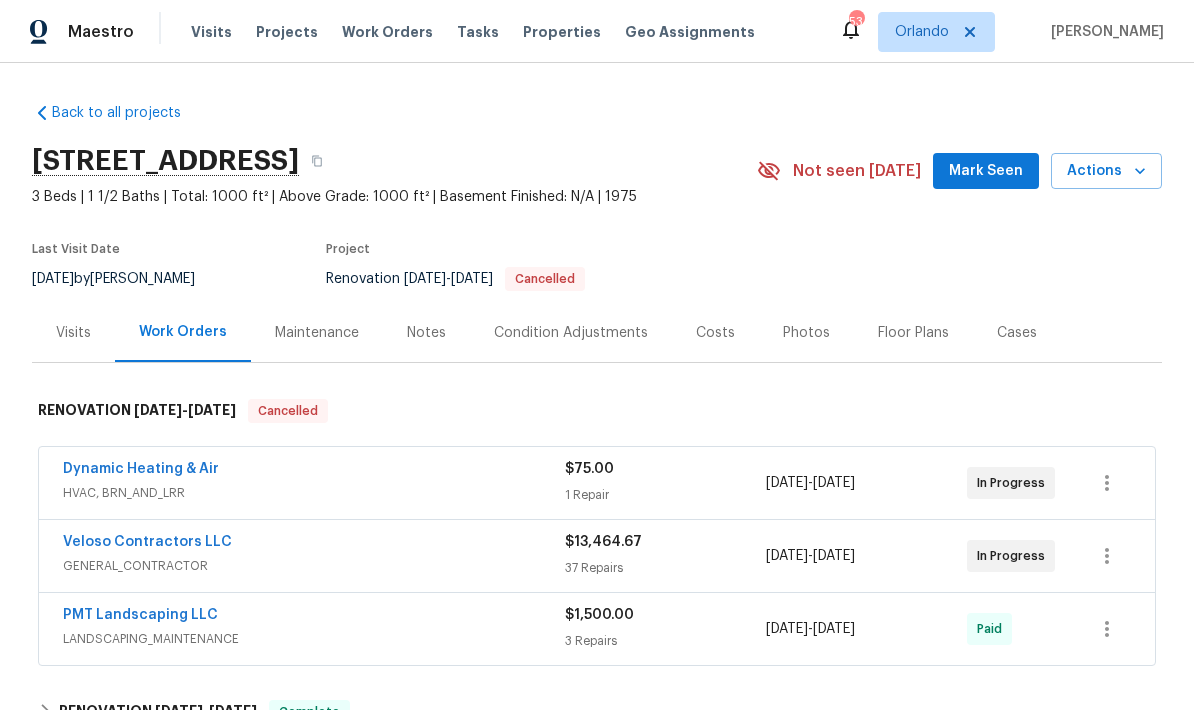 click on "Mark Seen" at bounding box center (986, 171) 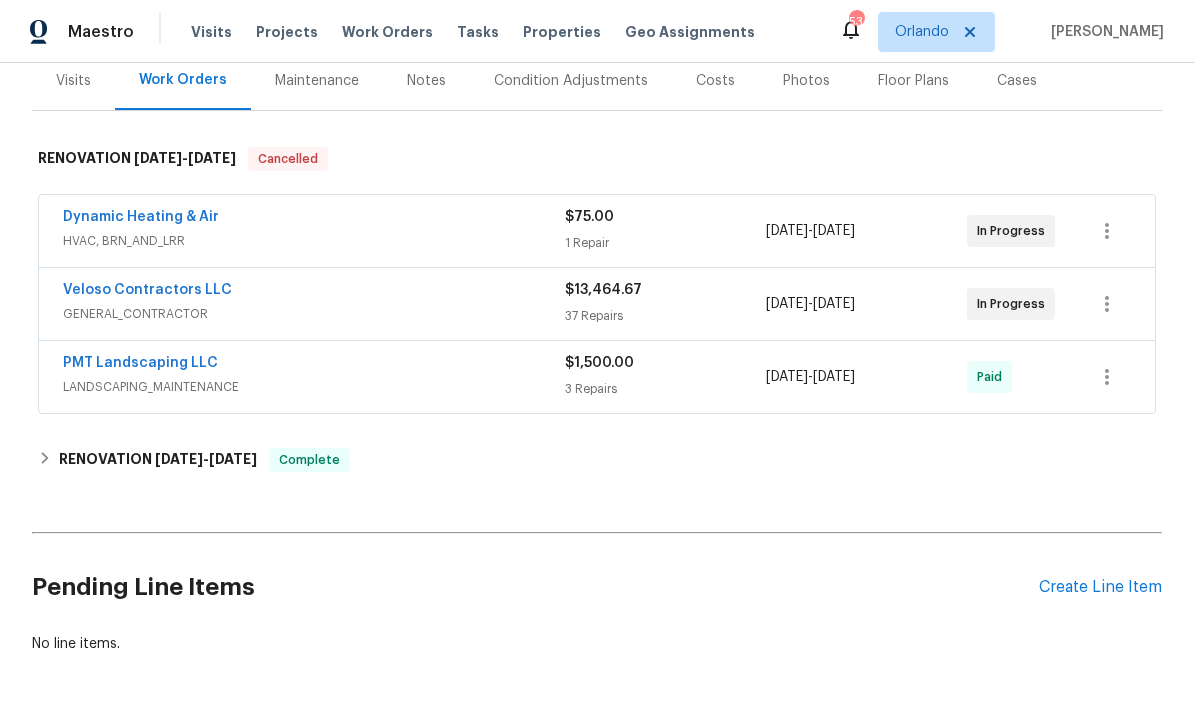 scroll, scrollTop: 251, scrollLeft: 0, axis: vertical 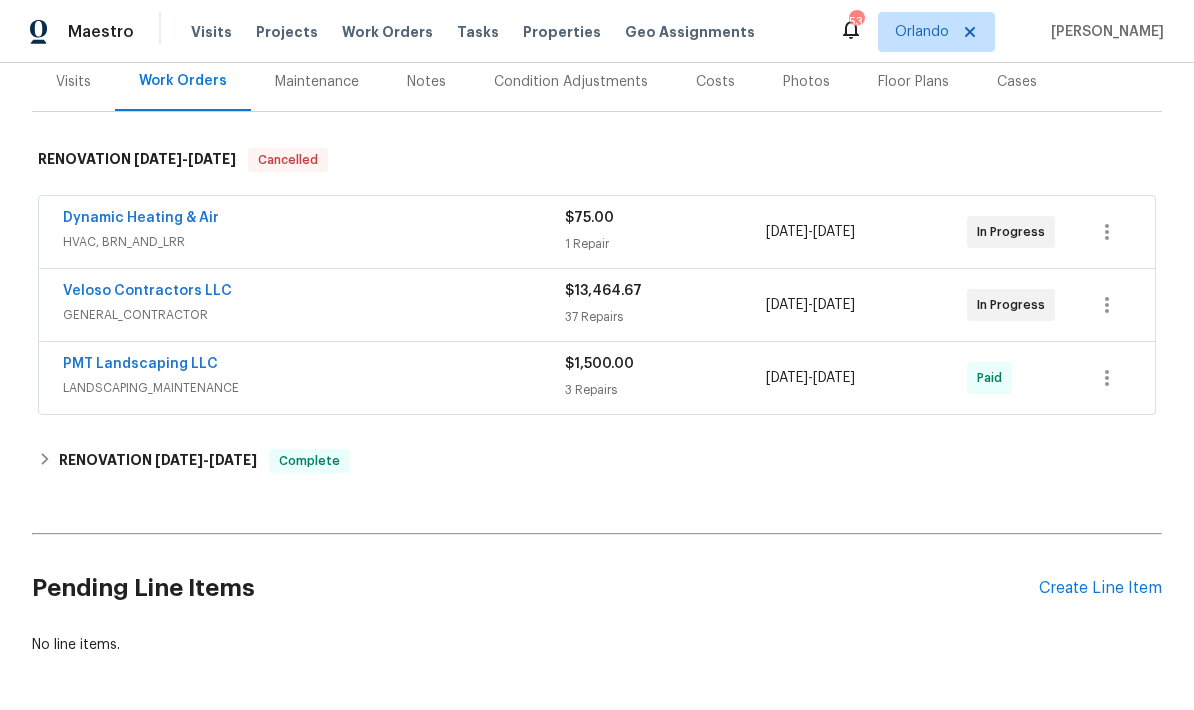 click on "Dynamic Heating & Air" at bounding box center [141, 218] 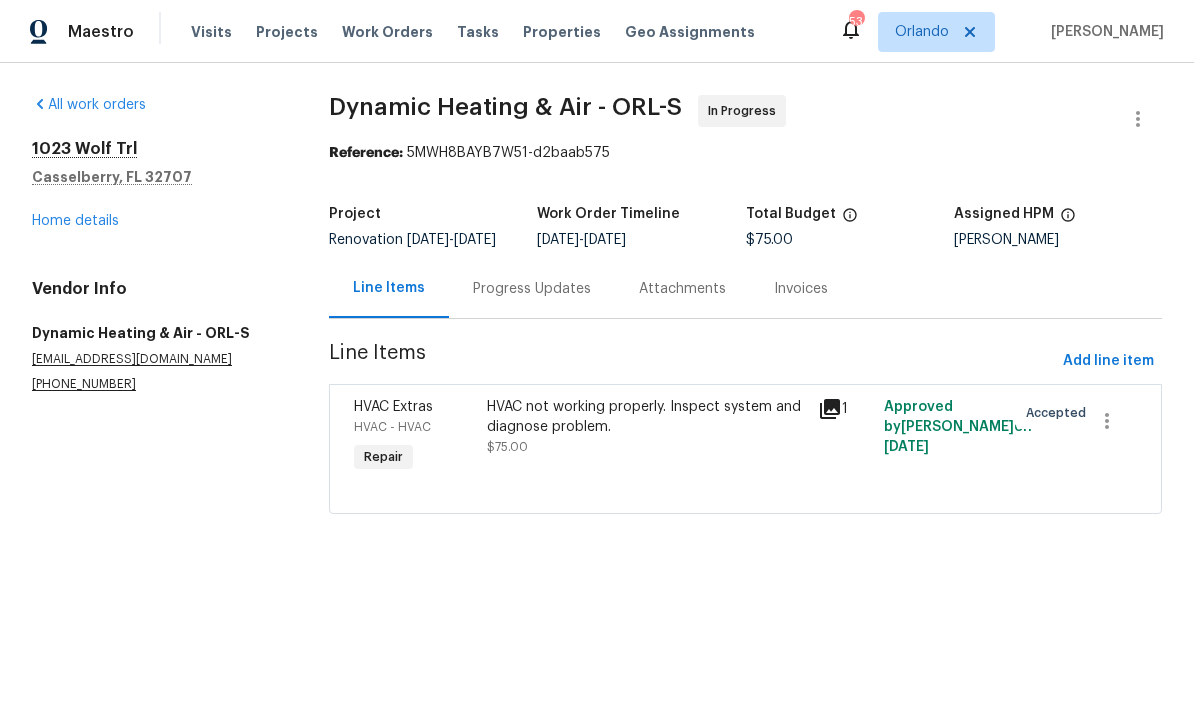 click on "Progress Updates" at bounding box center (532, 289) 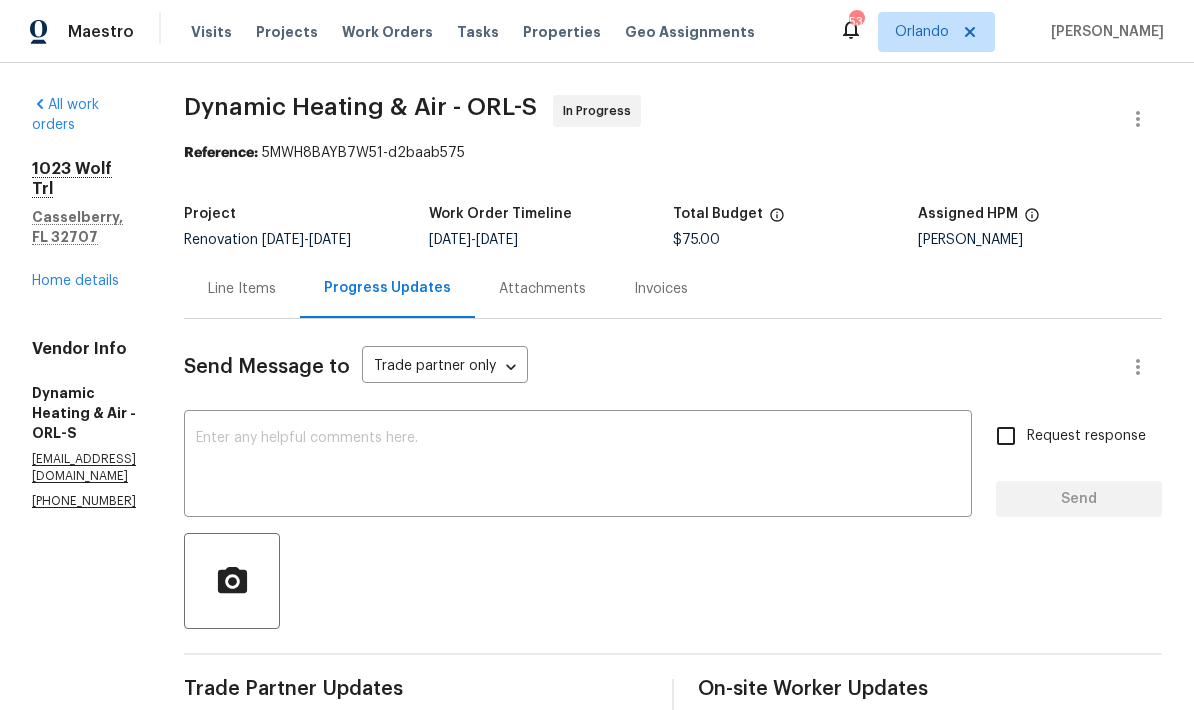 scroll, scrollTop: 0, scrollLeft: 0, axis: both 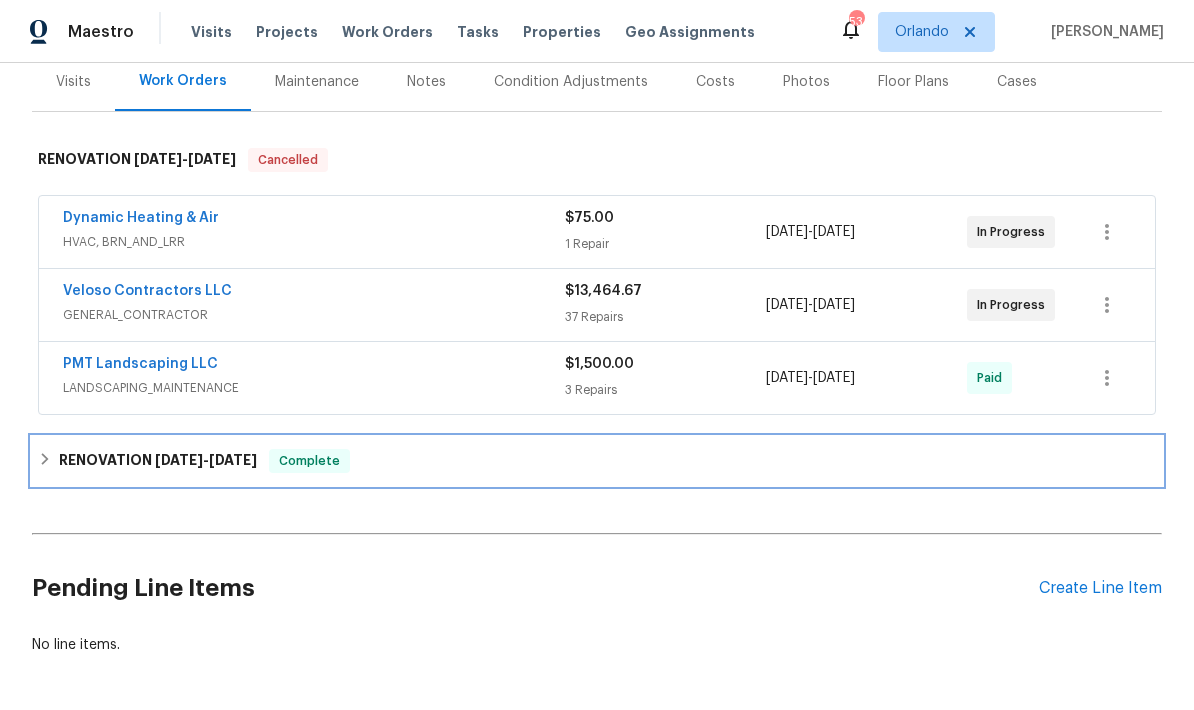click on "RENOVATION   [DATE]  -  [DATE] Complete" at bounding box center (597, 461) 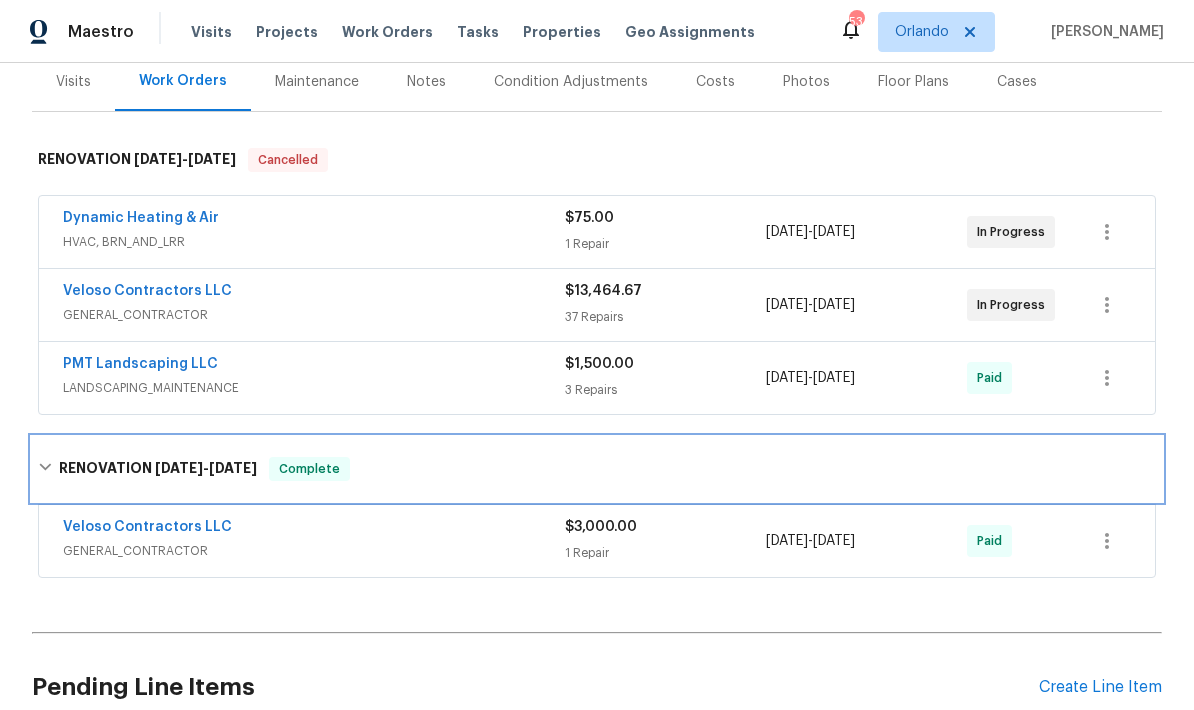 click on "RENOVATION   [DATE]  -  [DATE] Complete" at bounding box center [597, 469] 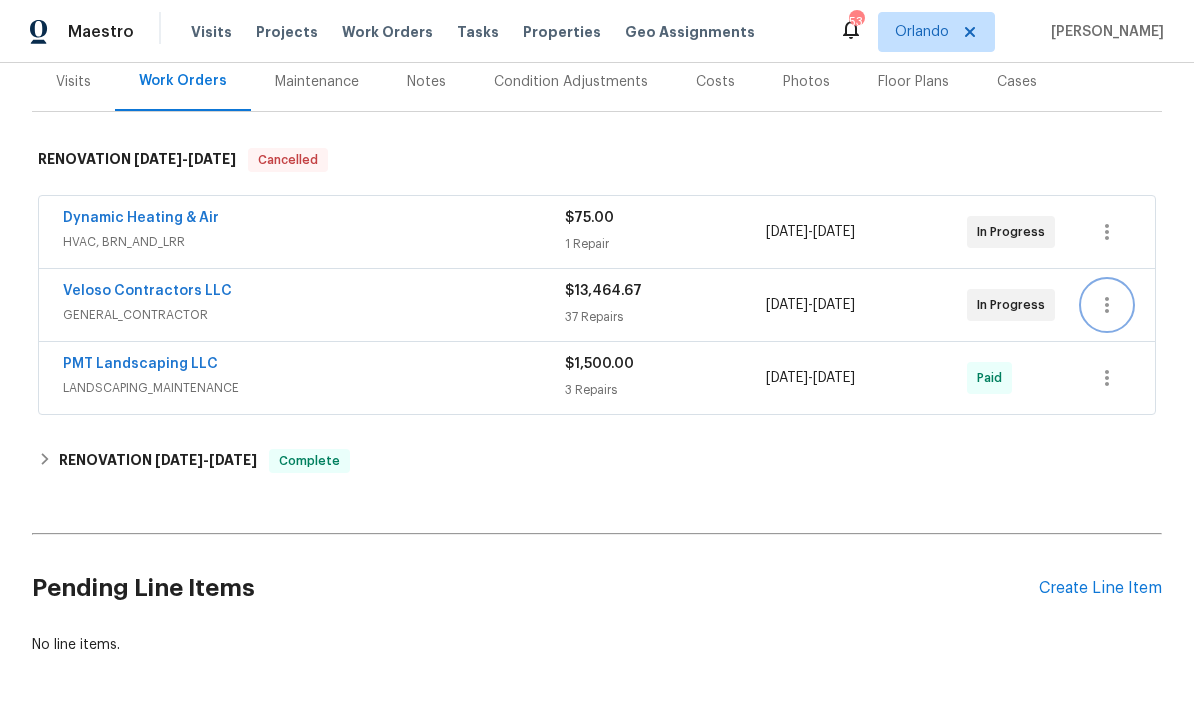 click 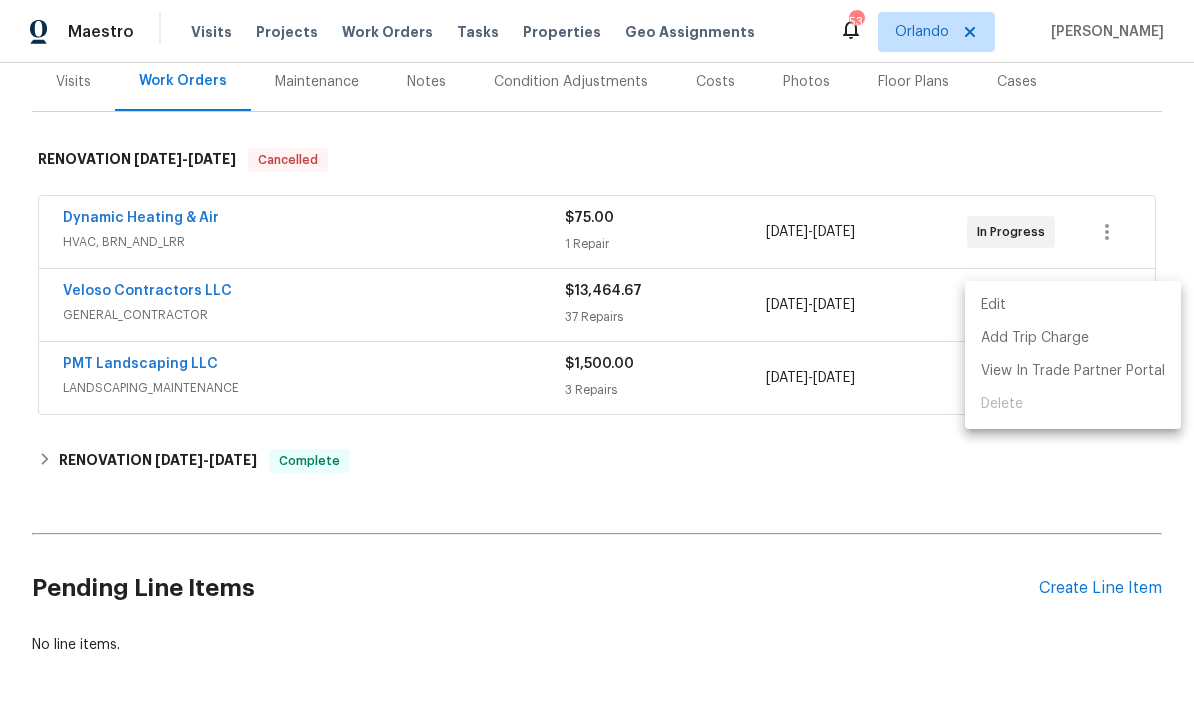 click at bounding box center (597, 355) 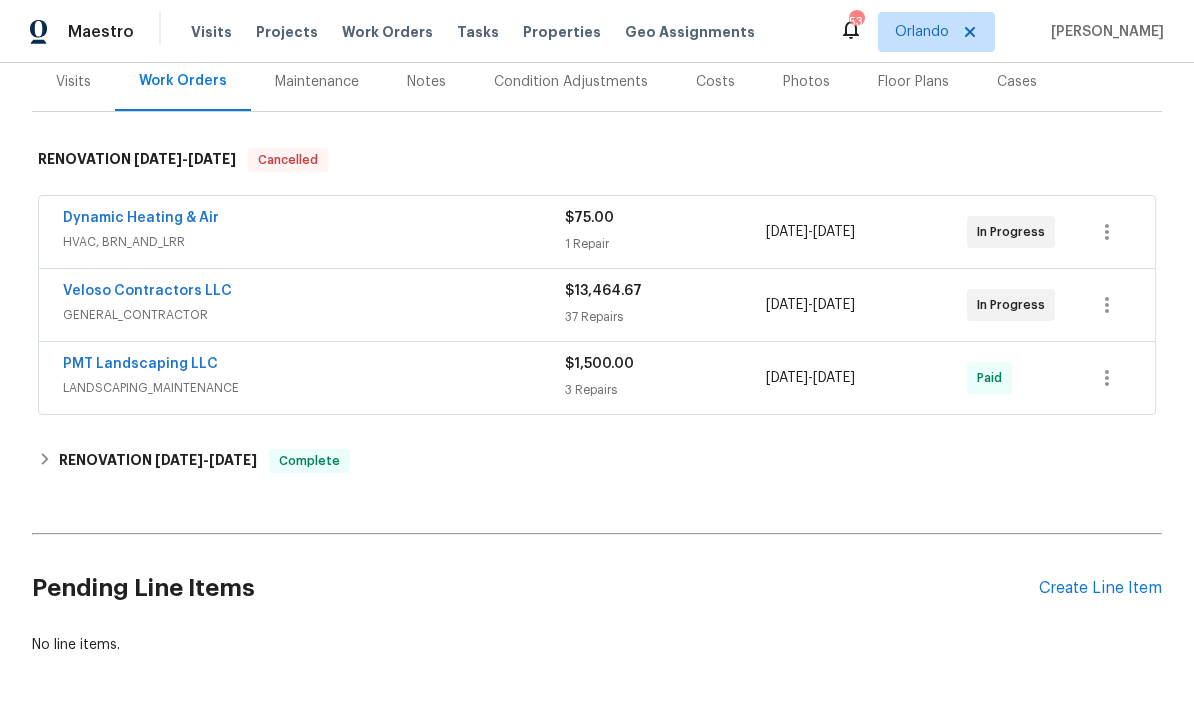 click on "Dynamic Heating & Air" at bounding box center [141, 218] 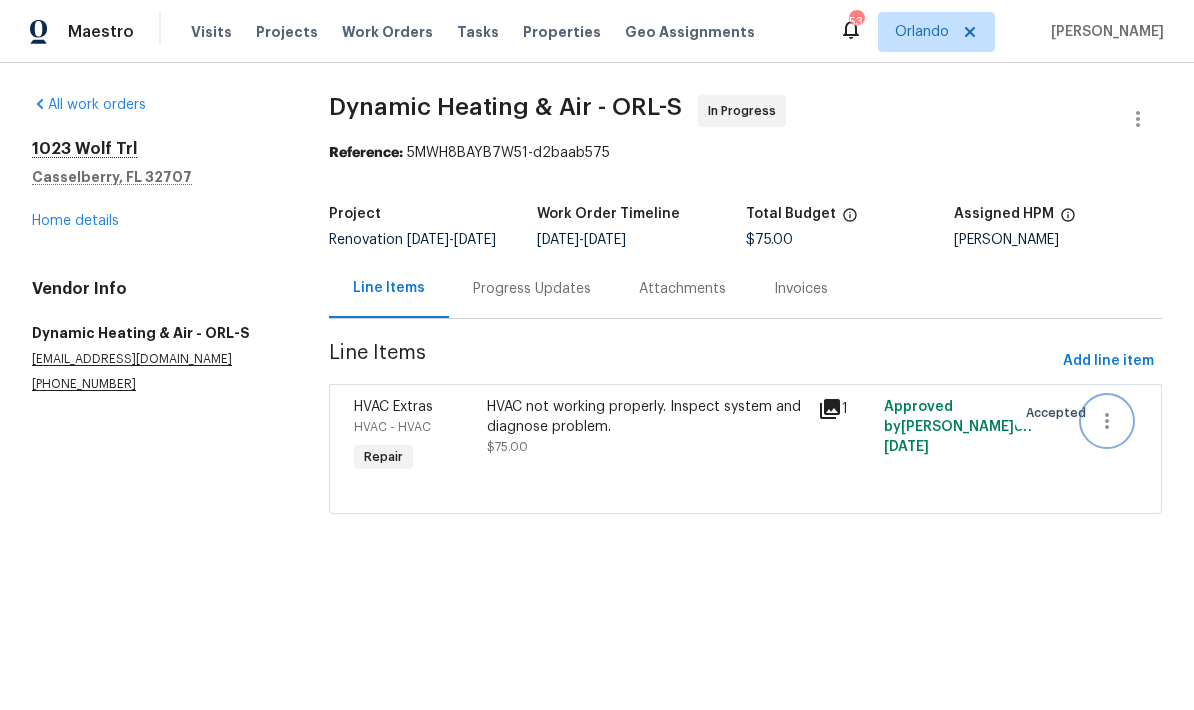 click 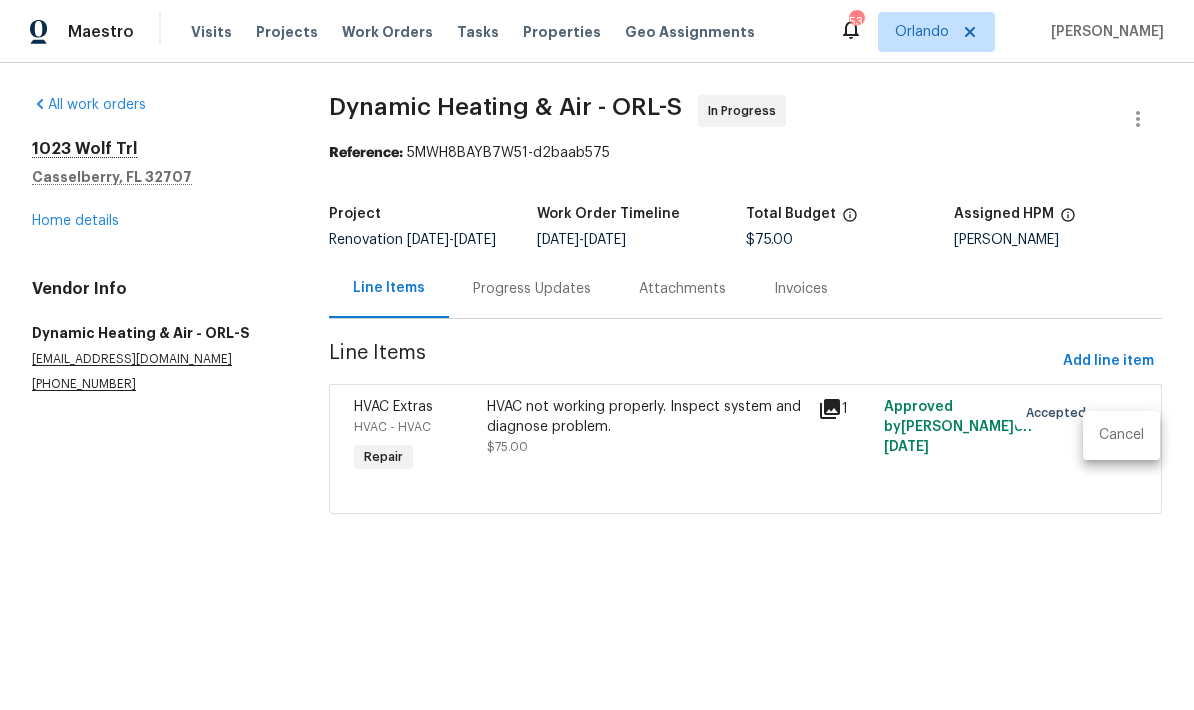 click on "Cancel" at bounding box center [1121, 435] 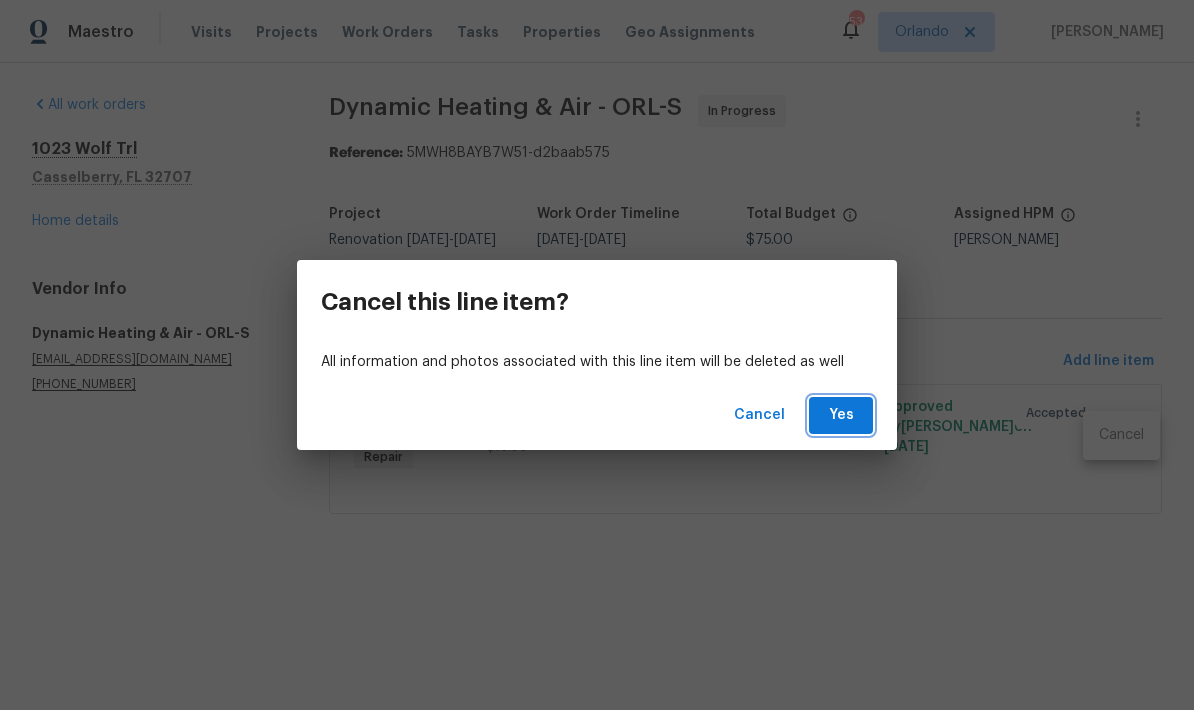 click on "Yes" at bounding box center (841, 415) 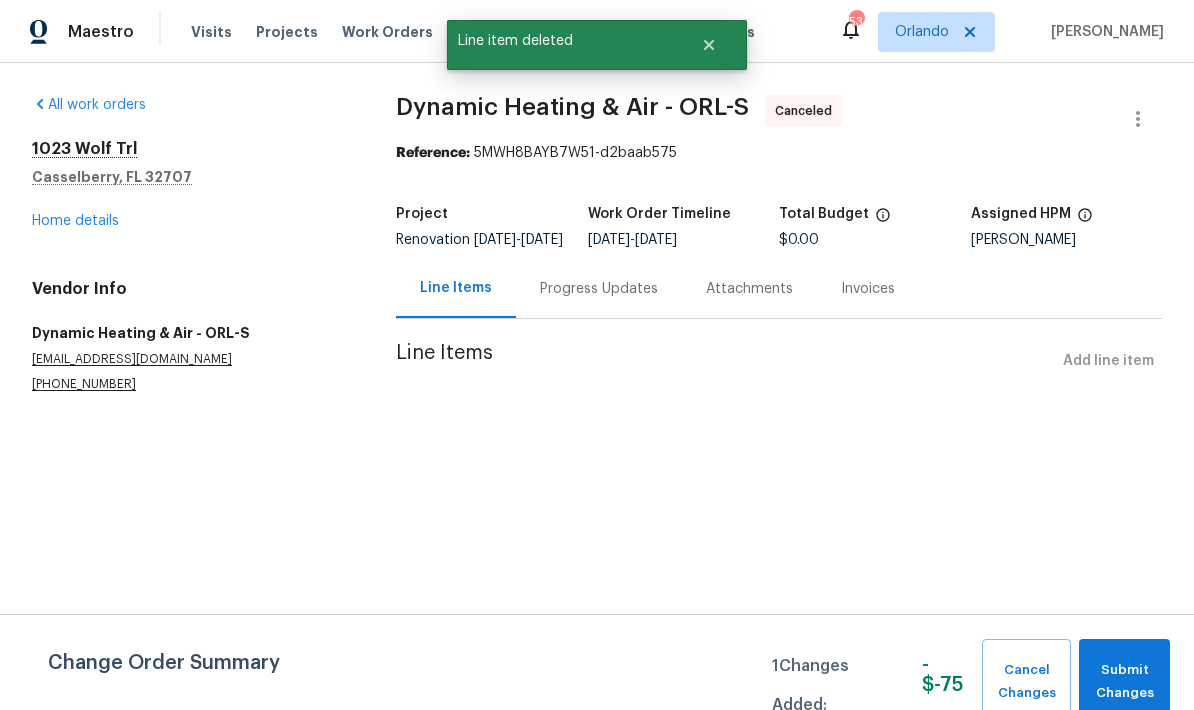 click on "Home details" at bounding box center (75, 221) 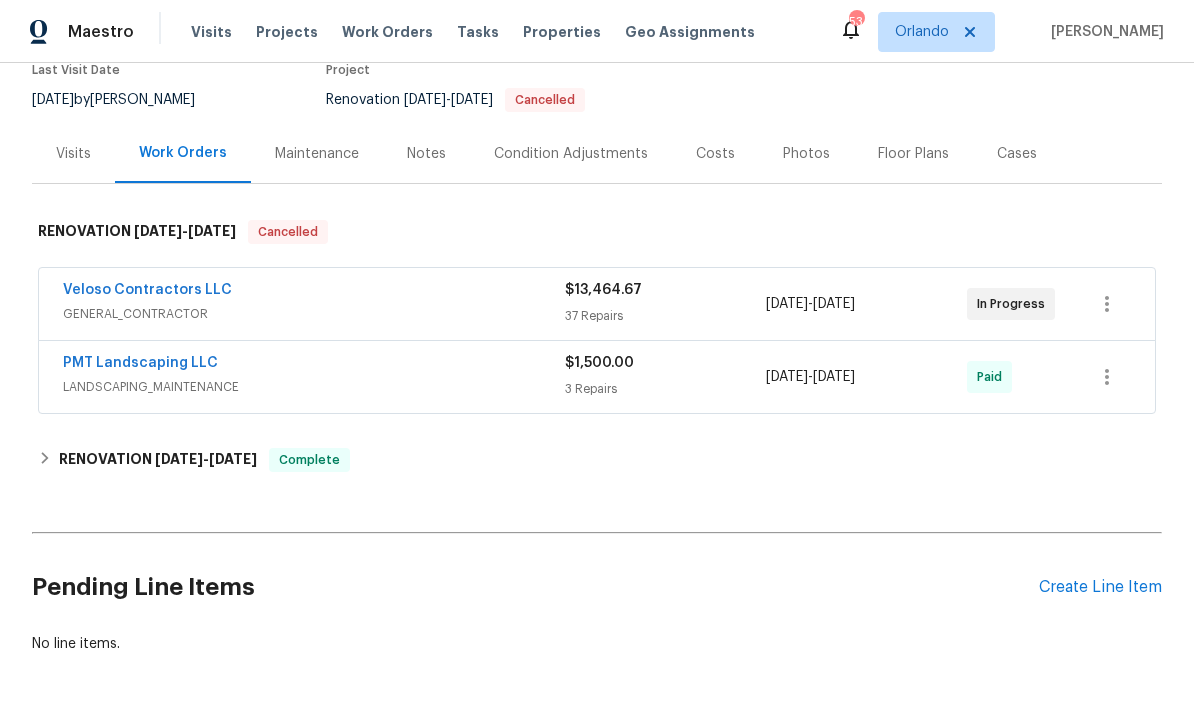 scroll, scrollTop: 178, scrollLeft: 0, axis: vertical 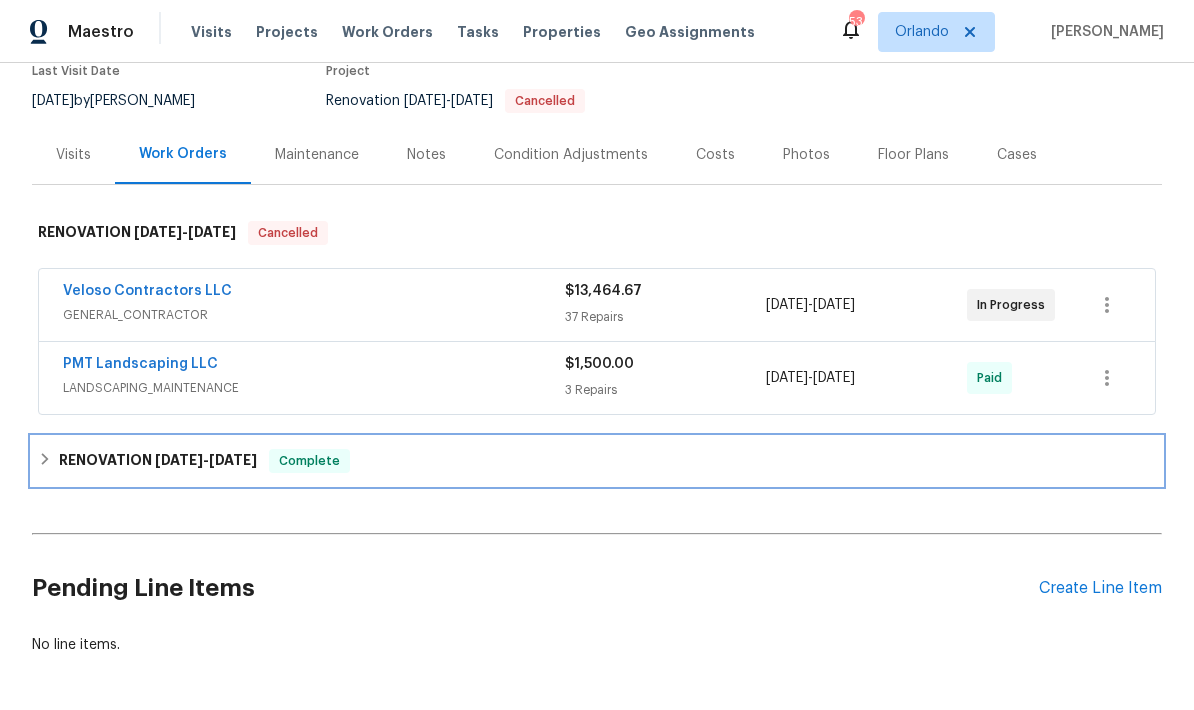 click on "RENOVATION   [DATE]  -  [DATE] Complete" at bounding box center (597, 461) 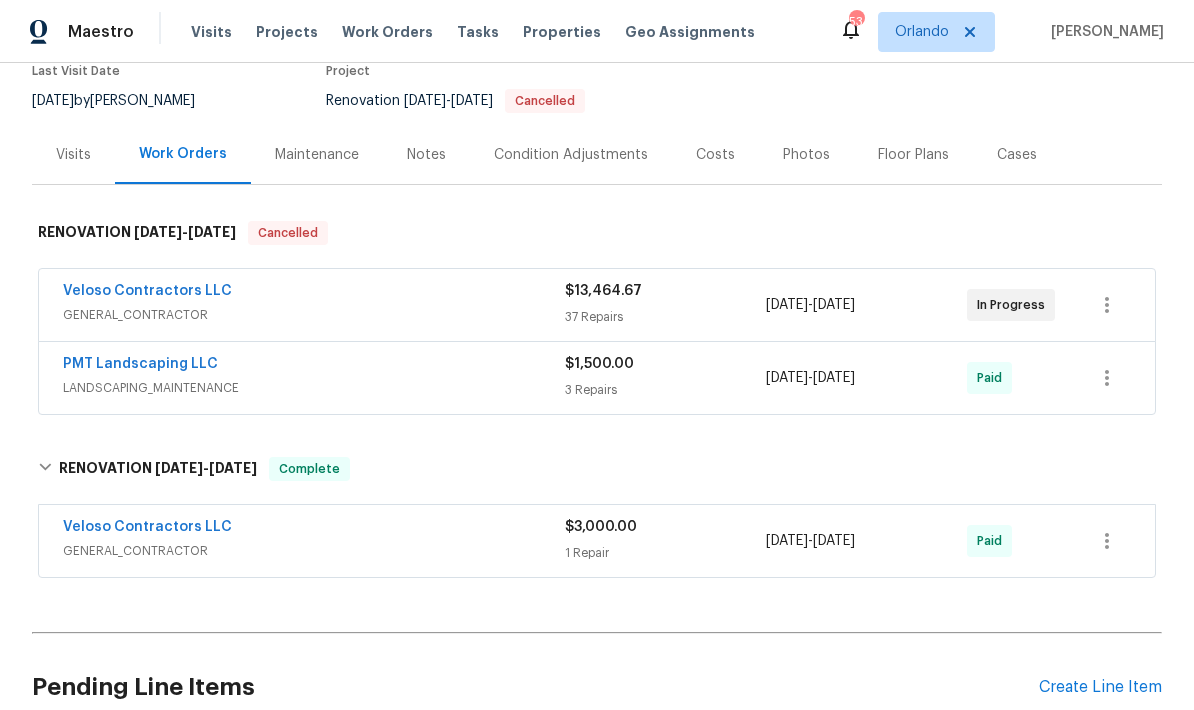 click on "Veloso Contractors LLC" at bounding box center [147, 291] 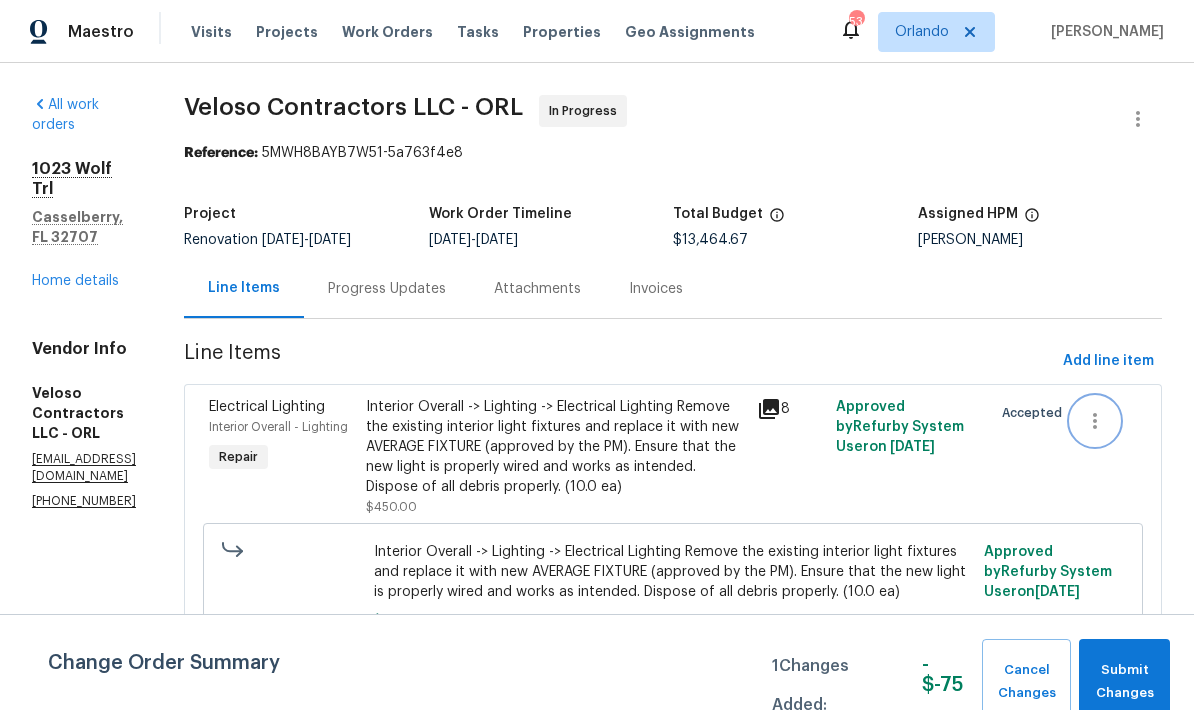 click 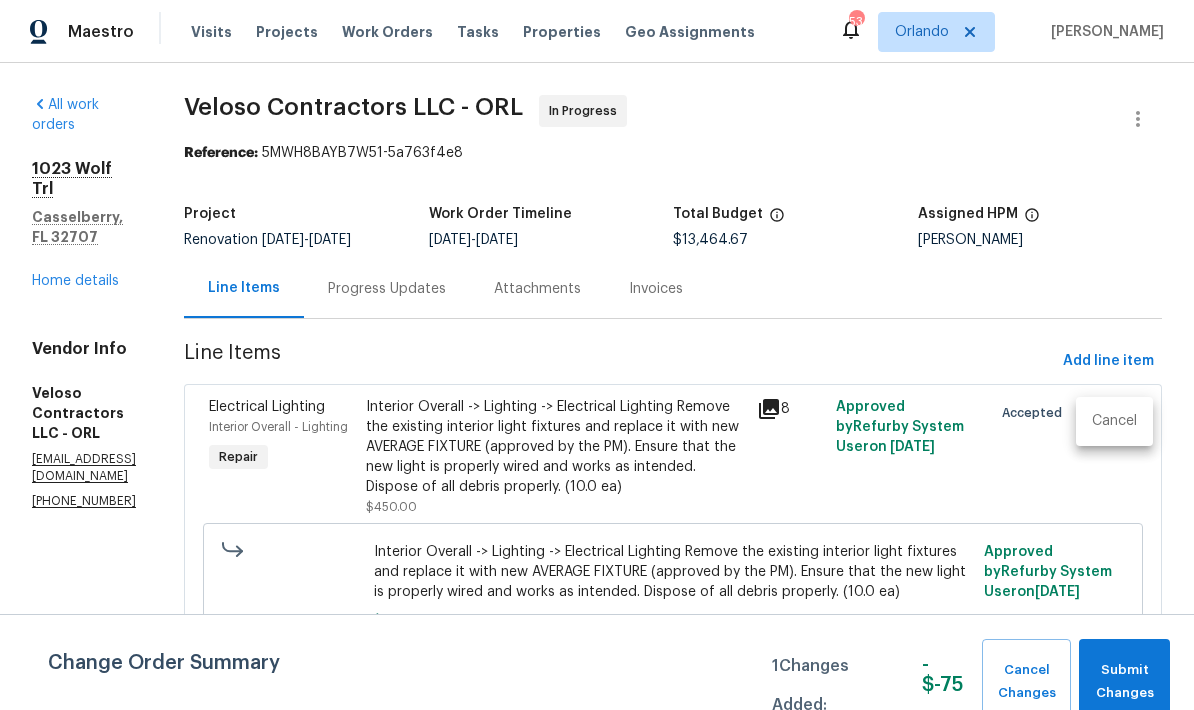 click on "Cancel" at bounding box center (1114, 421) 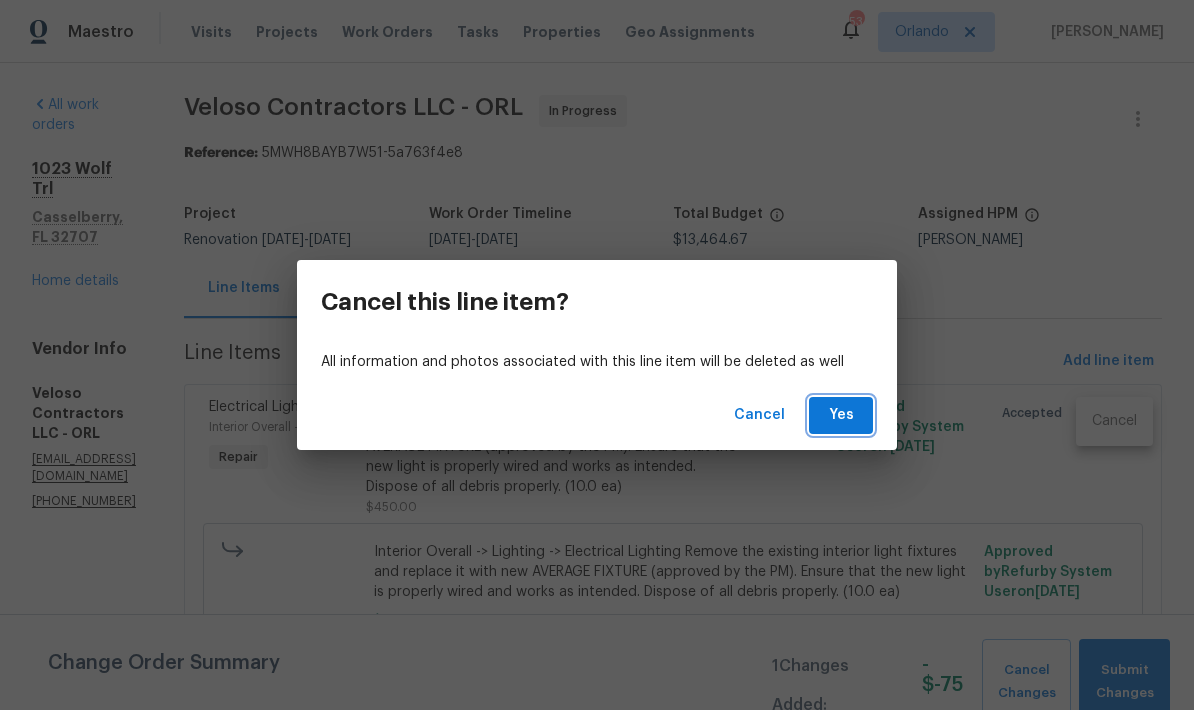 click on "Yes" at bounding box center (841, 415) 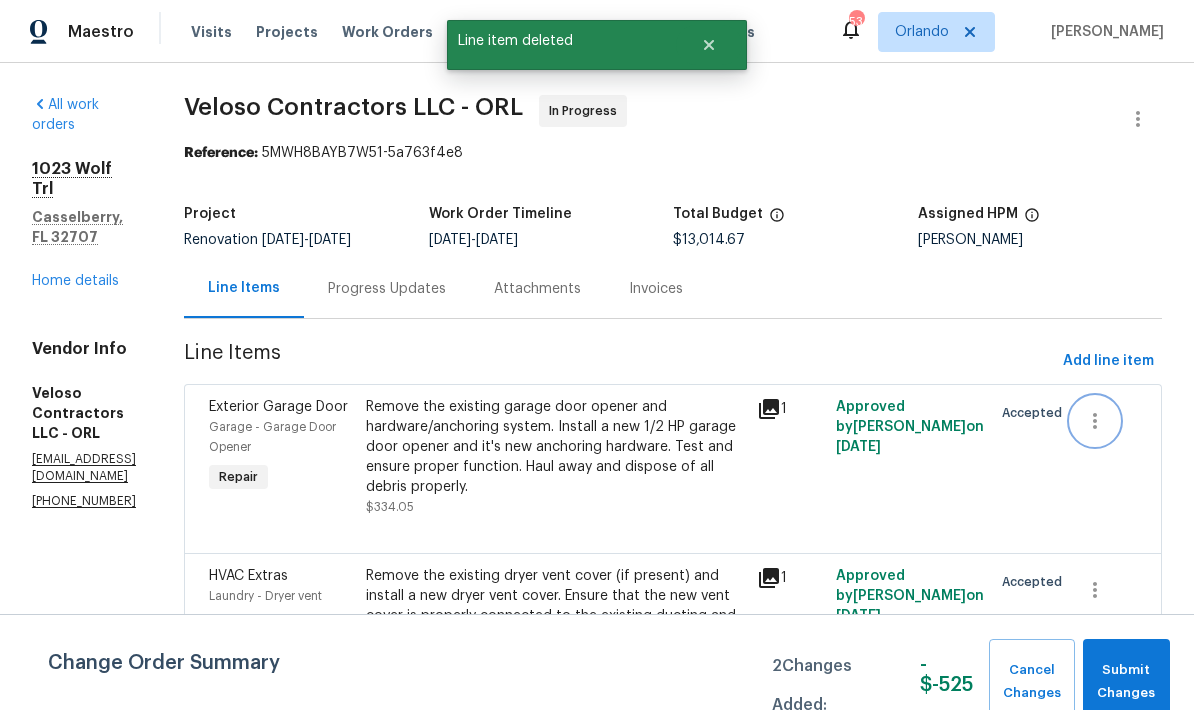click 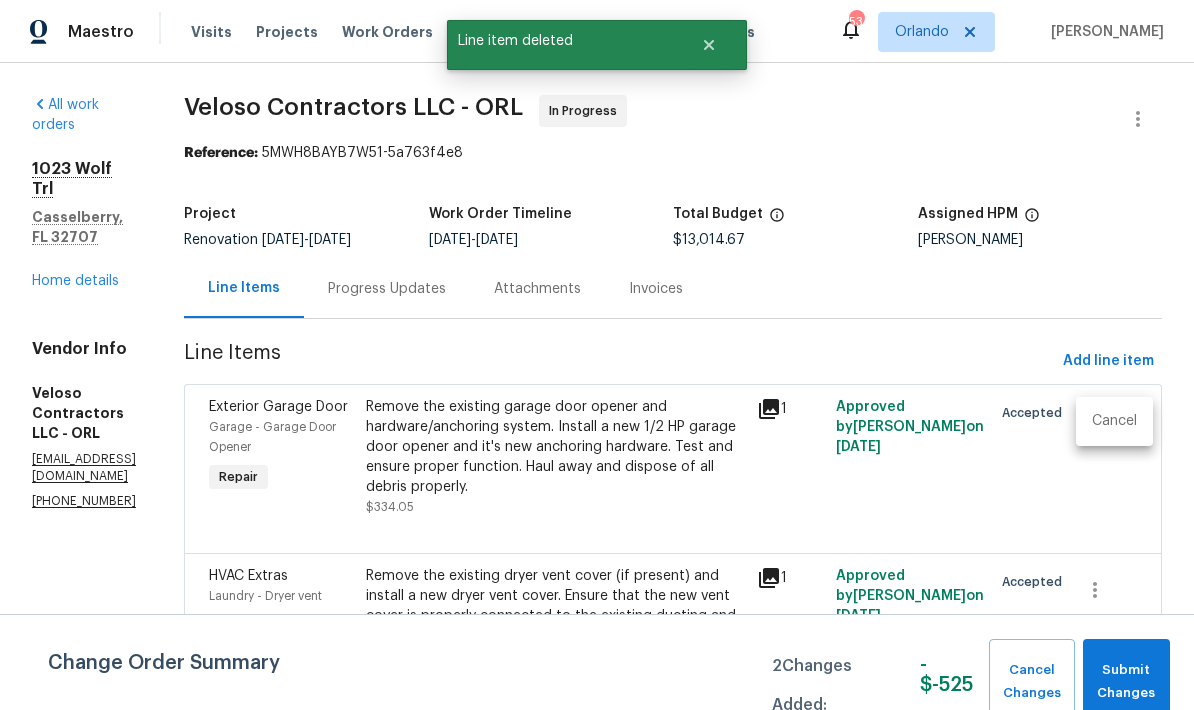 click on "Cancel" at bounding box center (1114, 421) 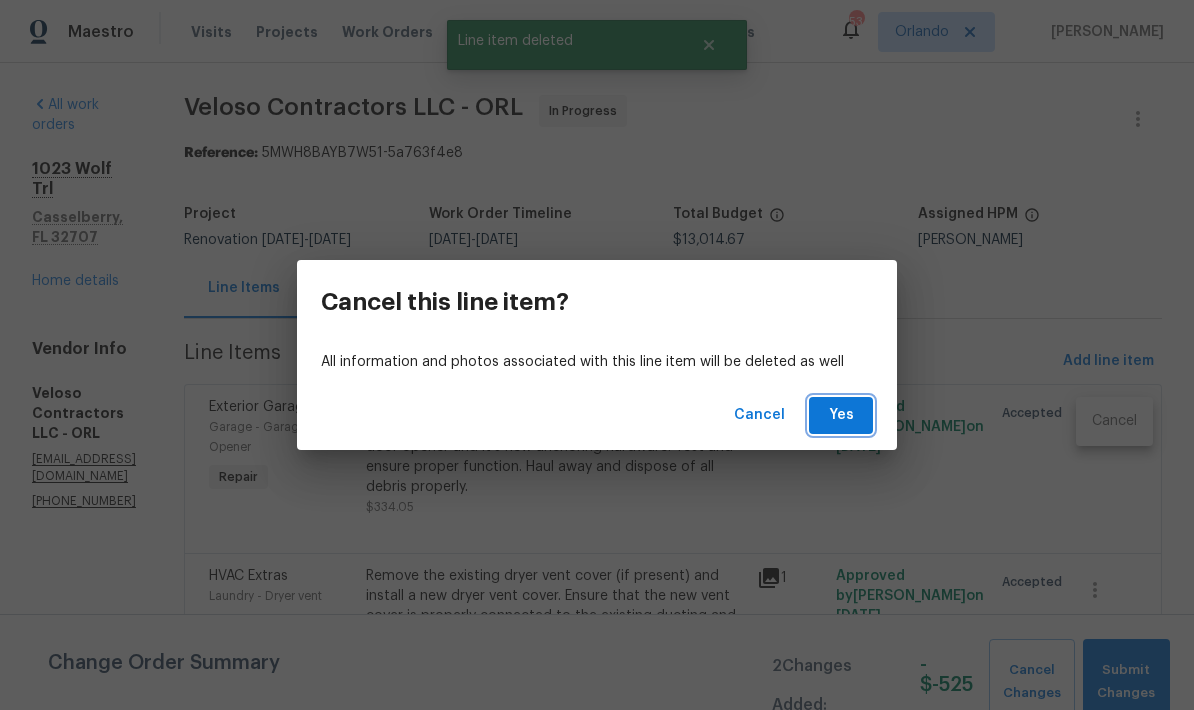 click on "Yes" at bounding box center [841, 415] 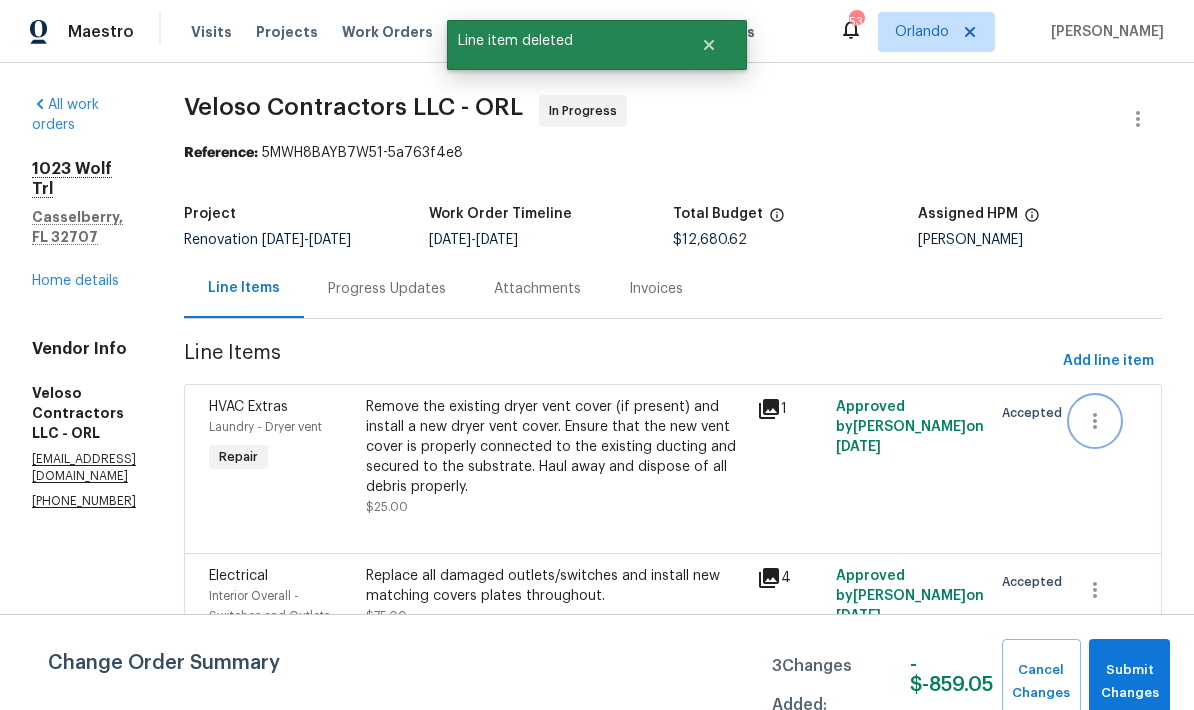 click 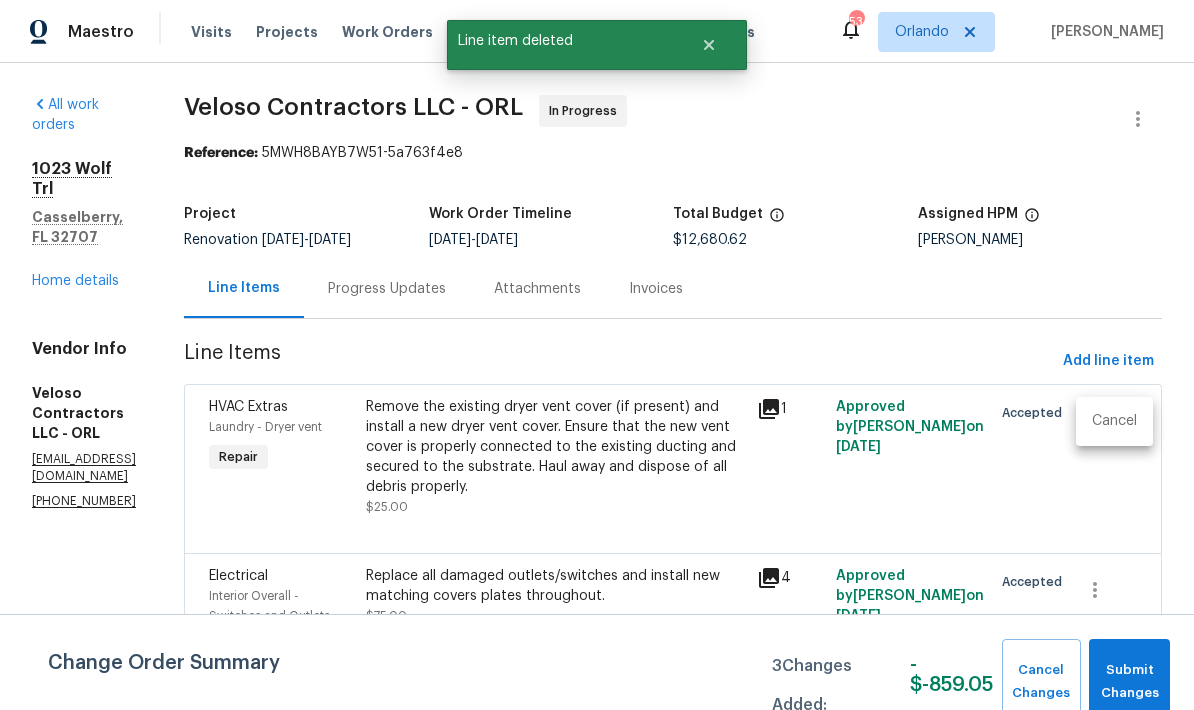 click on "Cancel" at bounding box center (1114, 421) 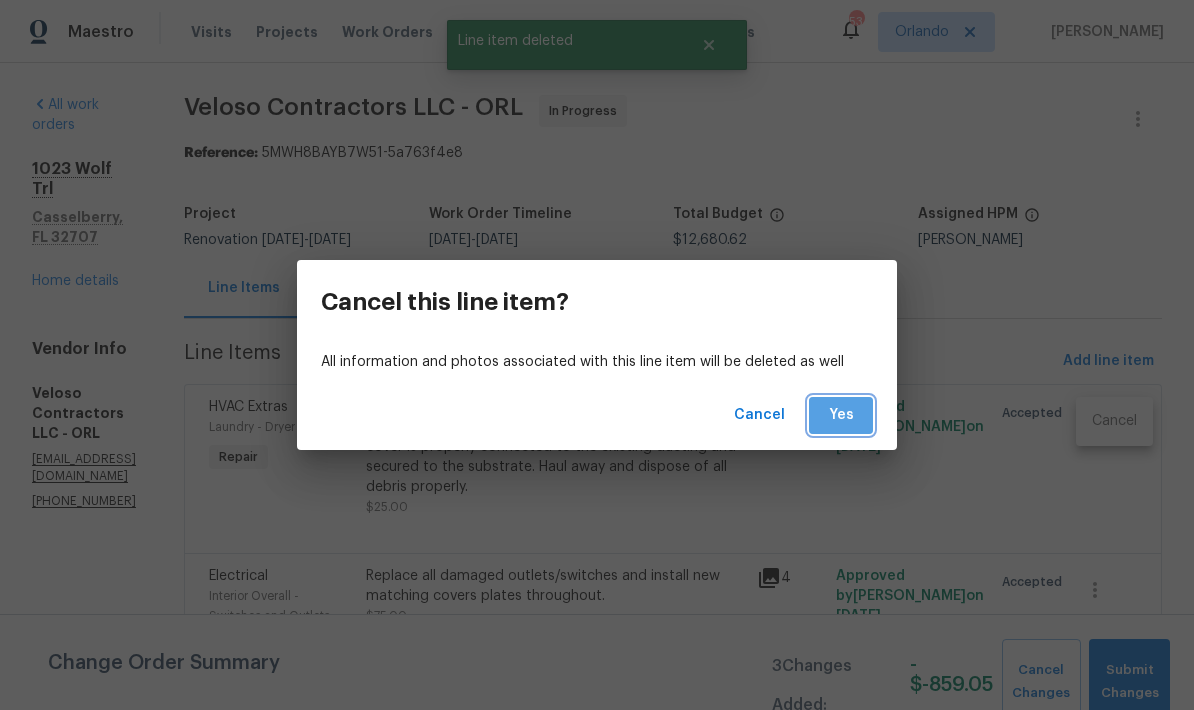 click on "Yes" at bounding box center [841, 415] 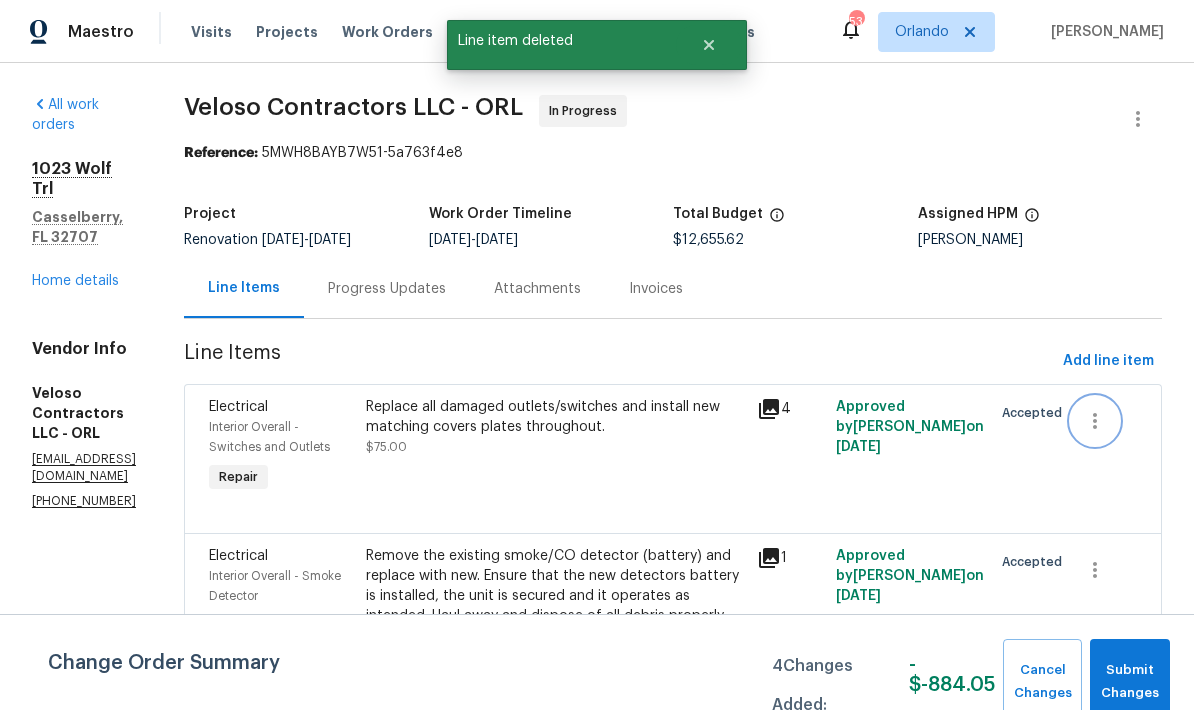 click 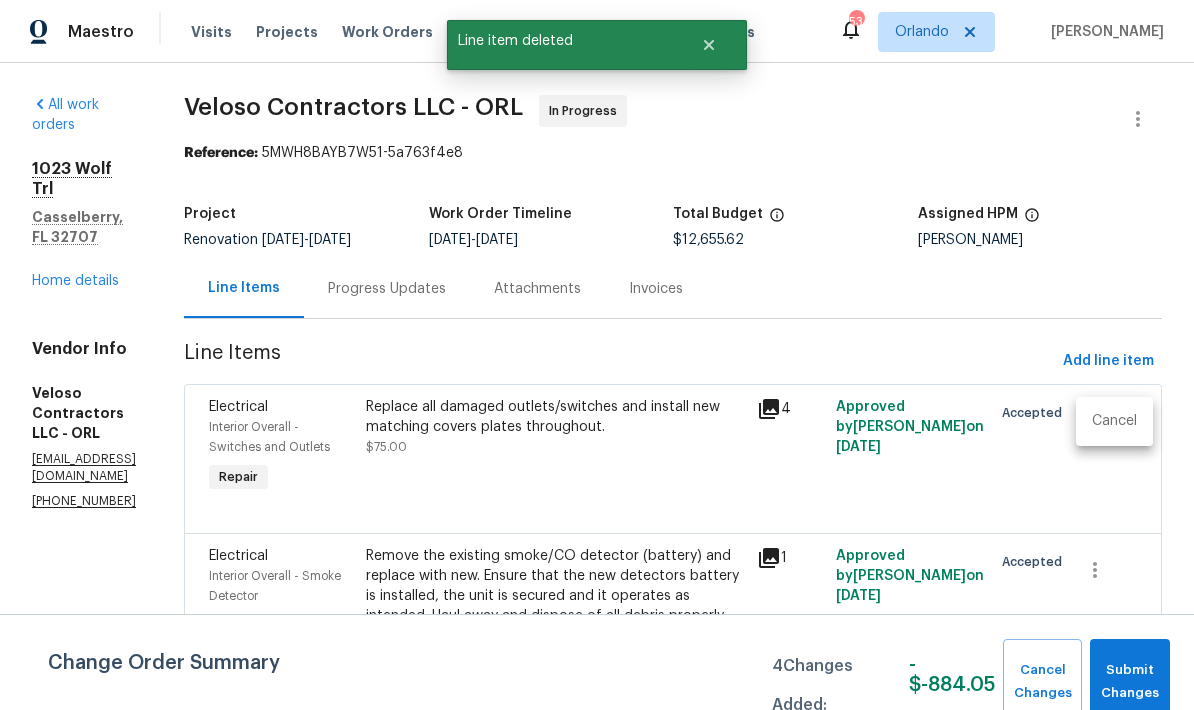 click on "Cancel" at bounding box center (1114, 421) 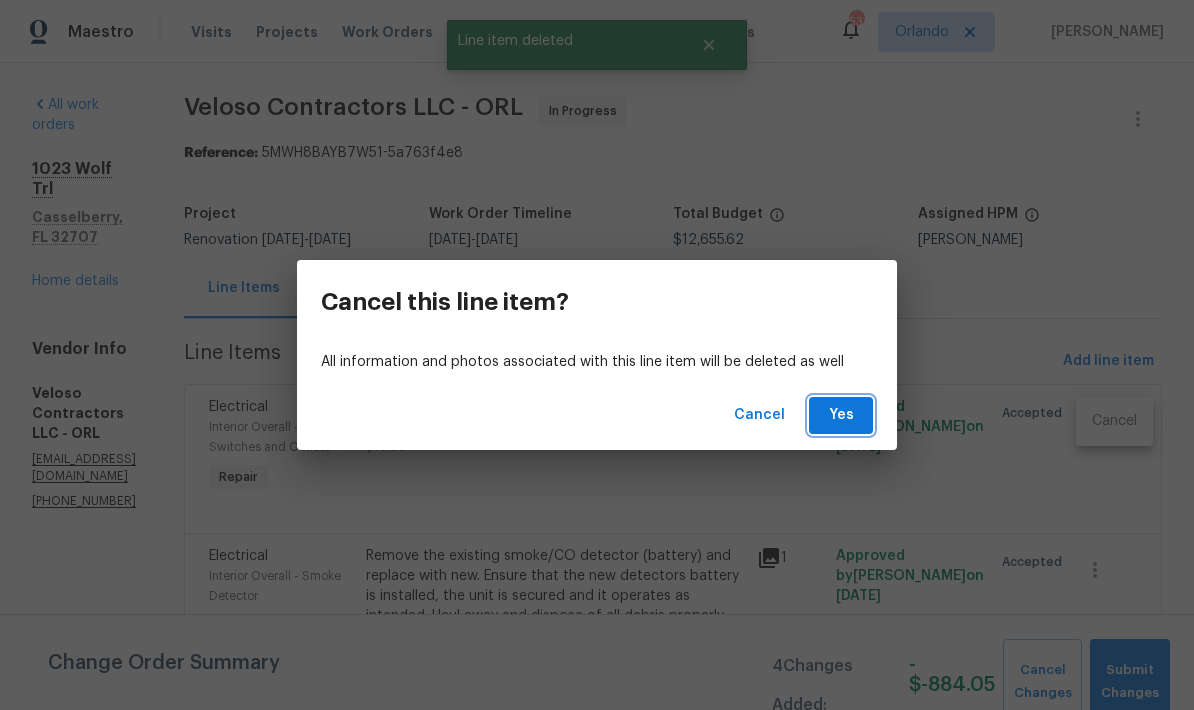 click on "Yes" at bounding box center (841, 415) 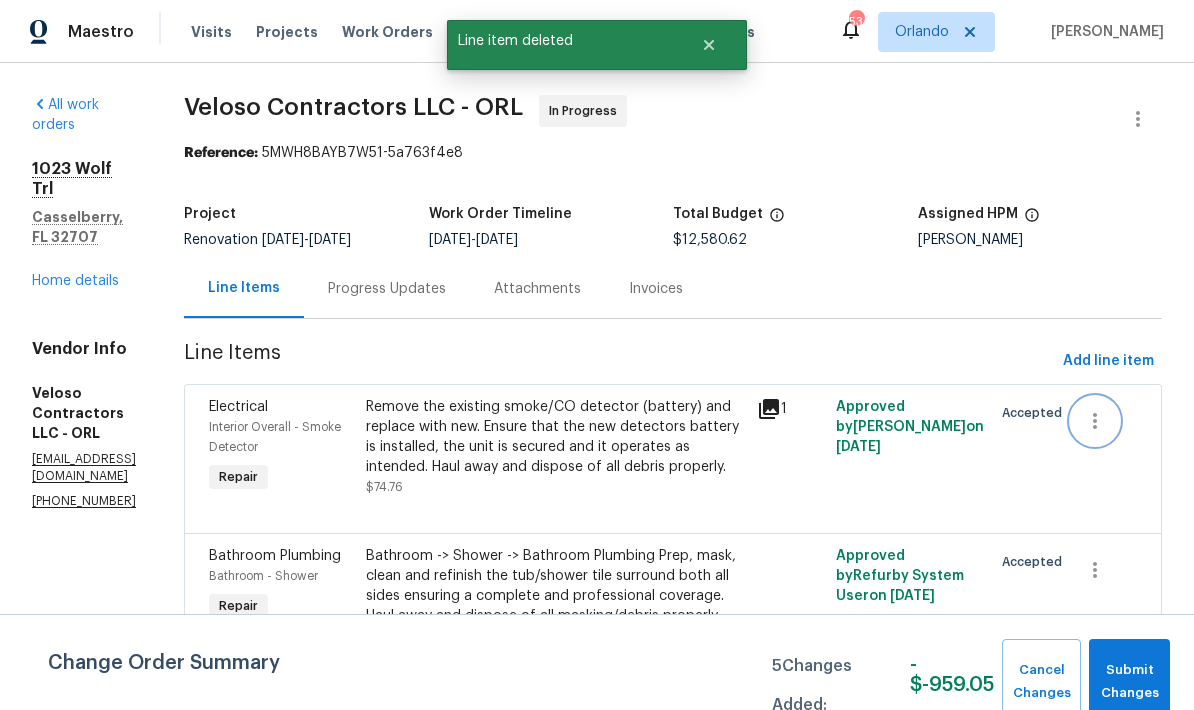 click at bounding box center (1095, 421) 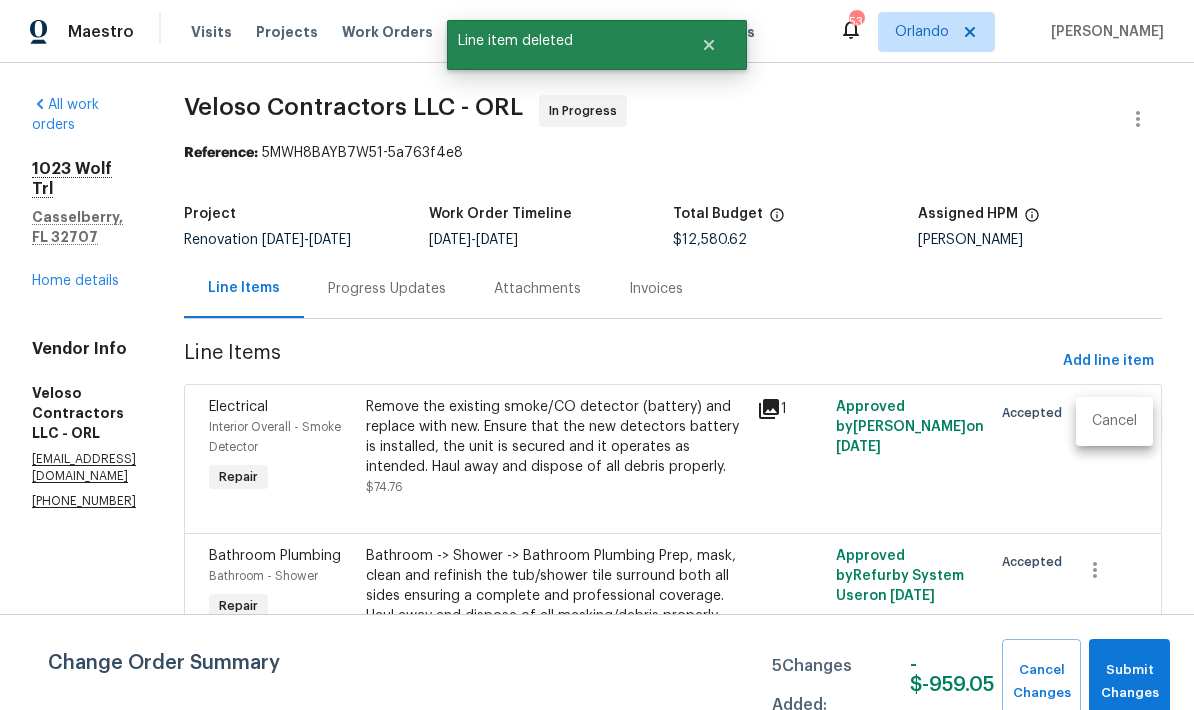 click on "Cancel" at bounding box center [1114, 421] 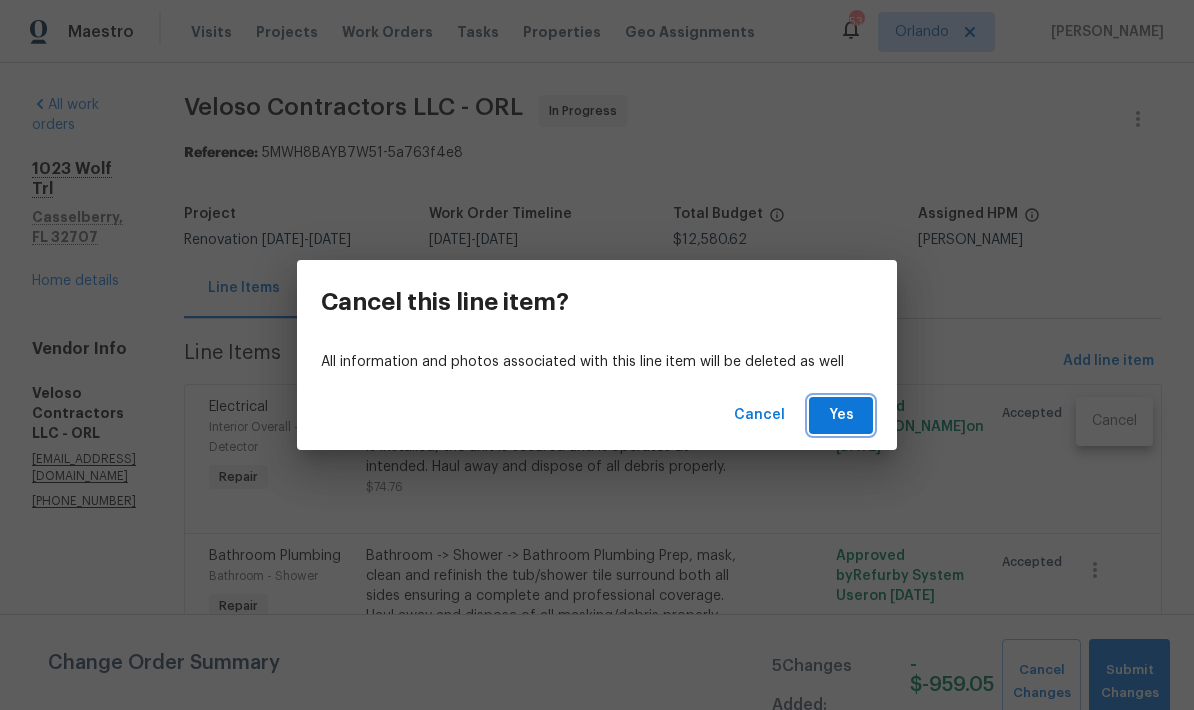 click on "Yes" at bounding box center [841, 415] 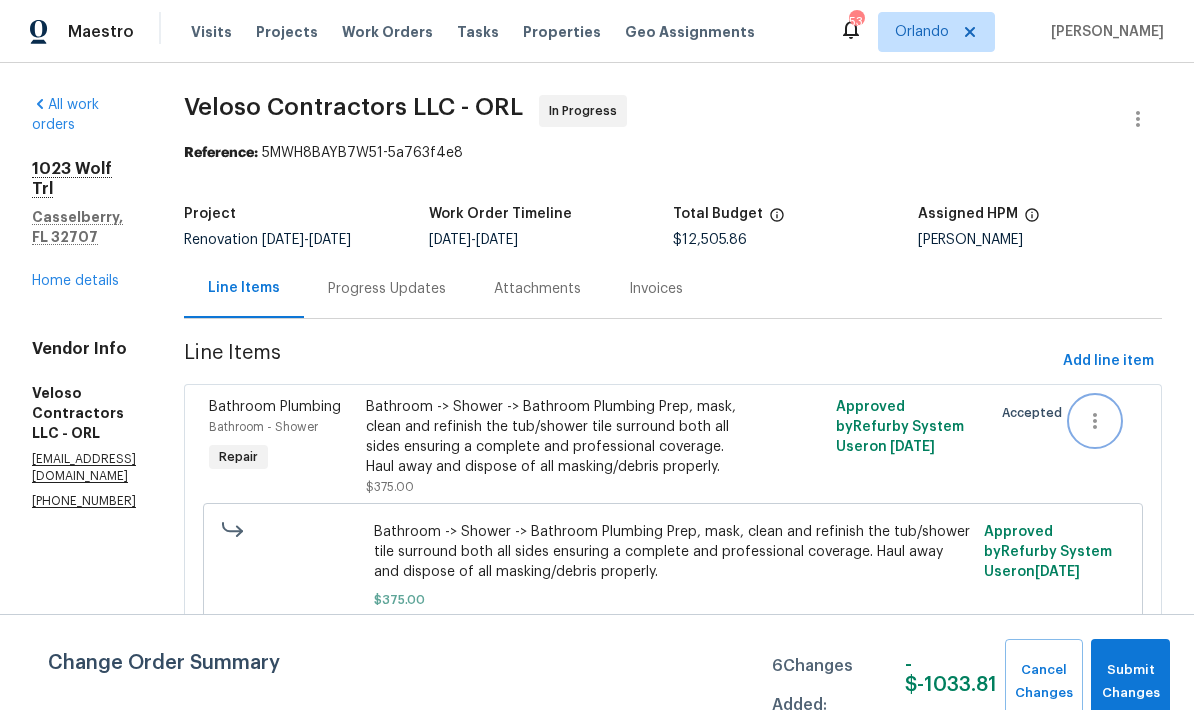 click 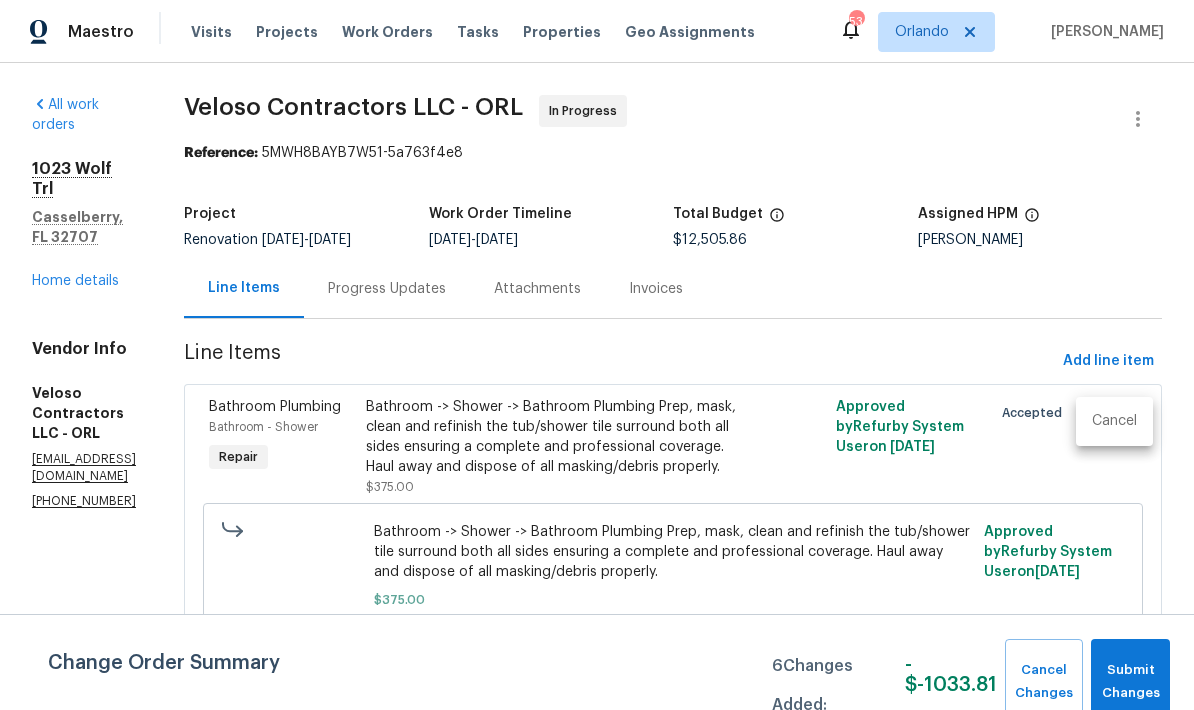 click on "Cancel" at bounding box center (1114, 421) 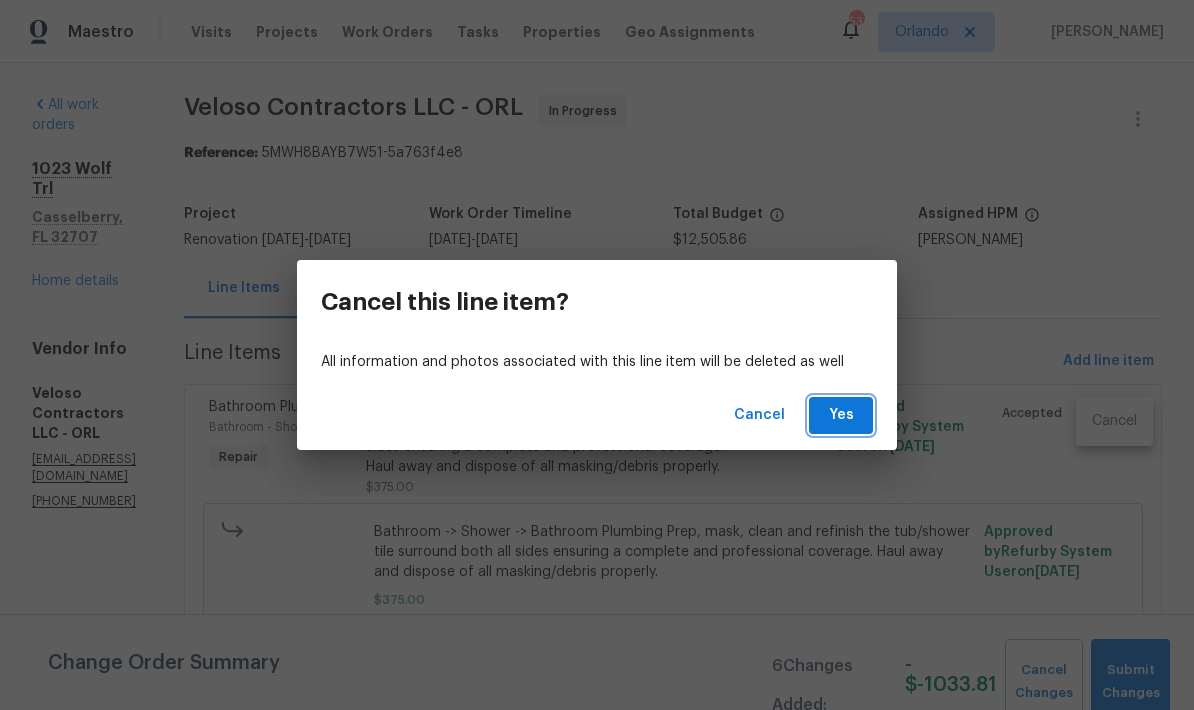 click on "Yes" at bounding box center [841, 415] 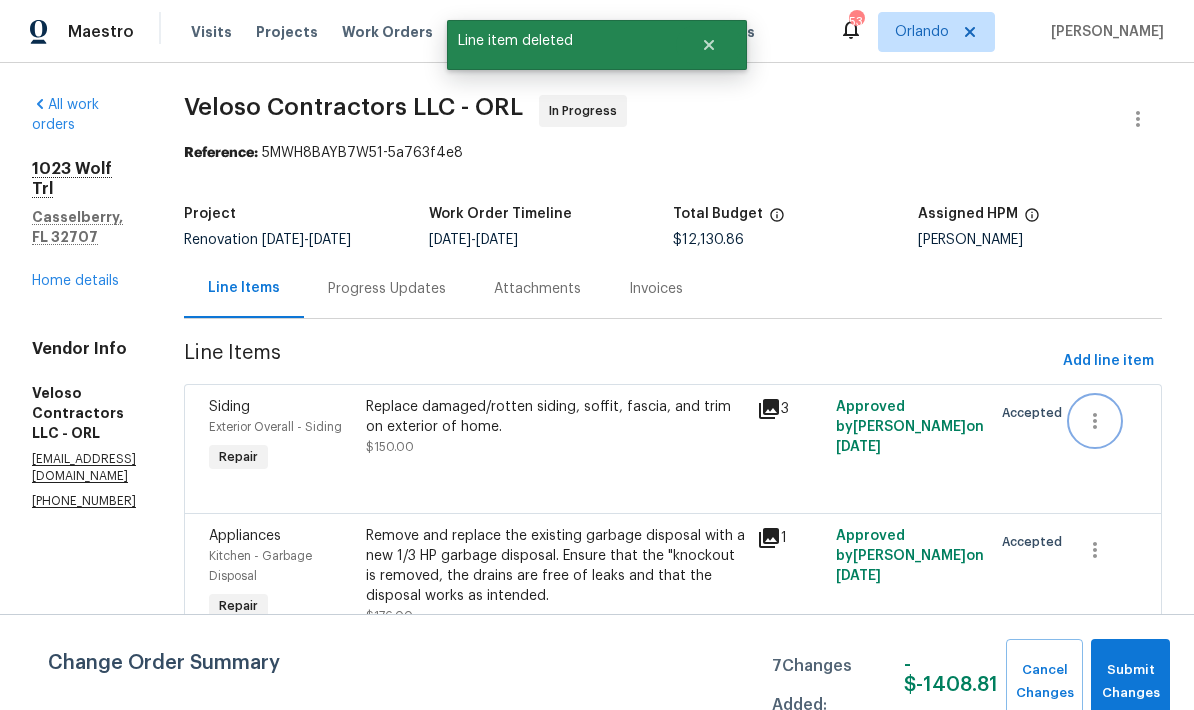 click 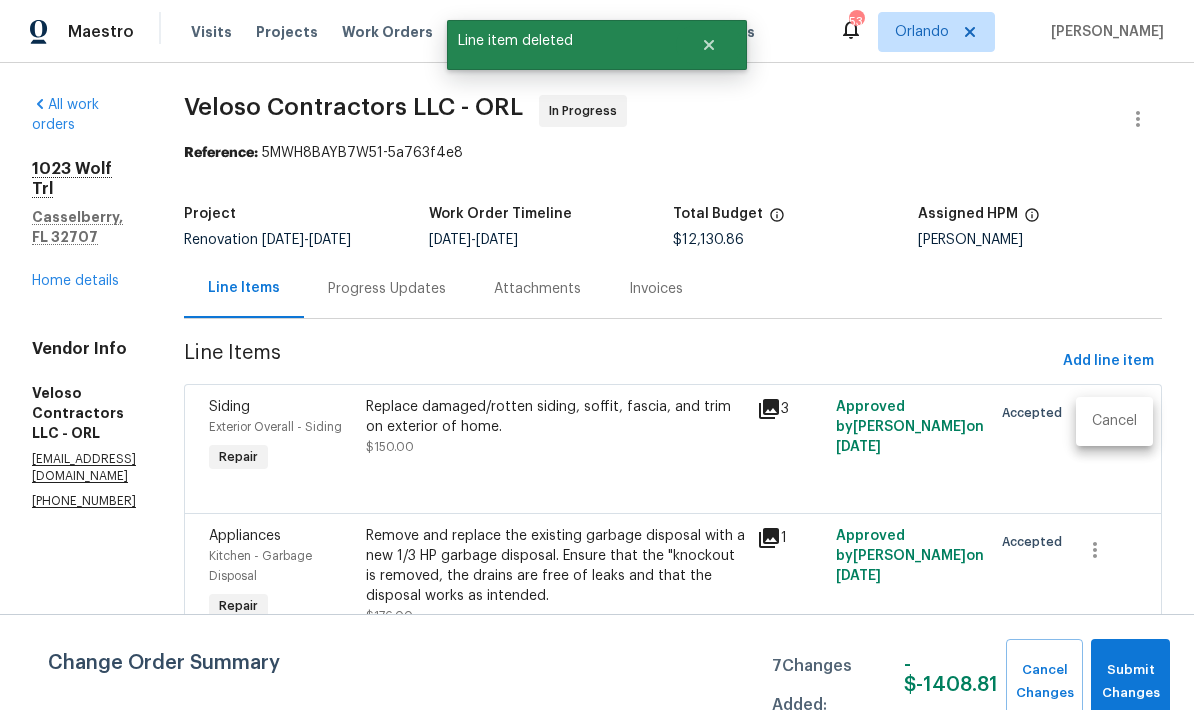click on "Cancel" at bounding box center [1114, 421] 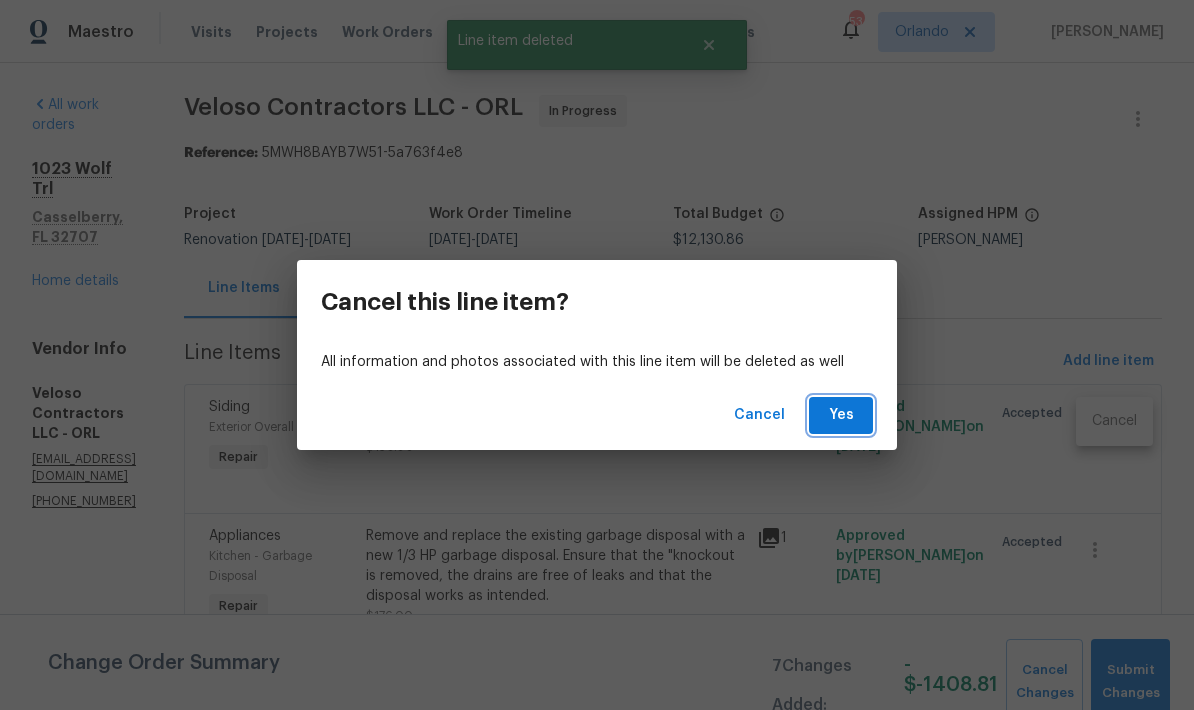 click on "Yes" at bounding box center (841, 415) 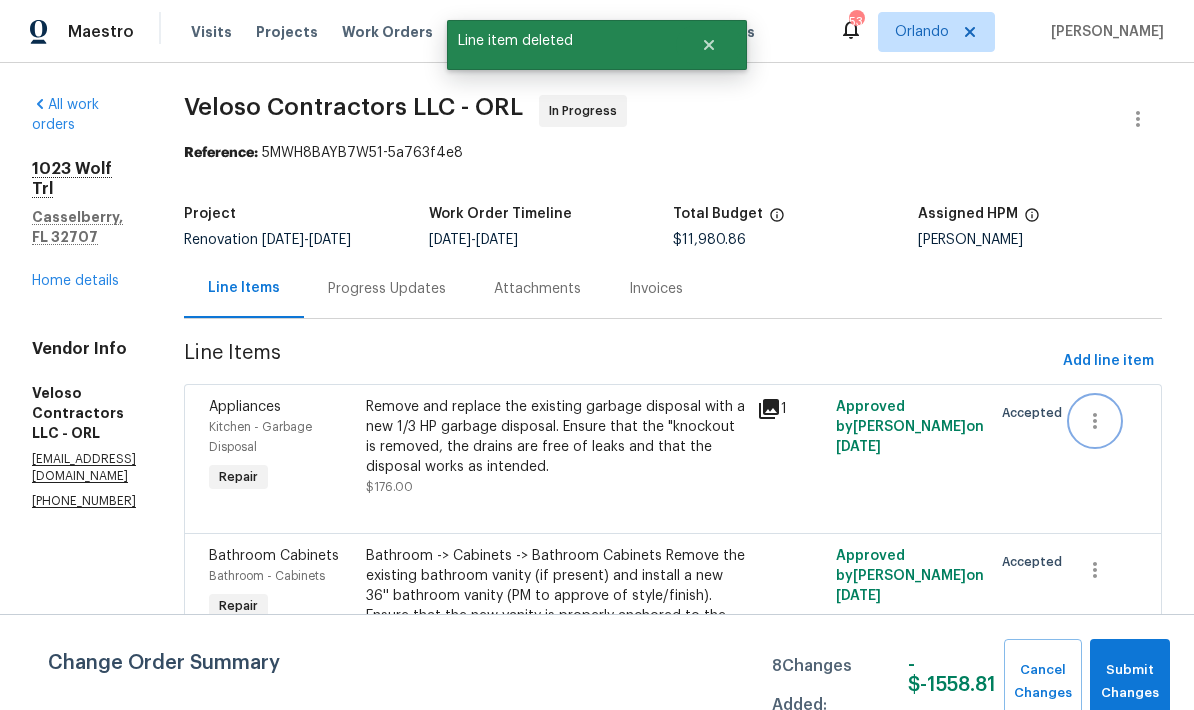 click at bounding box center [1095, 421] 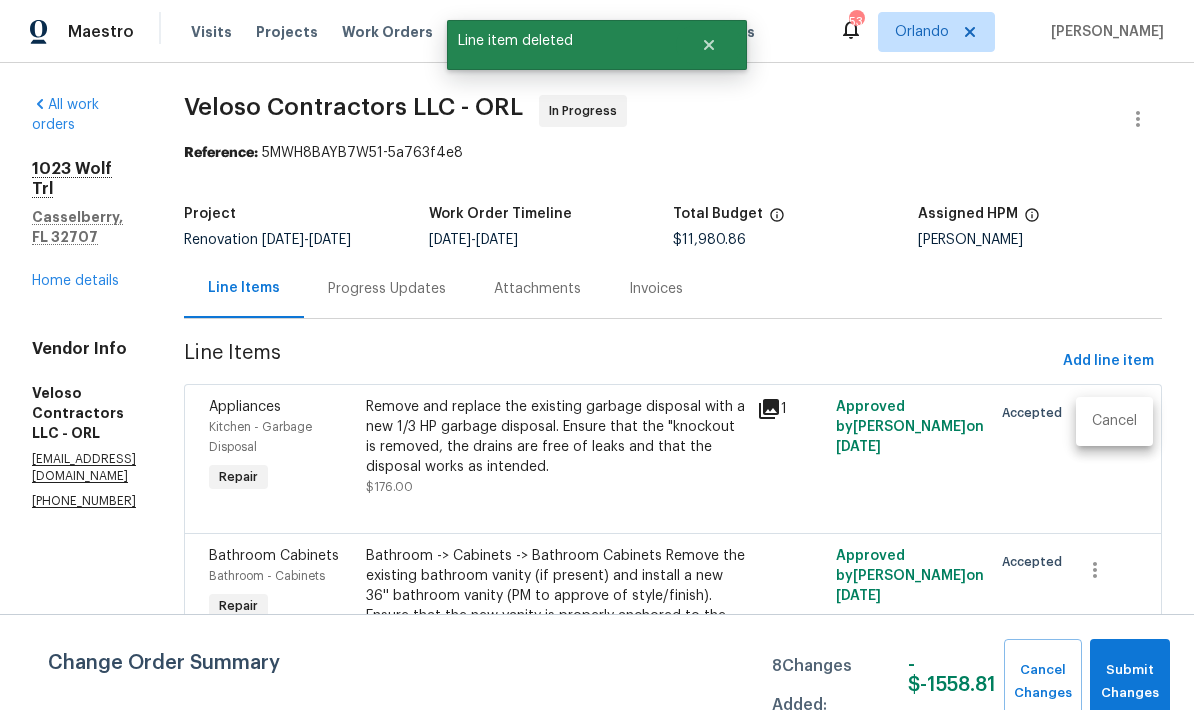 click on "Cancel" at bounding box center [1114, 421] 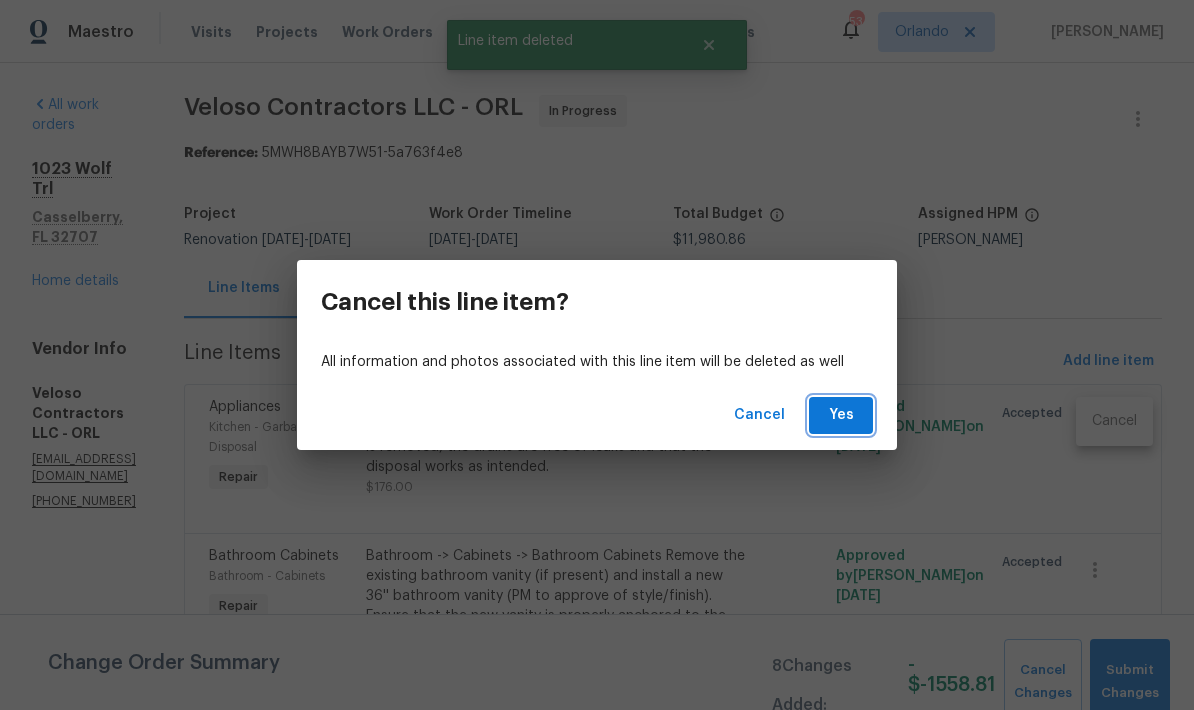 click on "Yes" at bounding box center [841, 415] 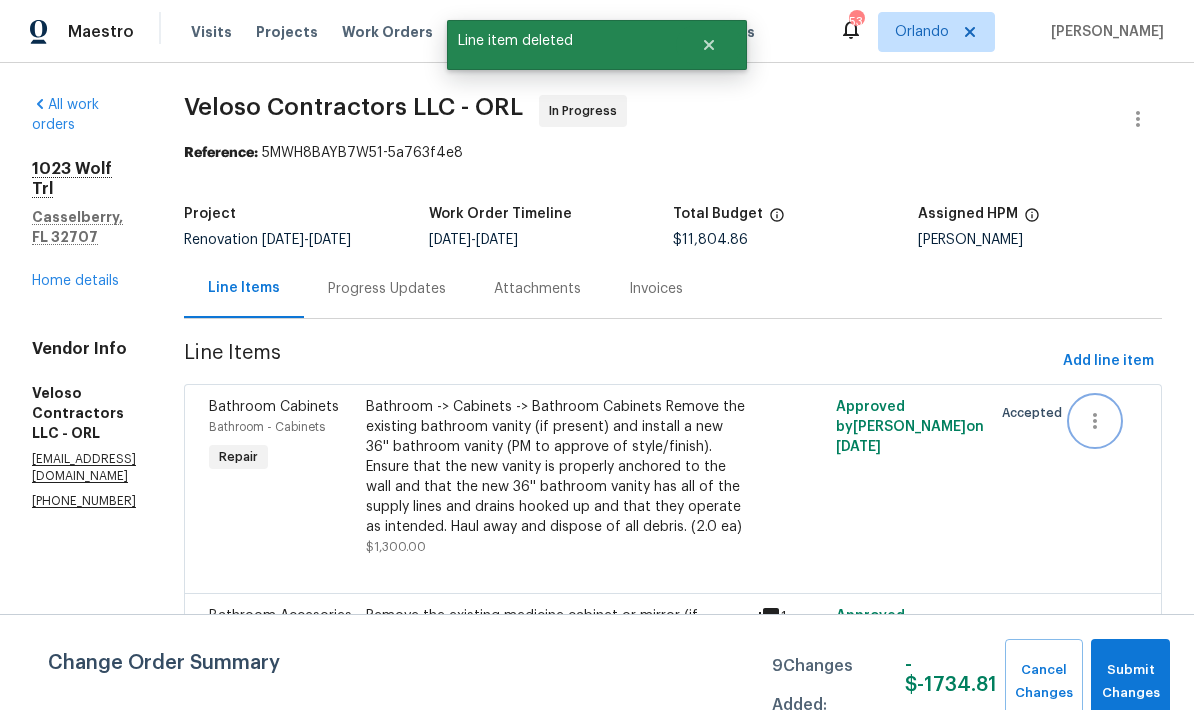 click 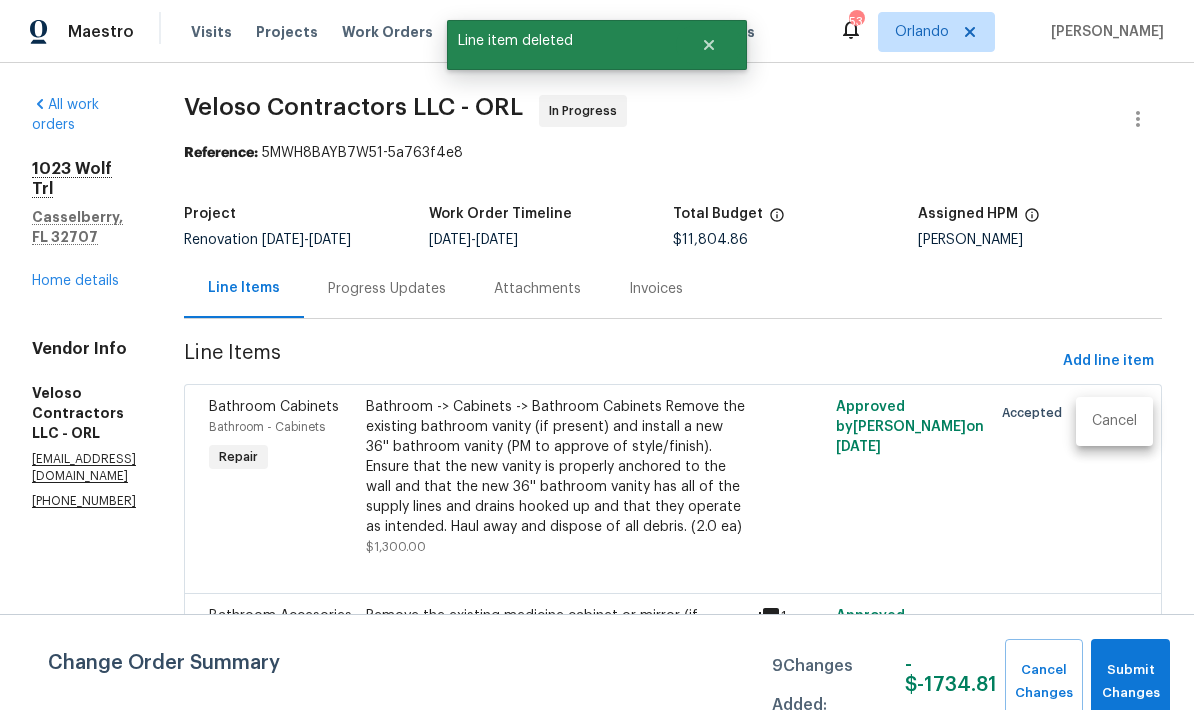 click on "Cancel" at bounding box center (1114, 421) 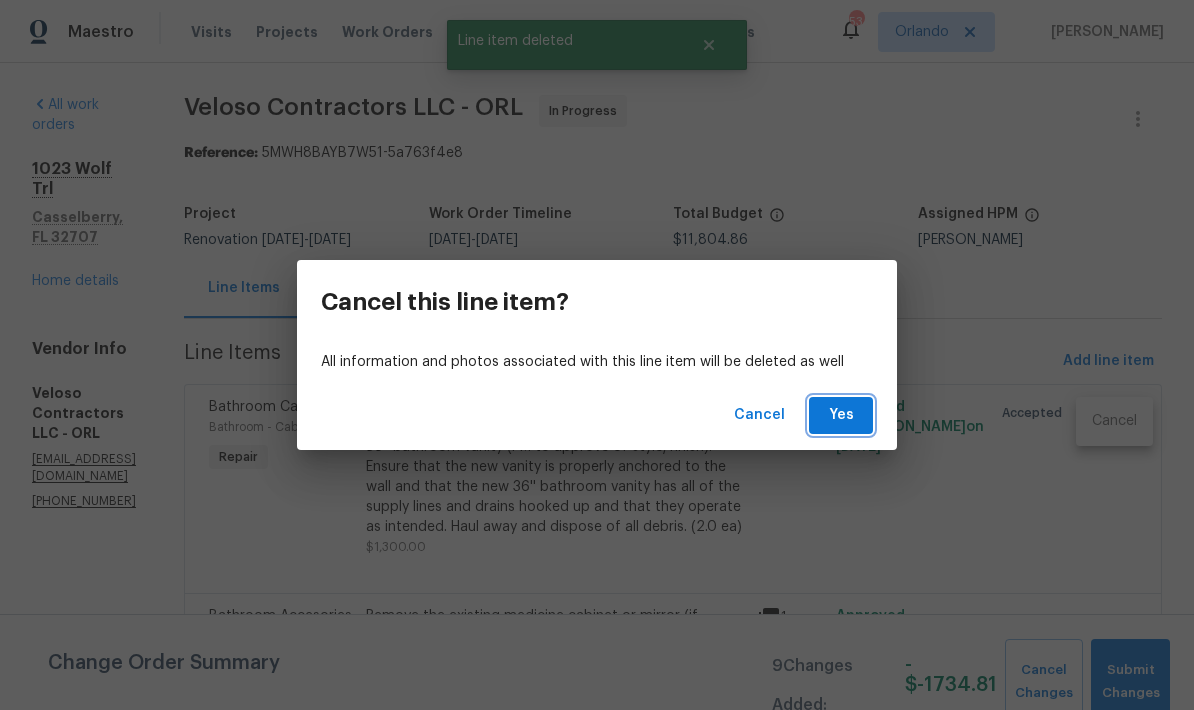 click on "Yes" at bounding box center [841, 415] 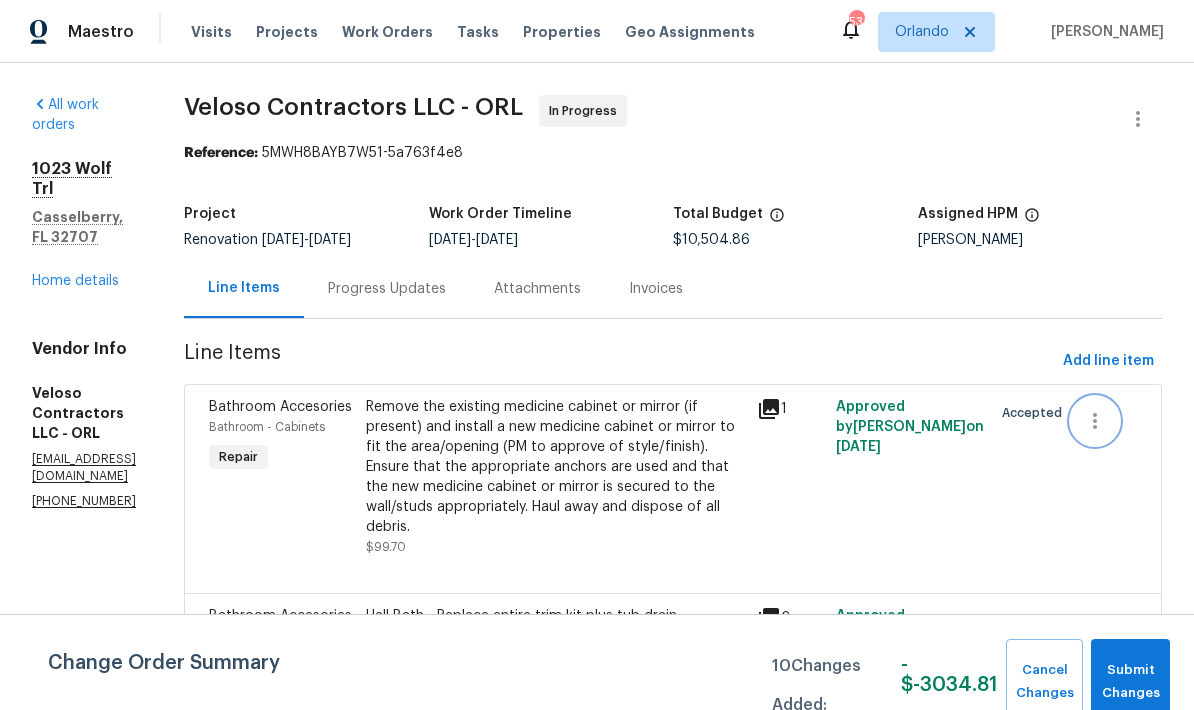click at bounding box center [1095, 421] 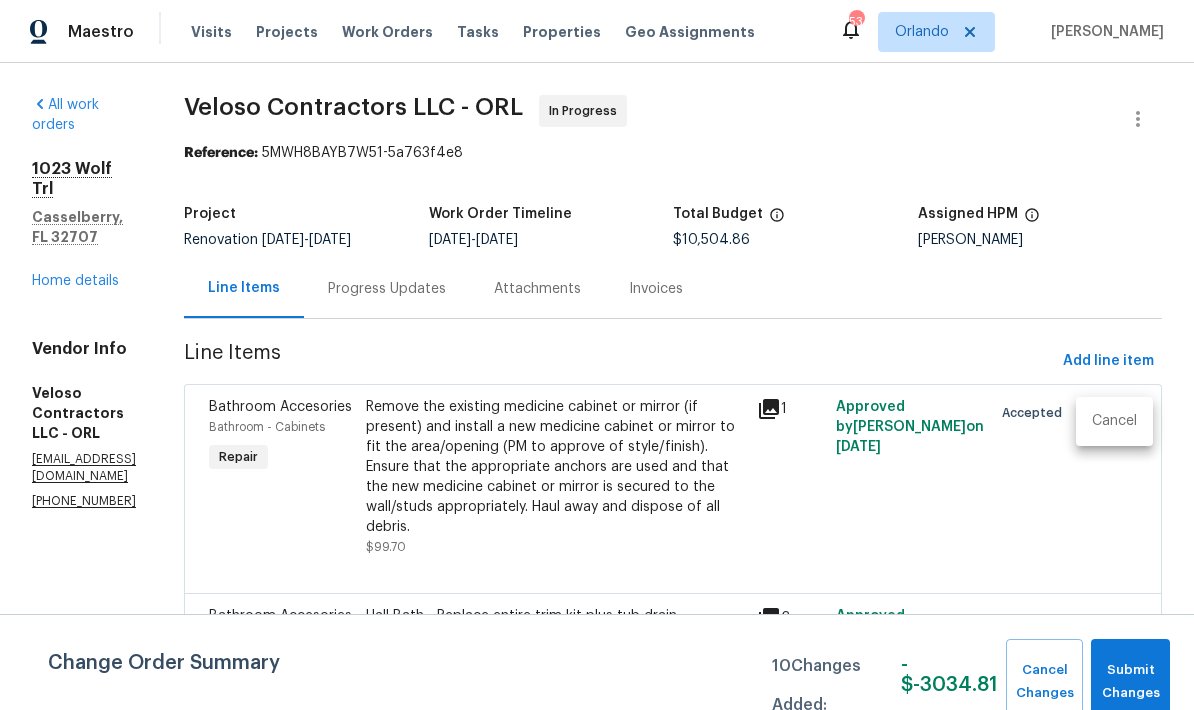 click on "Cancel" at bounding box center (1114, 421) 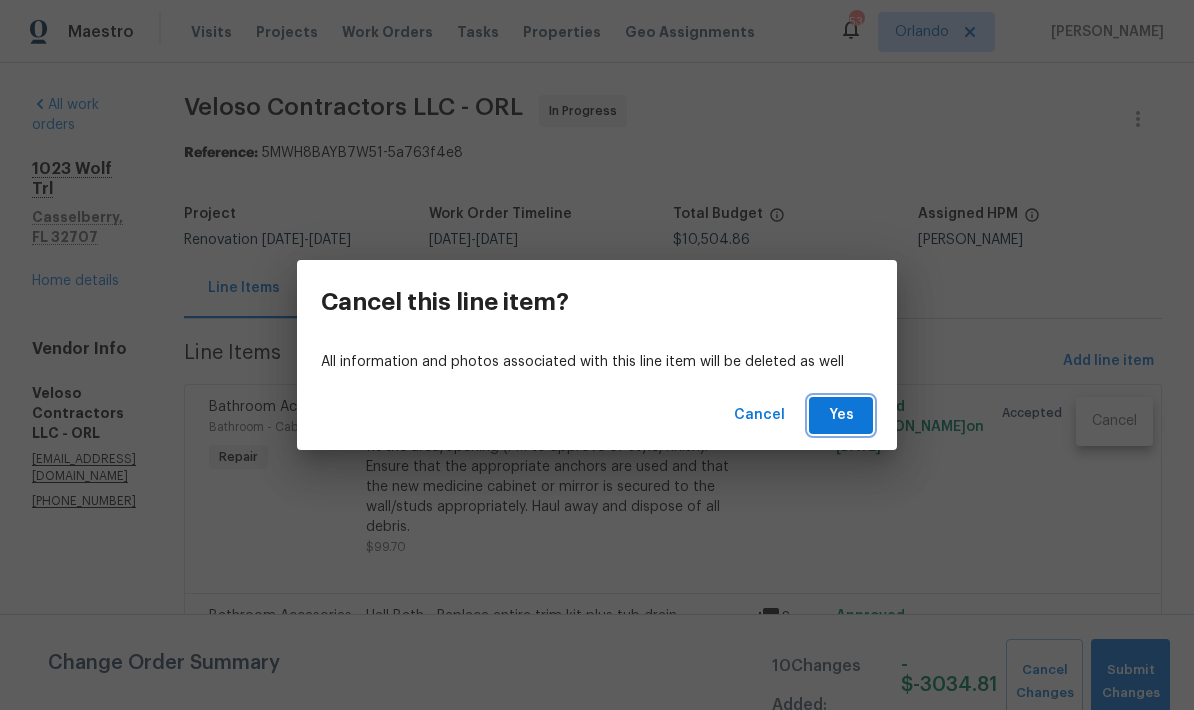 click on "Yes" at bounding box center [841, 415] 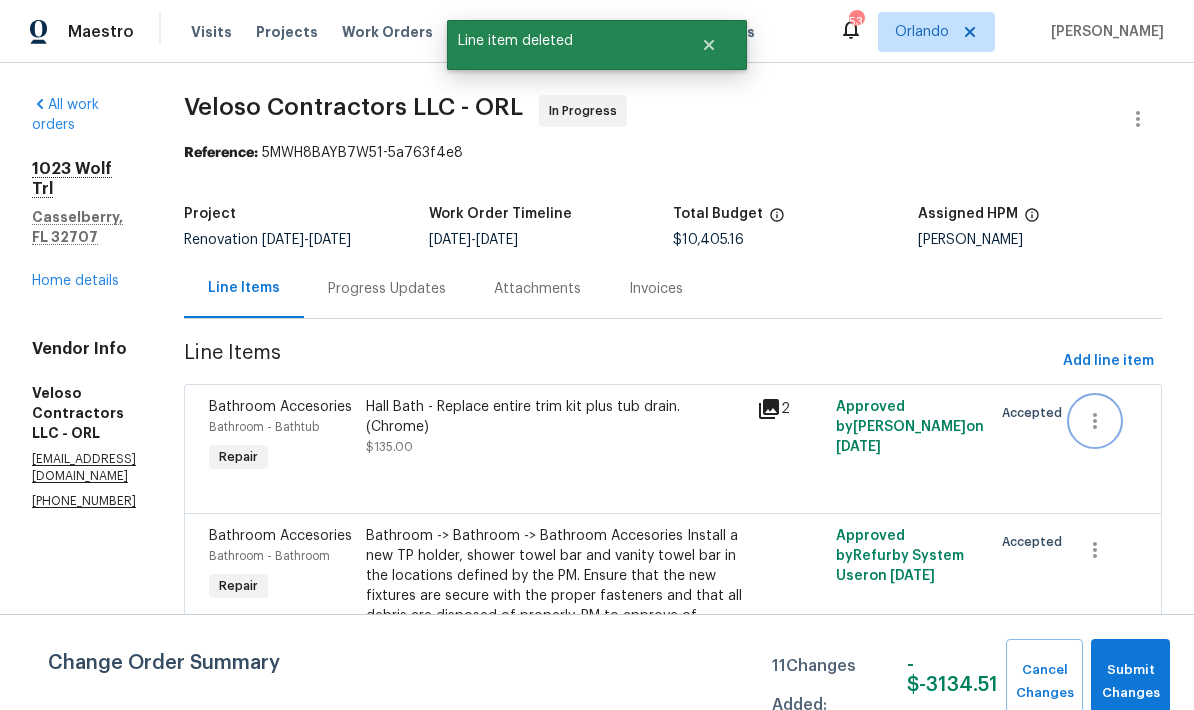 click 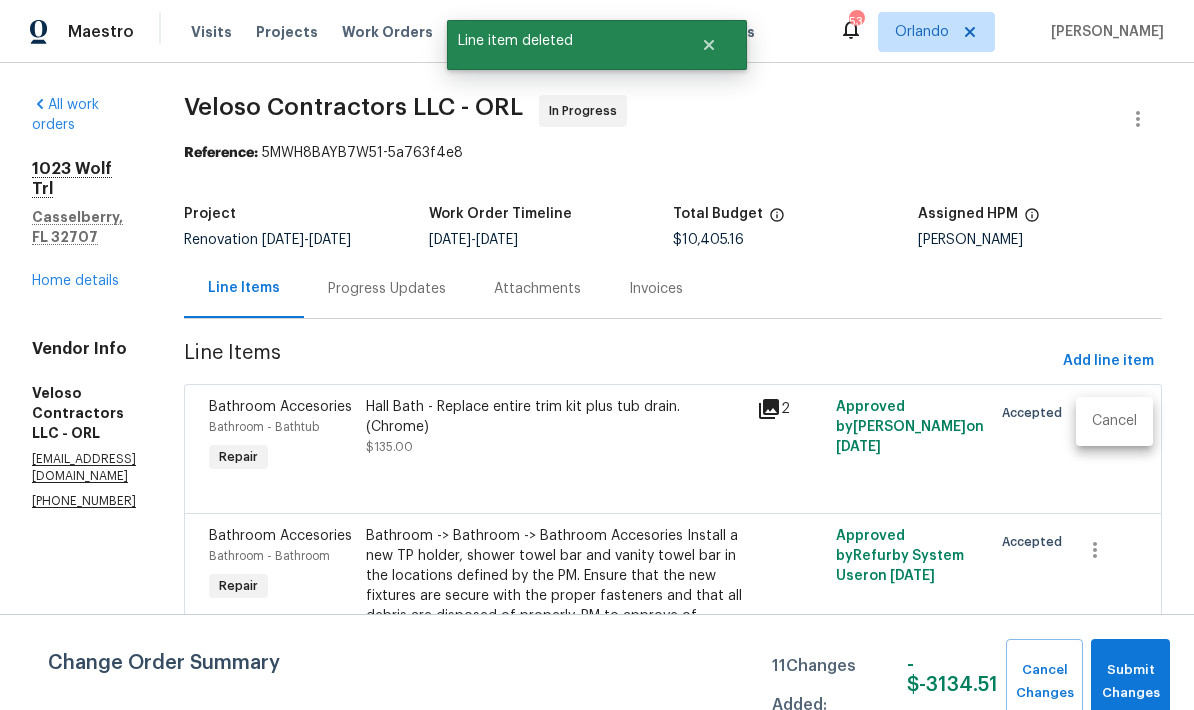 click on "Cancel" at bounding box center [1114, 421] 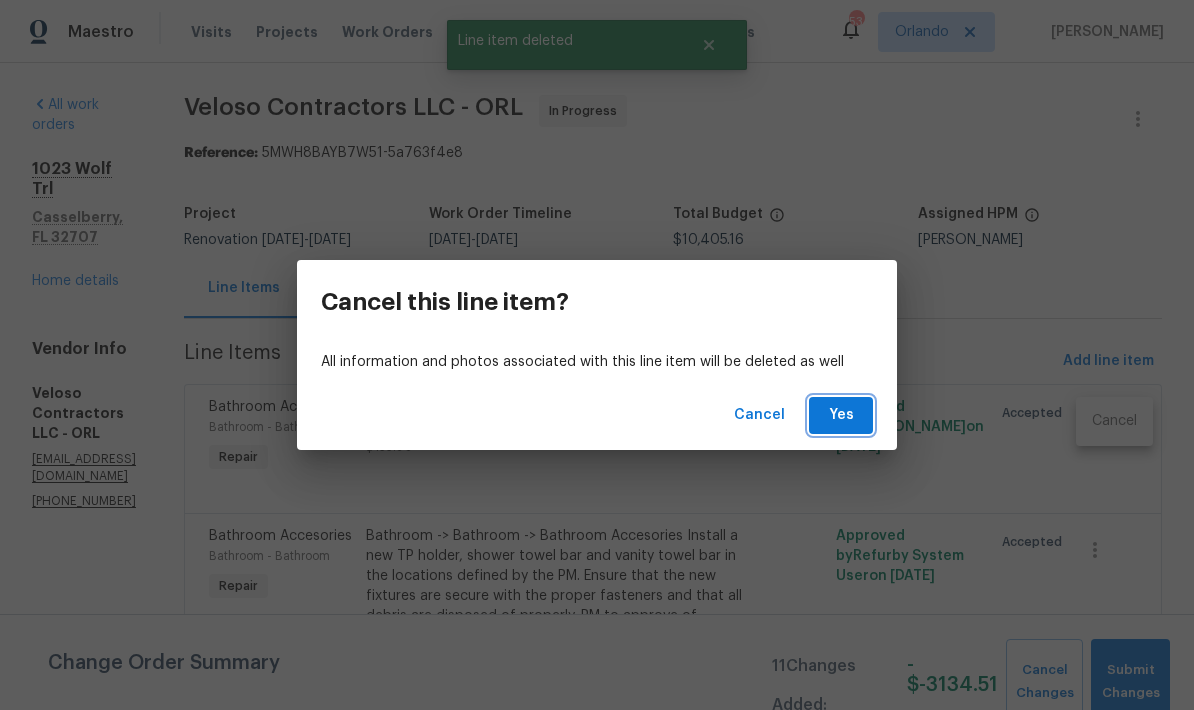 click on "Yes" at bounding box center [841, 415] 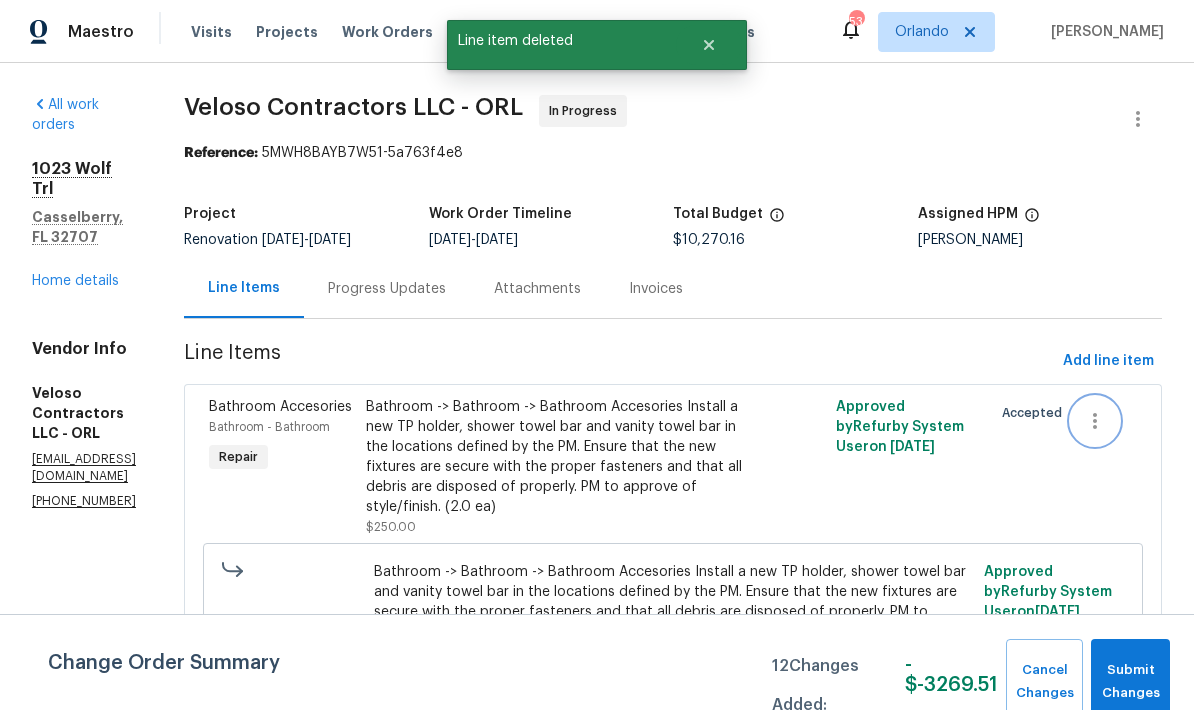 click 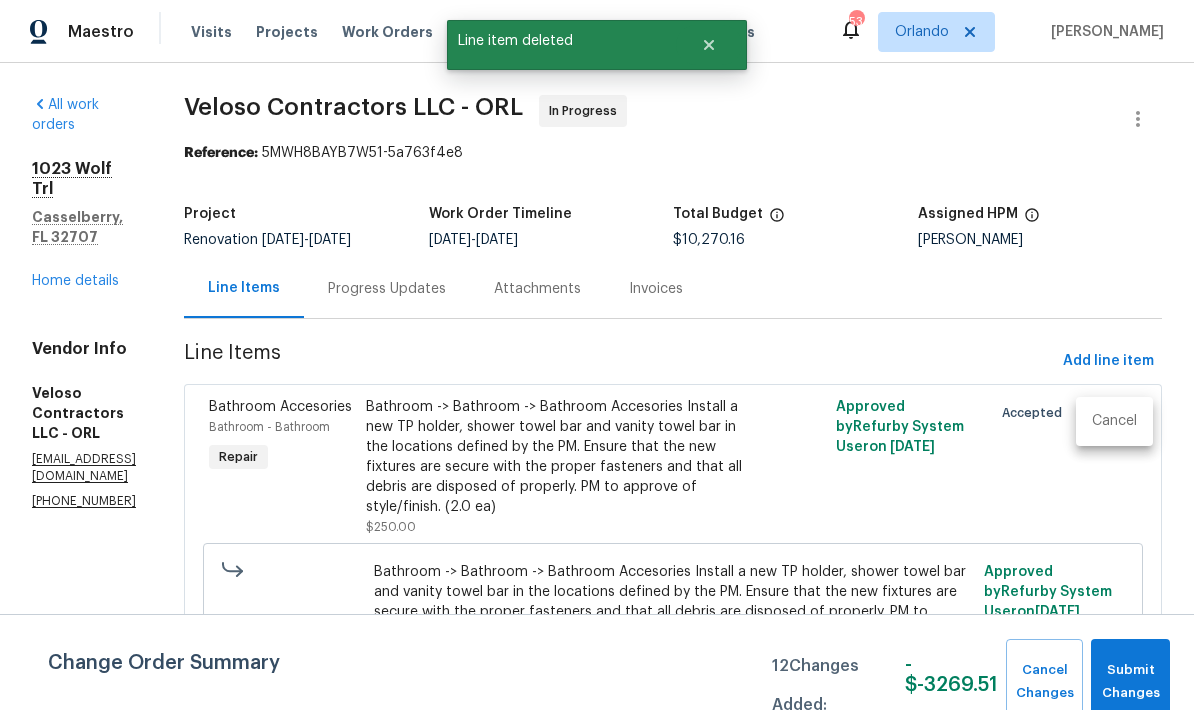 click on "Cancel" at bounding box center (1114, 421) 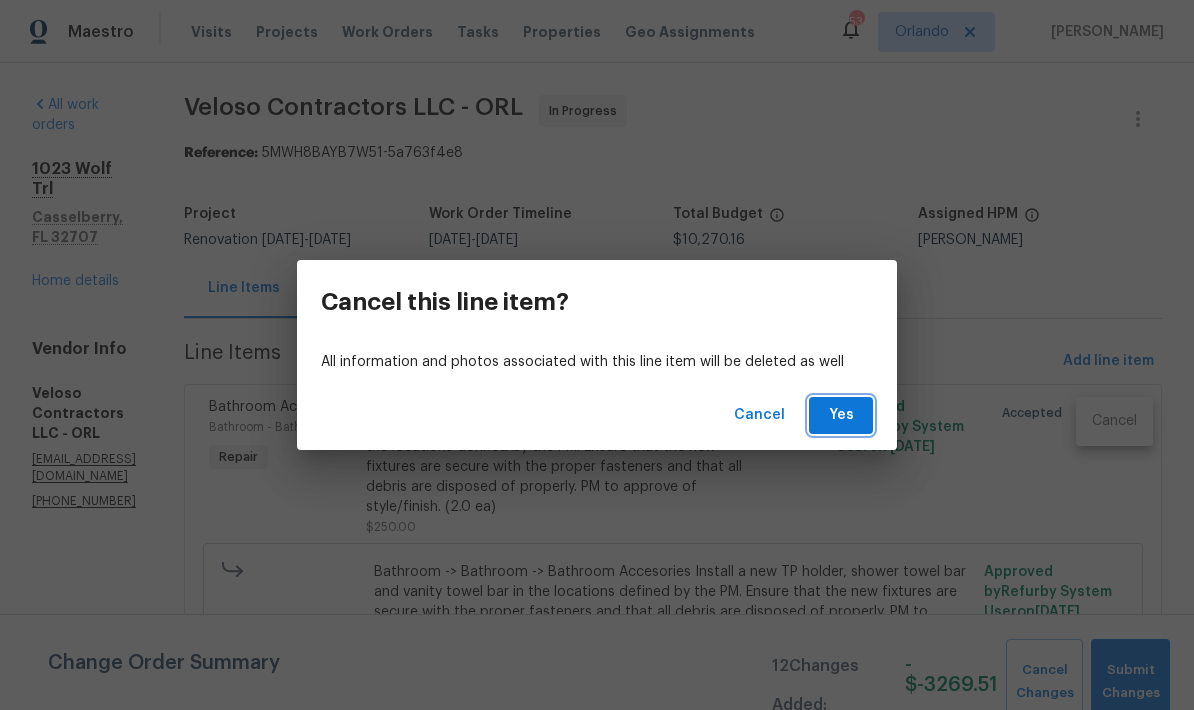 click on "Yes" at bounding box center [841, 415] 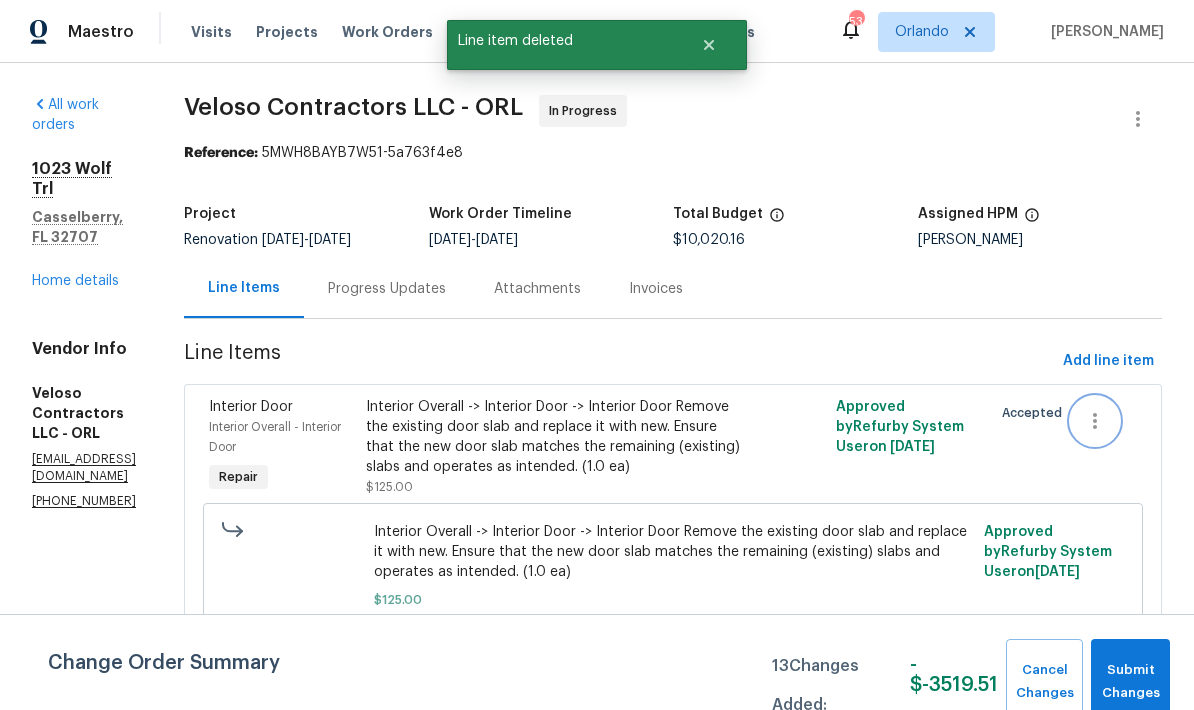 click 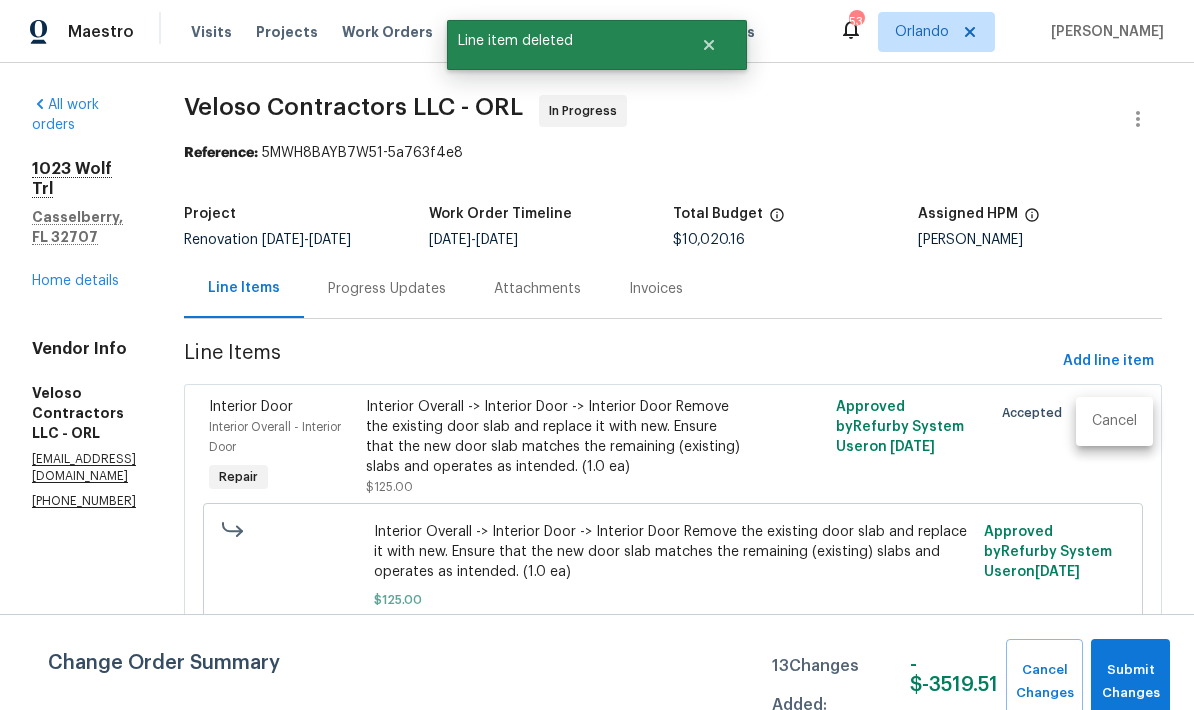 click on "Cancel" at bounding box center [1114, 421] 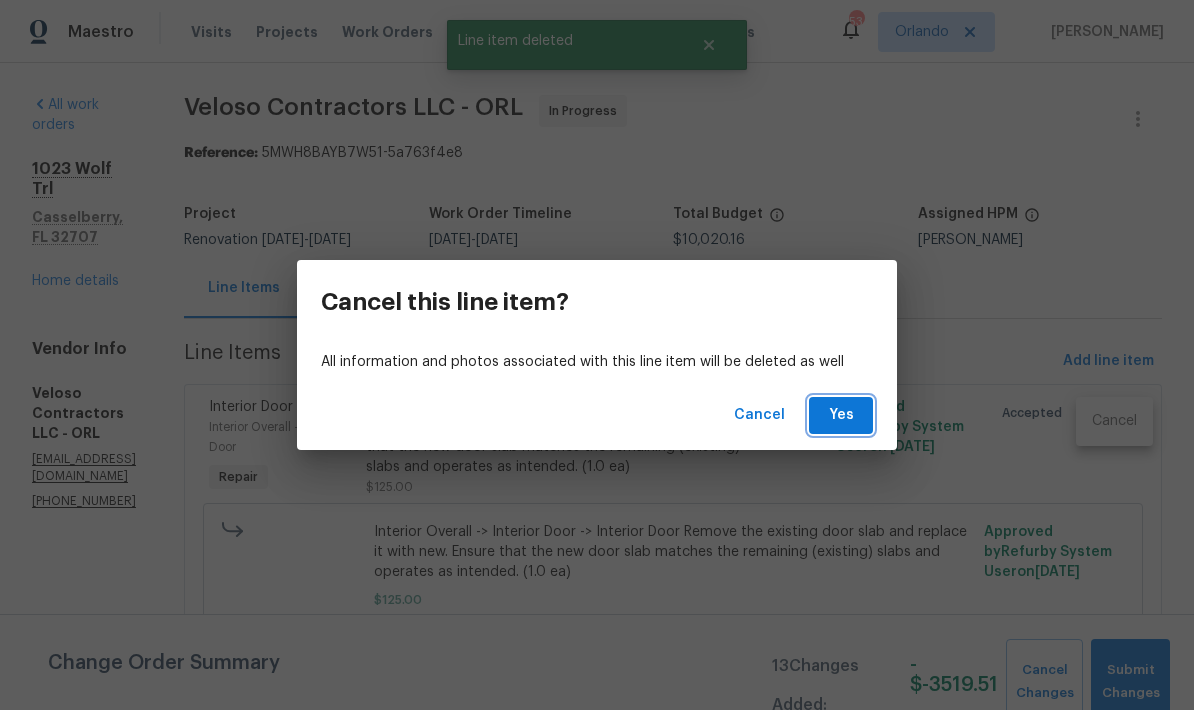 click on "Yes" at bounding box center (841, 415) 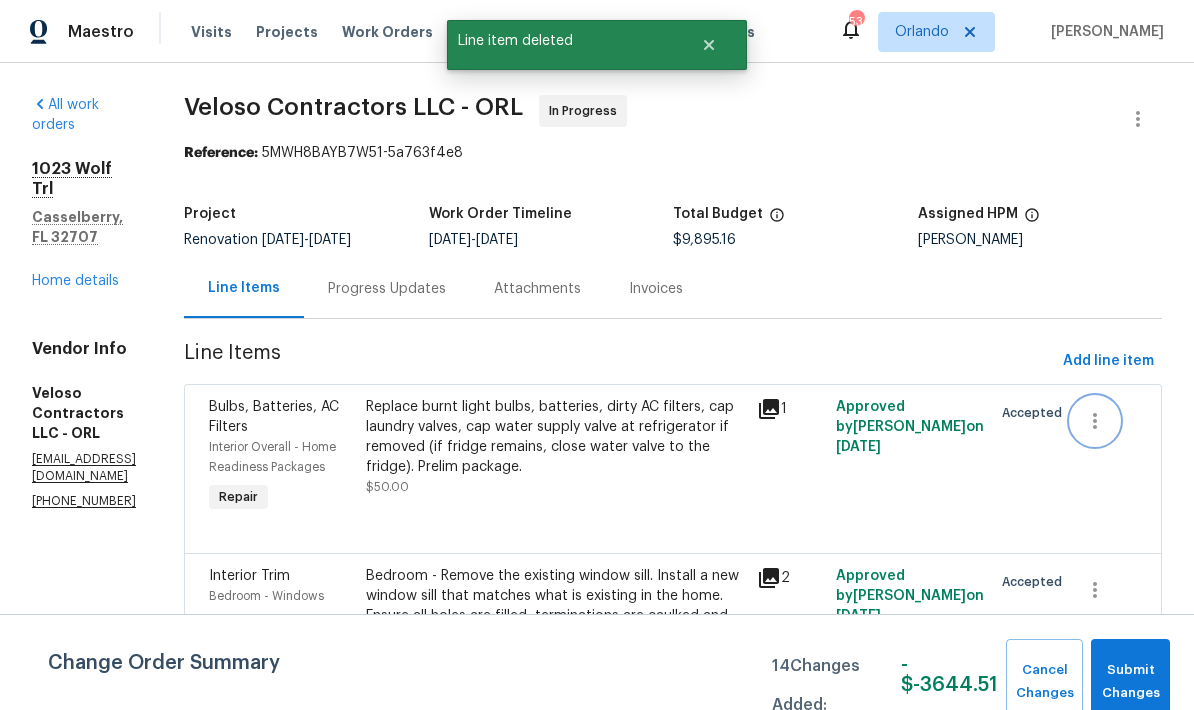 click 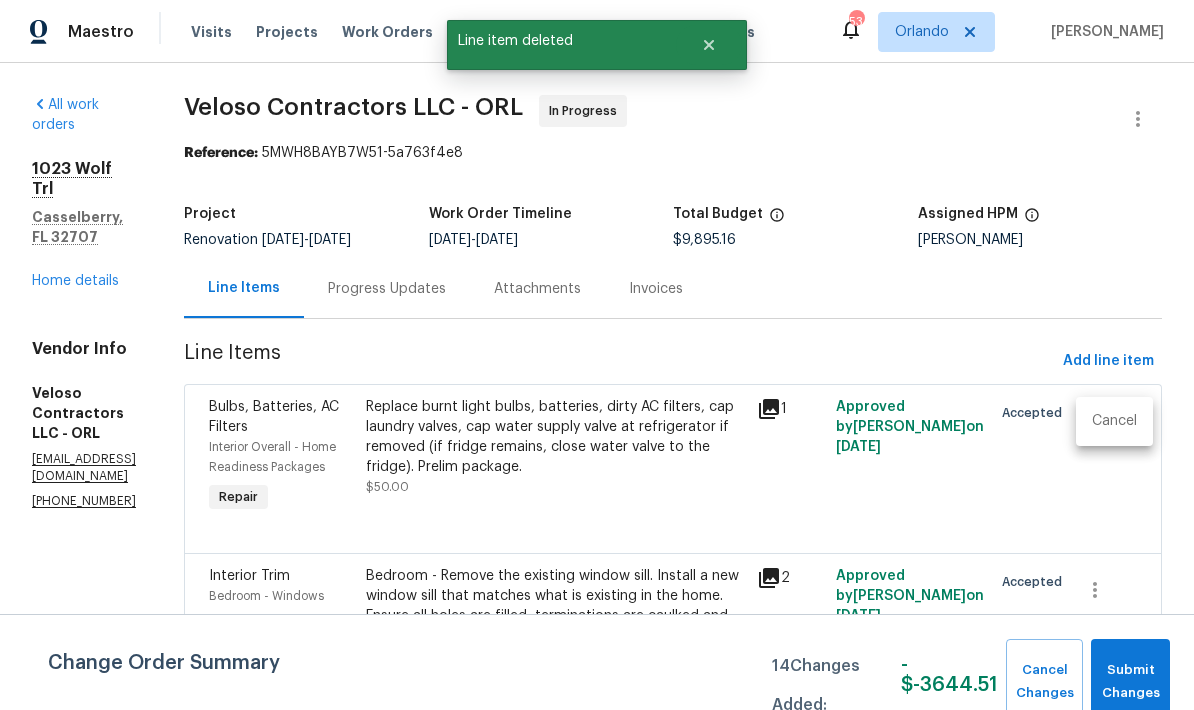 click on "Cancel" at bounding box center [1114, 421] 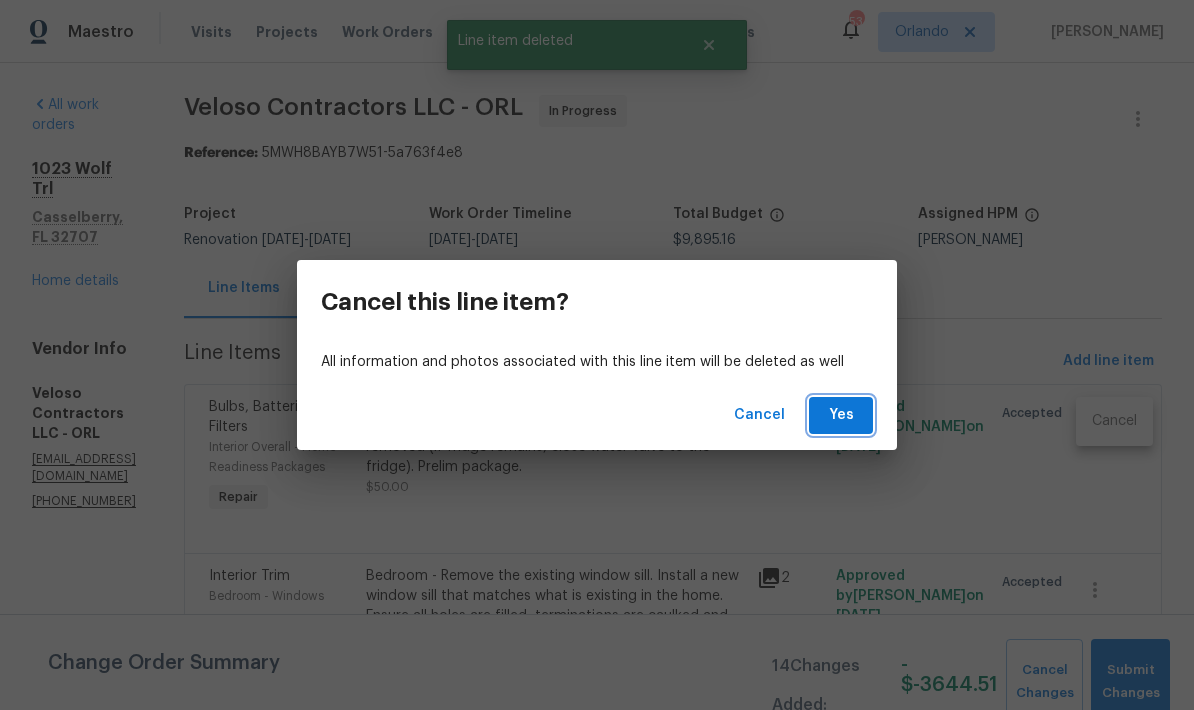 click on "Yes" at bounding box center (841, 415) 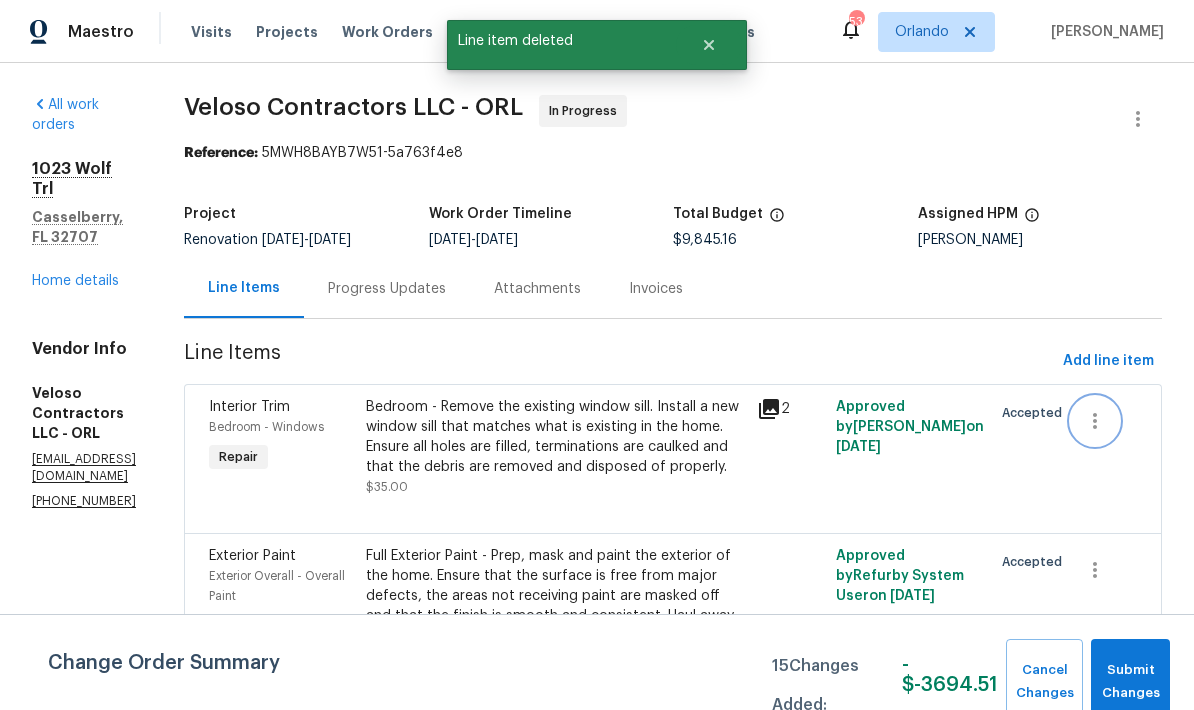 click 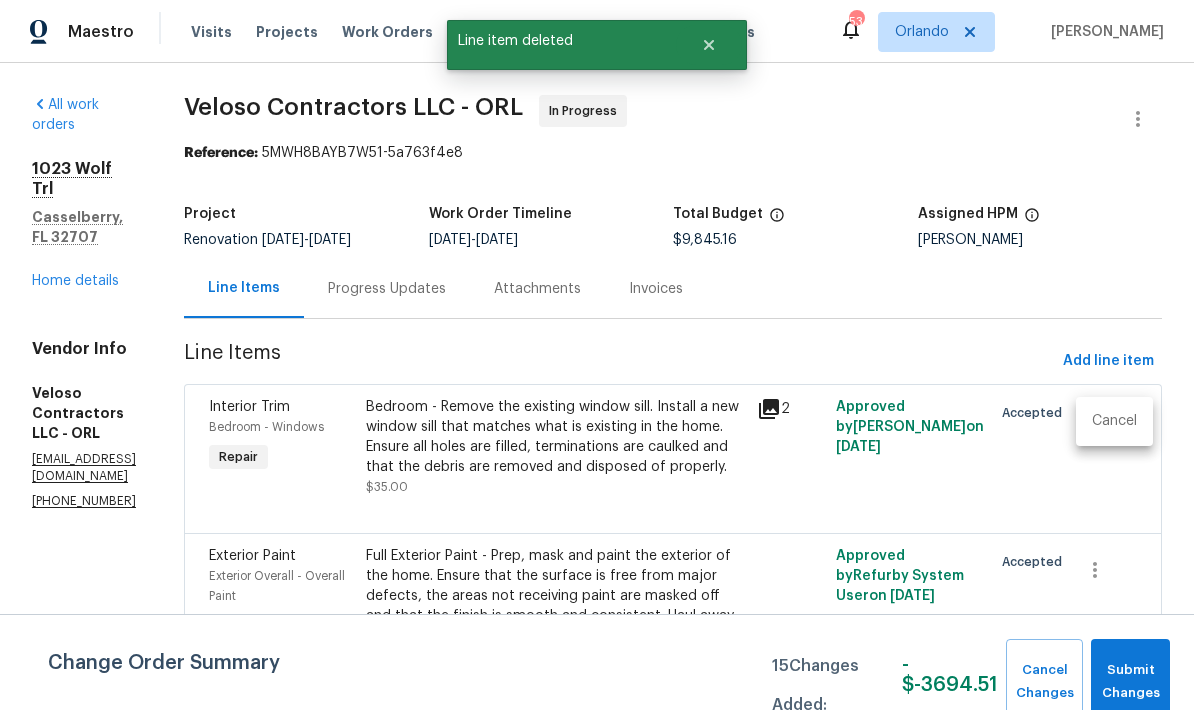 click on "Cancel" at bounding box center (1114, 421) 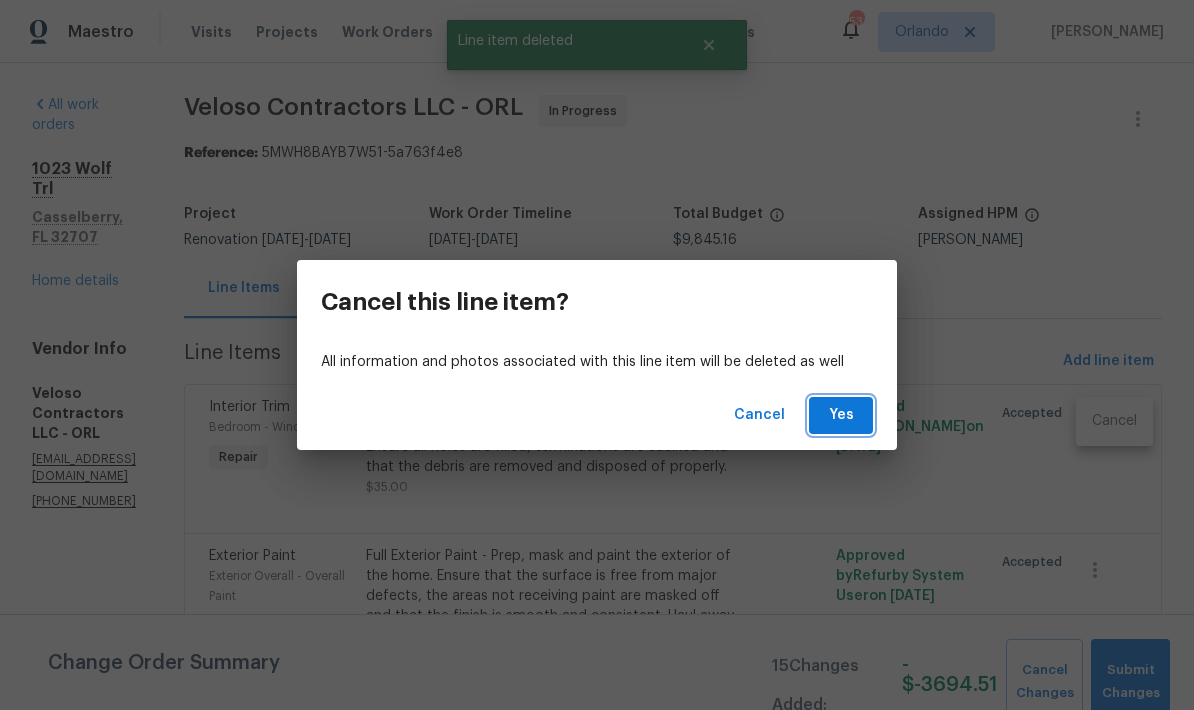 click on "Yes" at bounding box center [841, 415] 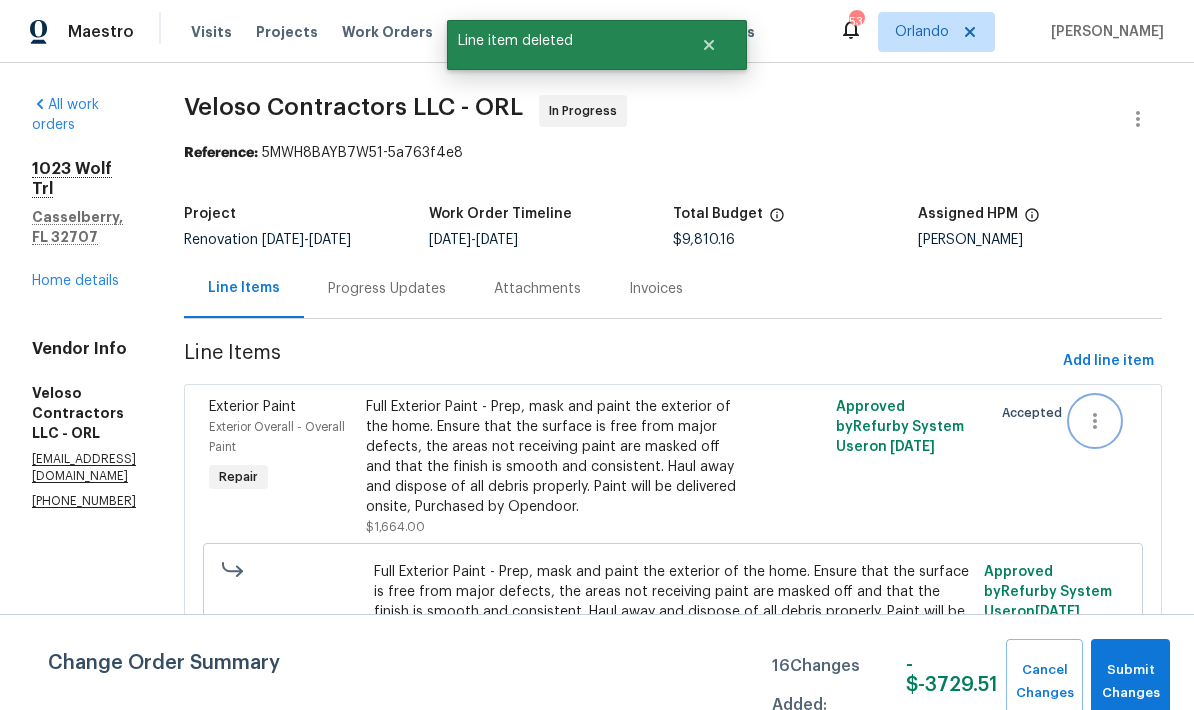 click 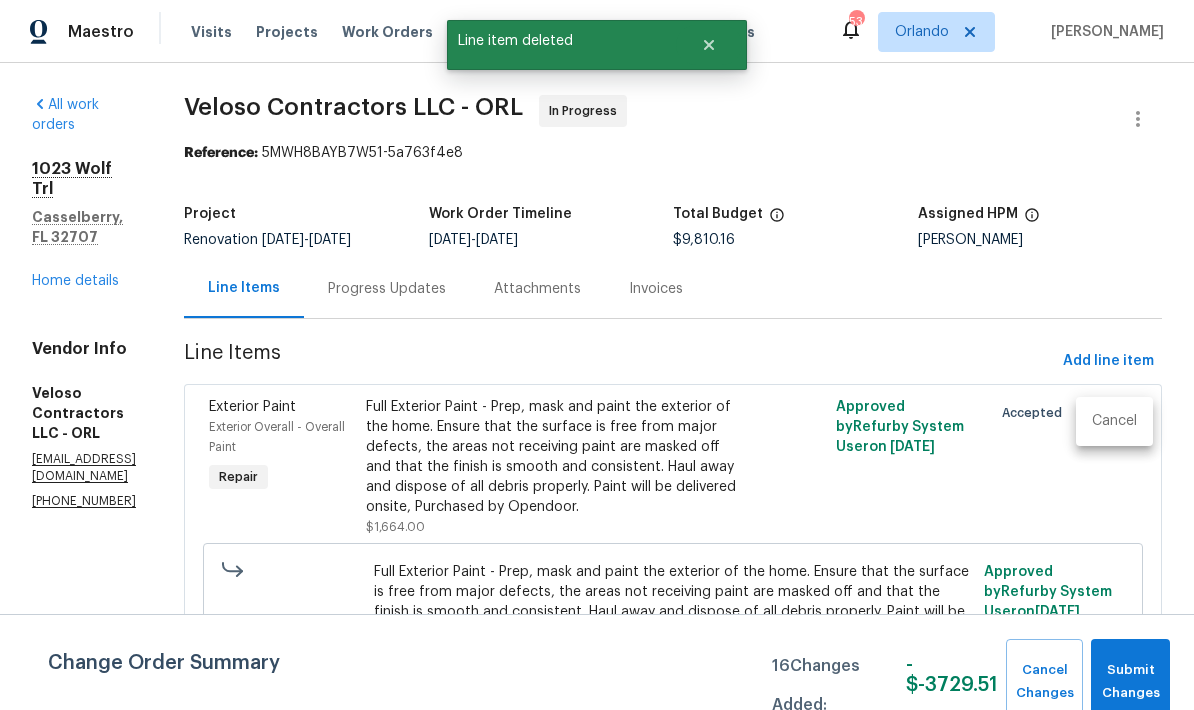 click on "Cancel" at bounding box center [1114, 421] 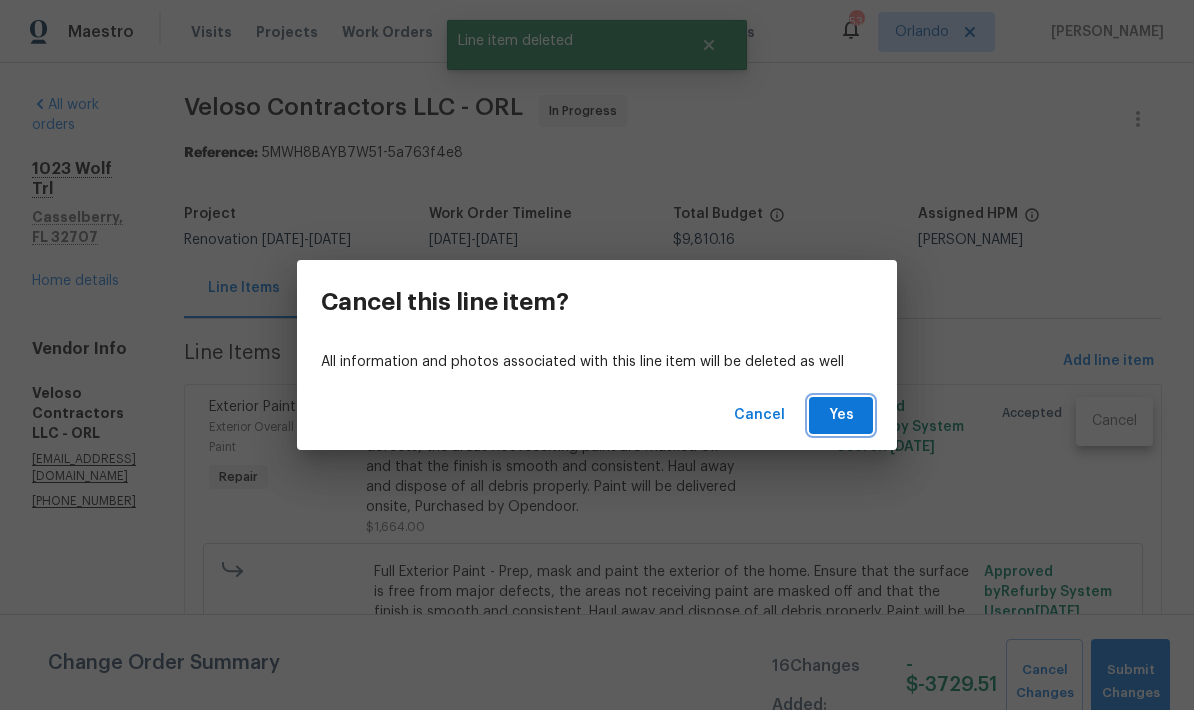 click on "Yes" at bounding box center [841, 415] 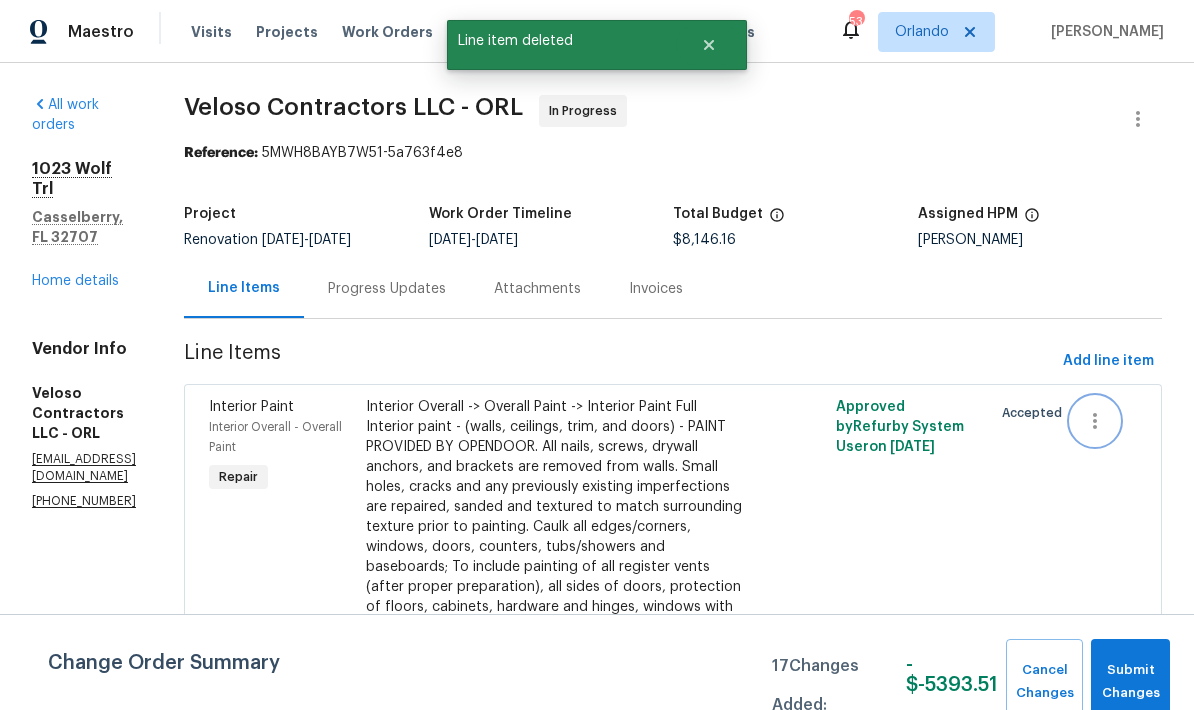 click 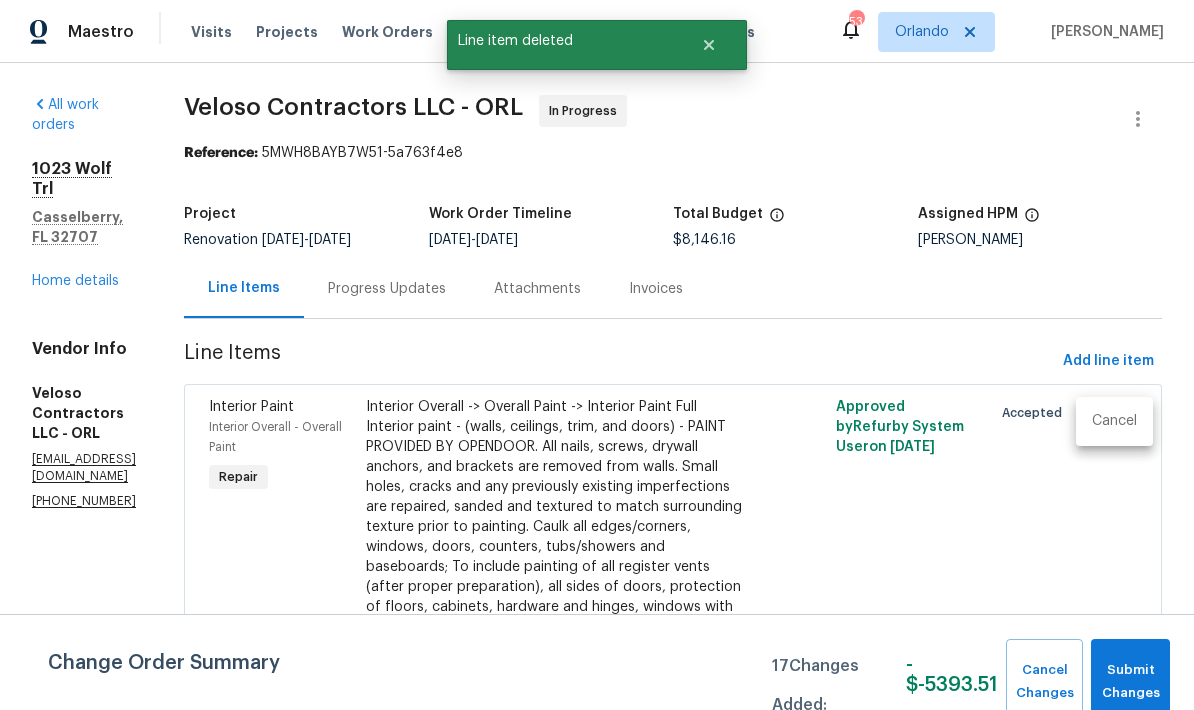 click on "Cancel" at bounding box center [1114, 421] 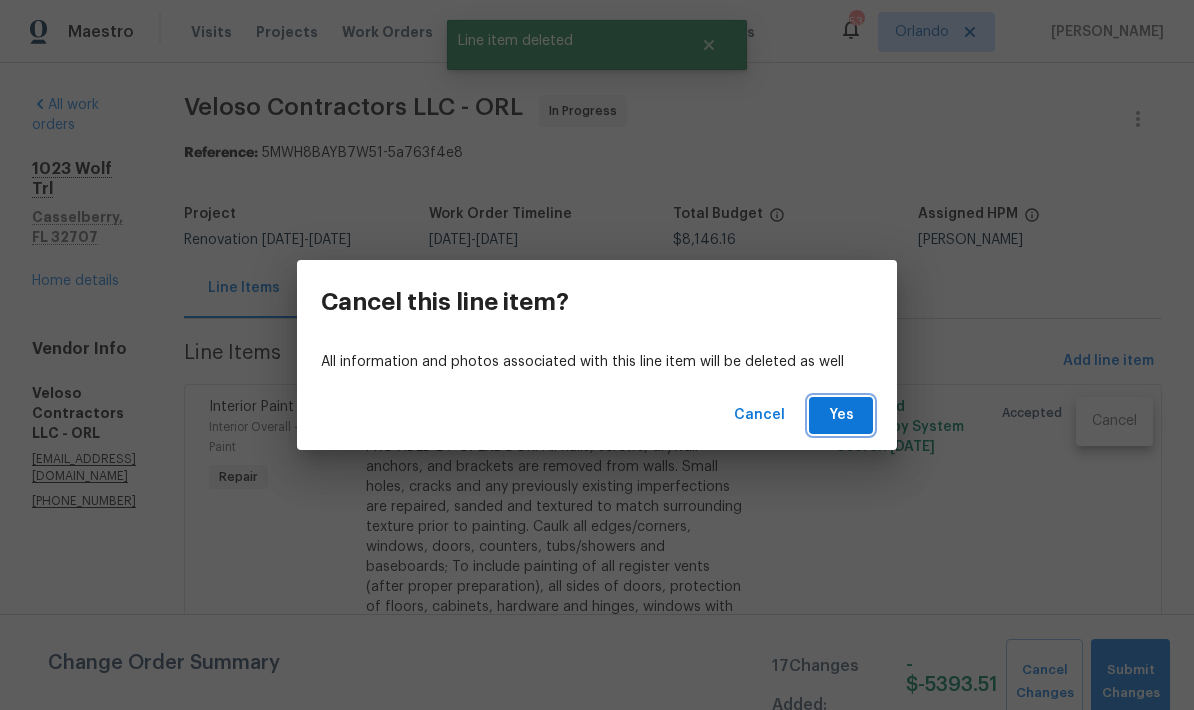 click on "Yes" at bounding box center [841, 415] 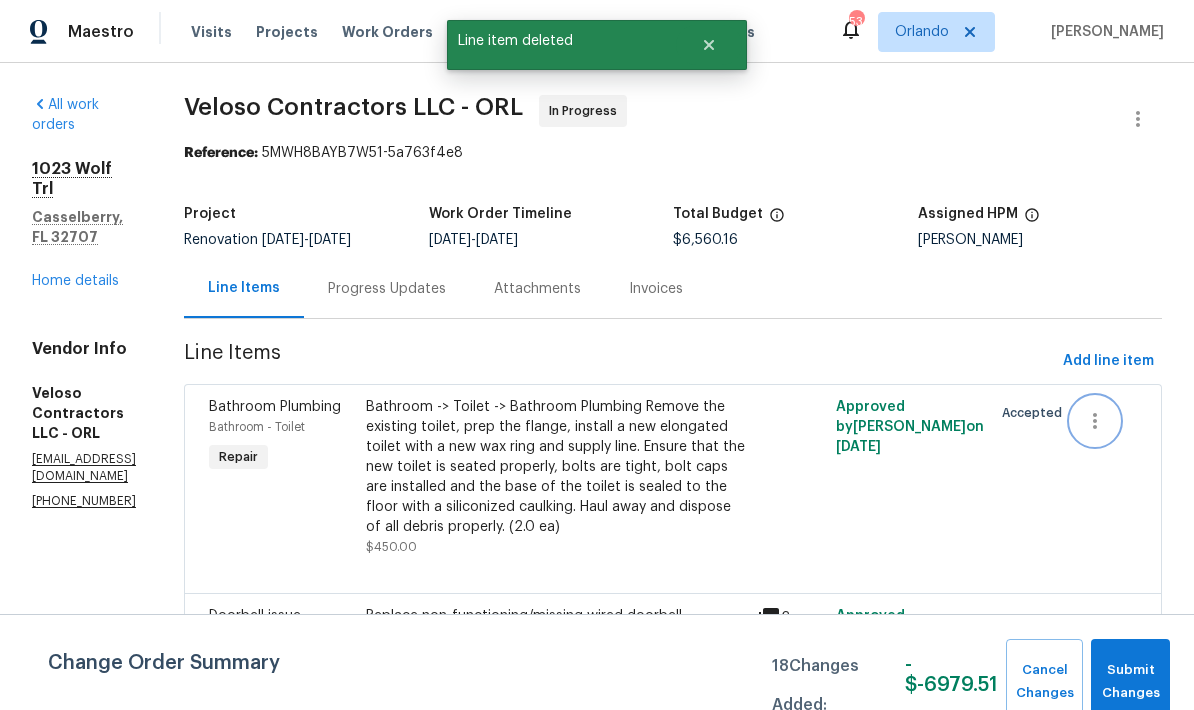 click 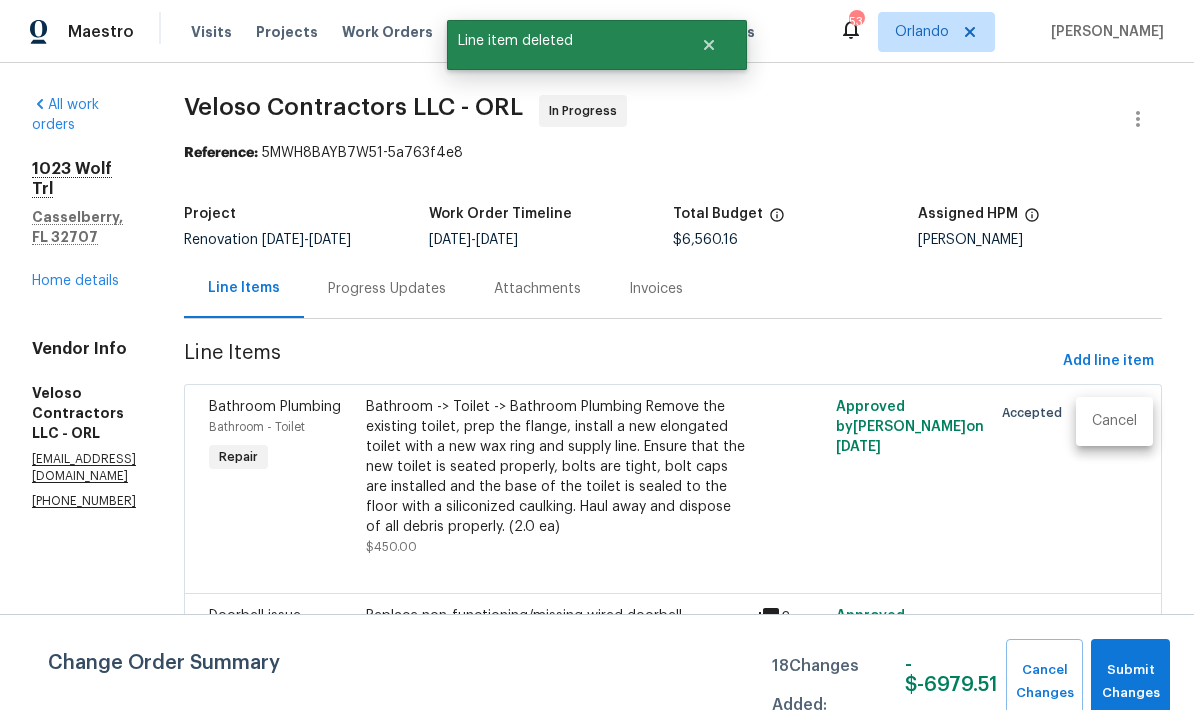 click on "Cancel" at bounding box center (1114, 421) 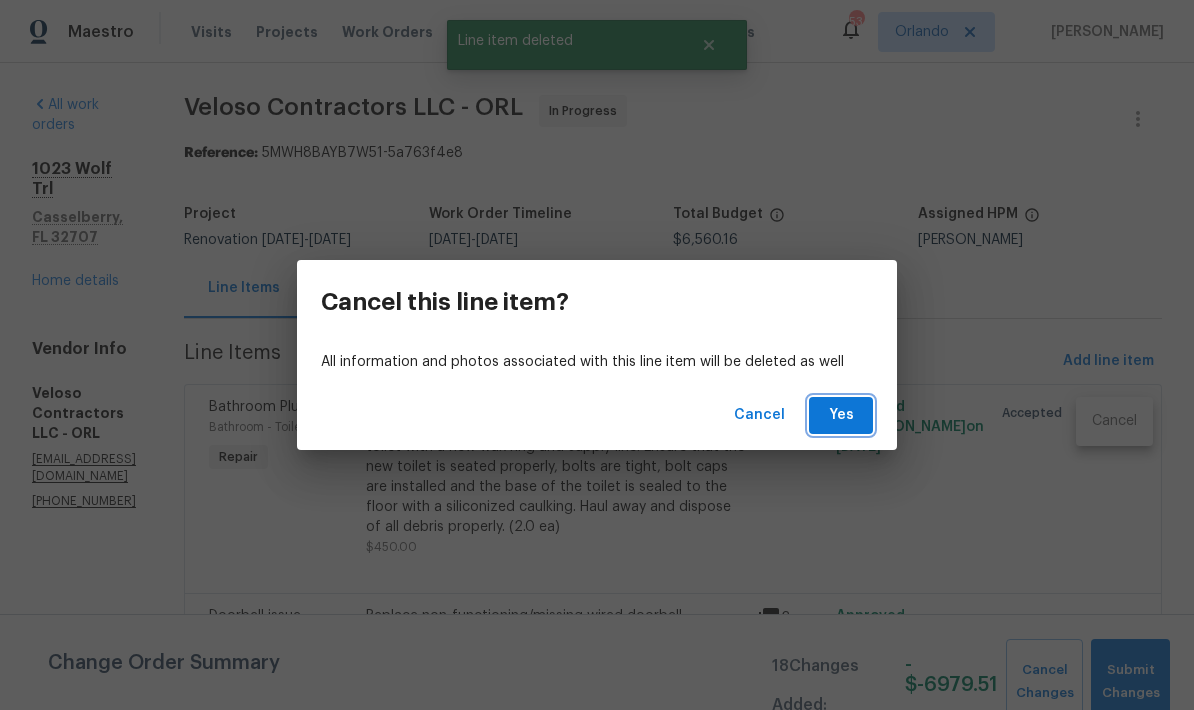 click on "Yes" at bounding box center [841, 415] 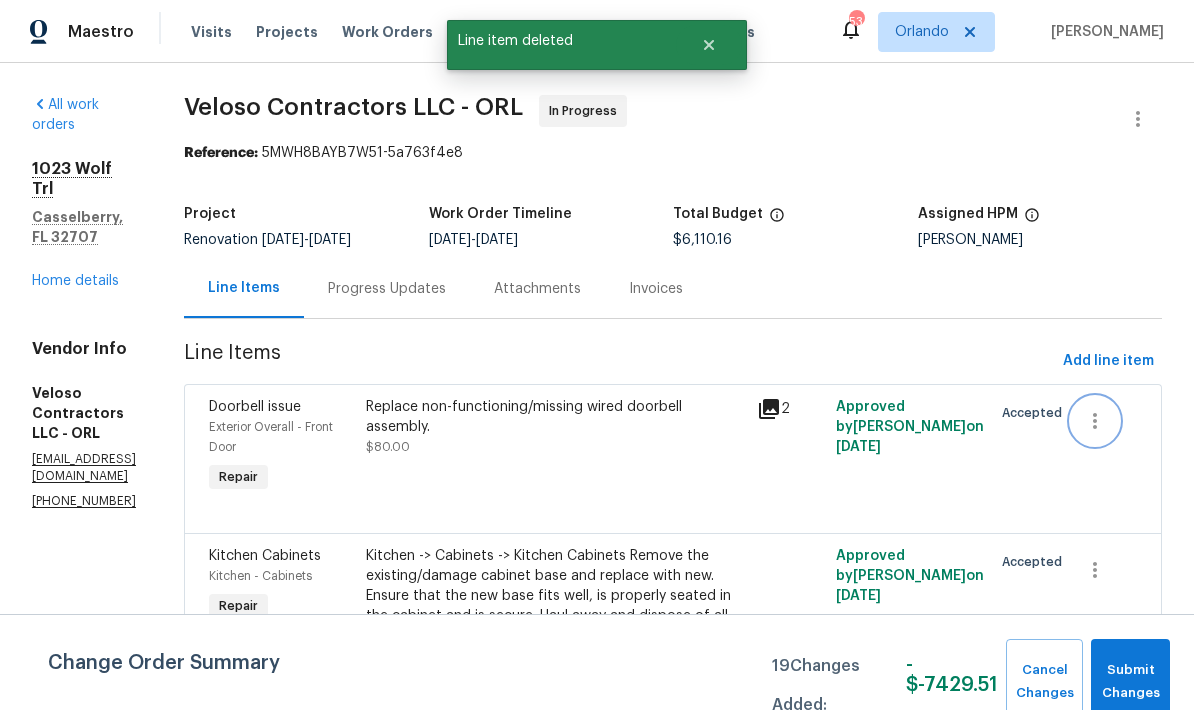 click 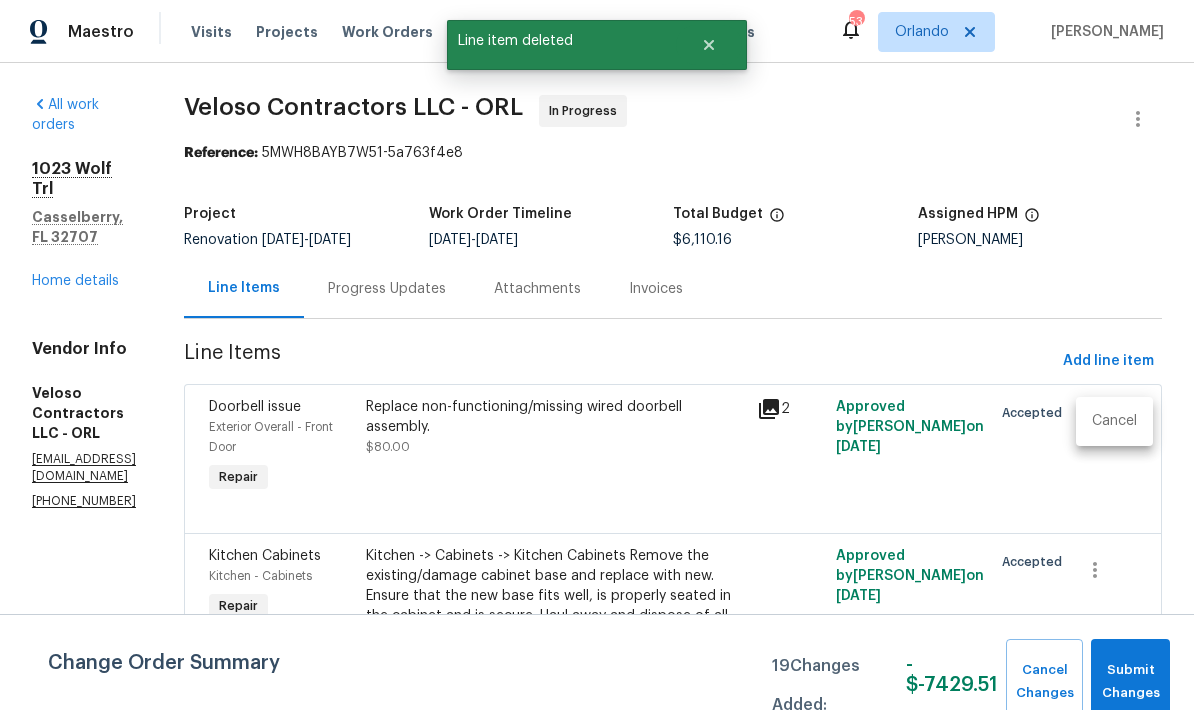 click on "Cancel" at bounding box center (1114, 421) 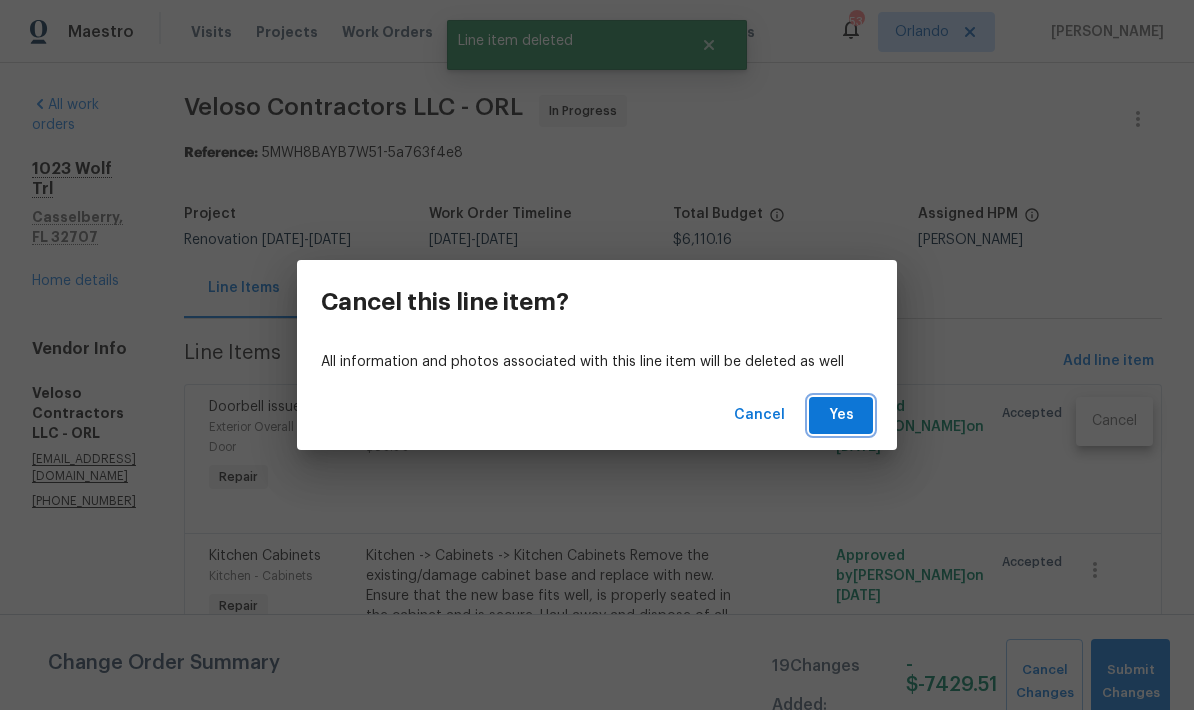 click on "Yes" at bounding box center (841, 415) 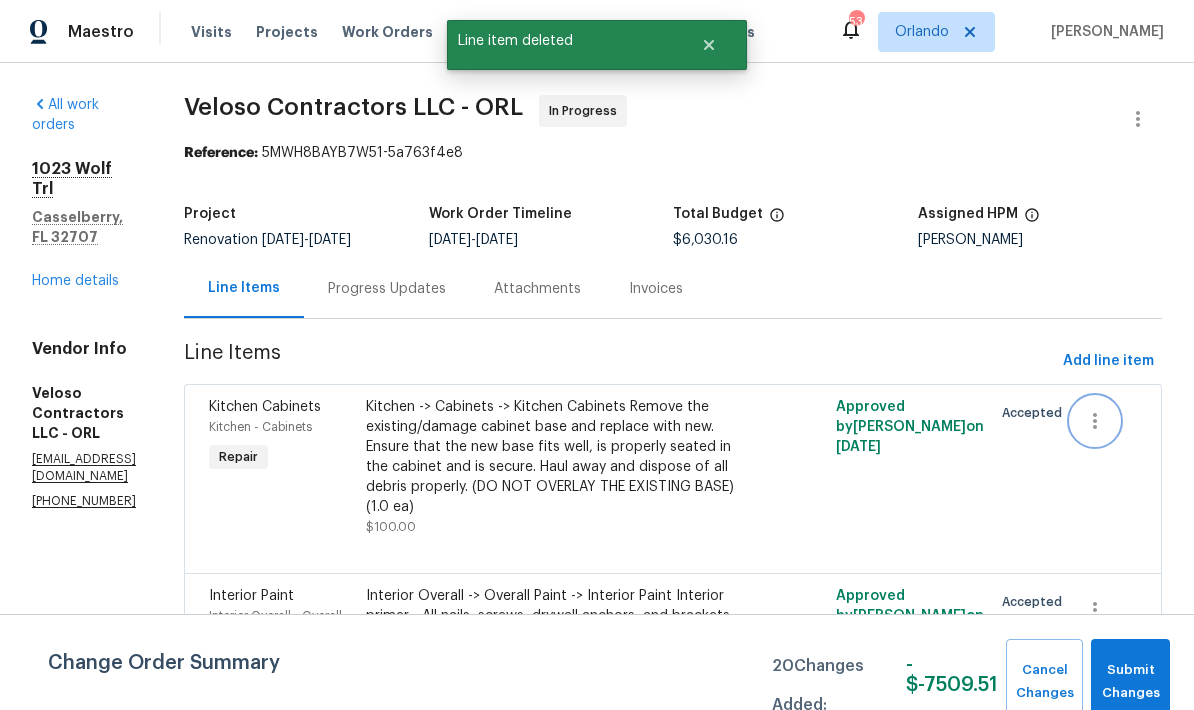 click 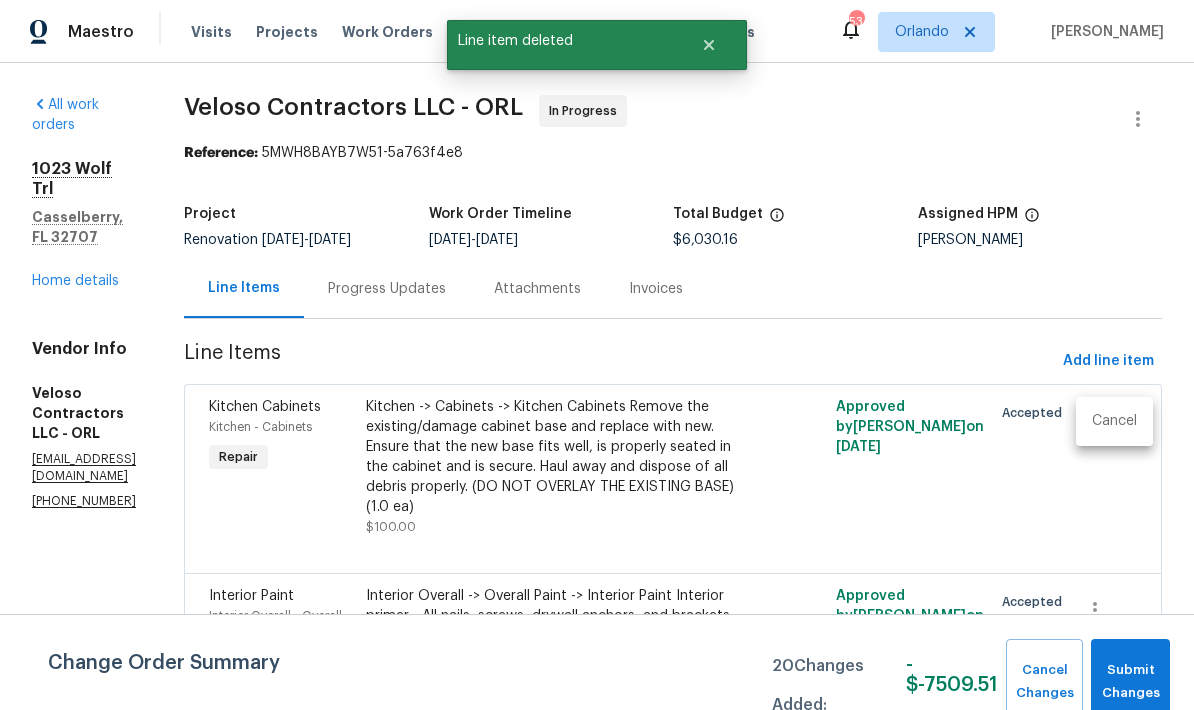 click on "Cancel" at bounding box center (1114, 421) 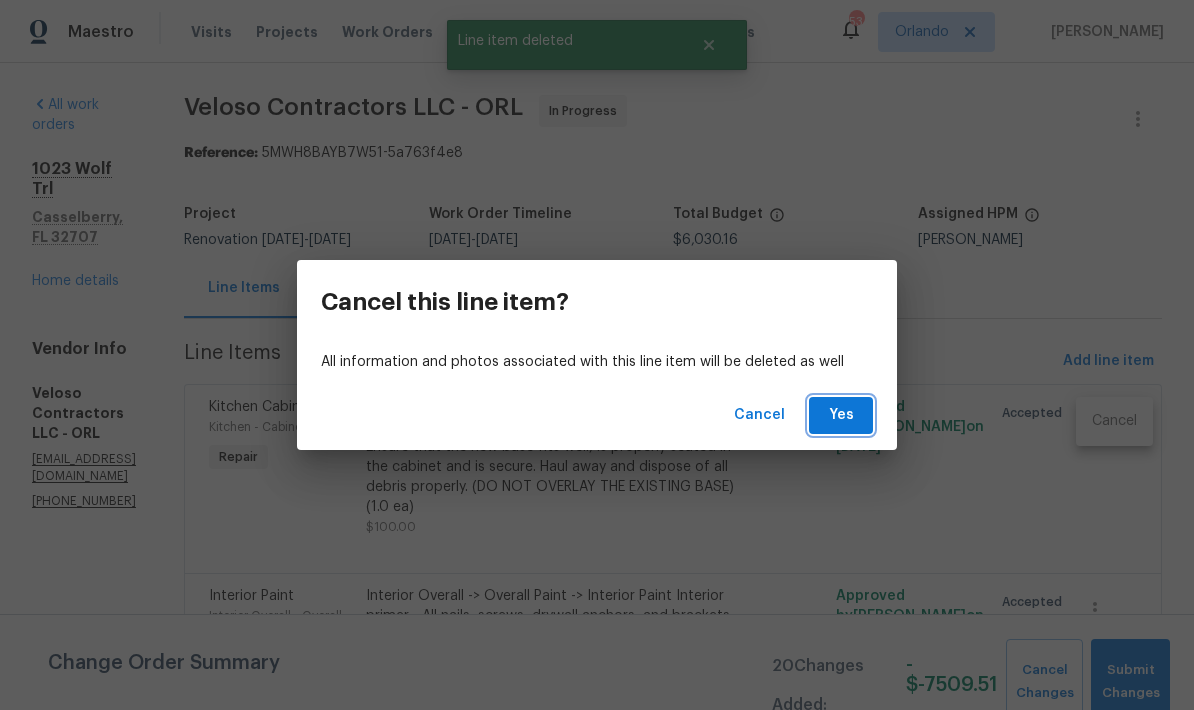 click on "Yes" at bounding box center [841, 415] 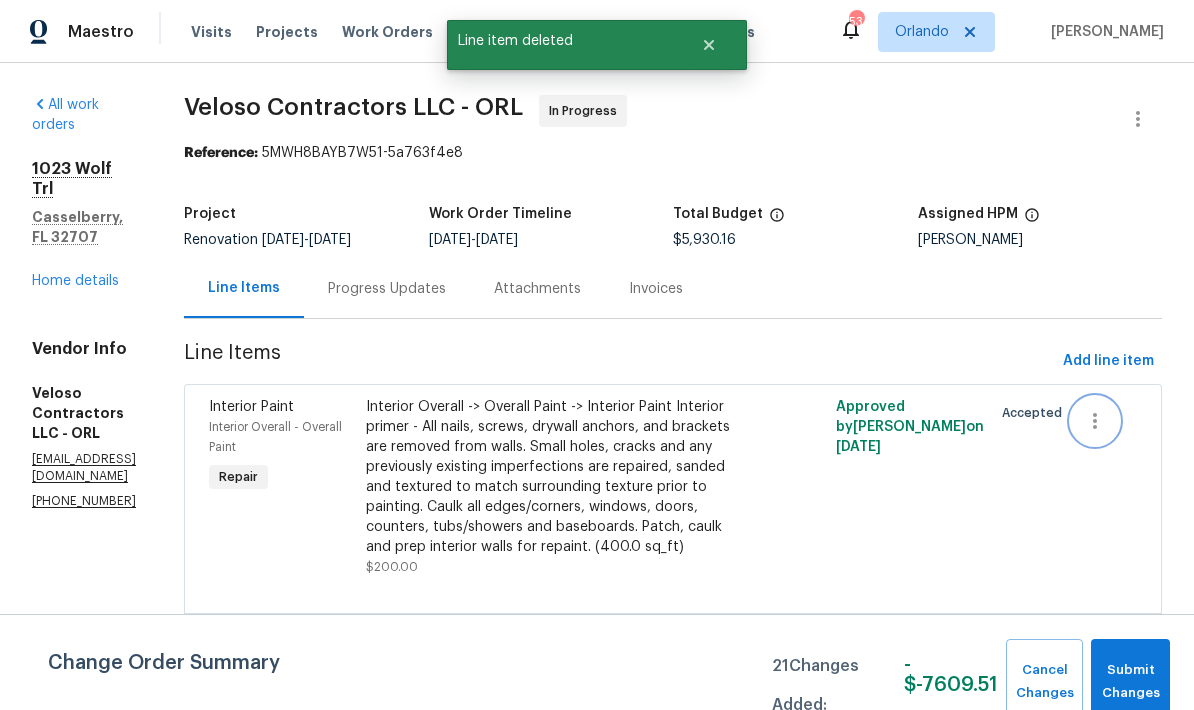 click at bounding box center [1095, 421] 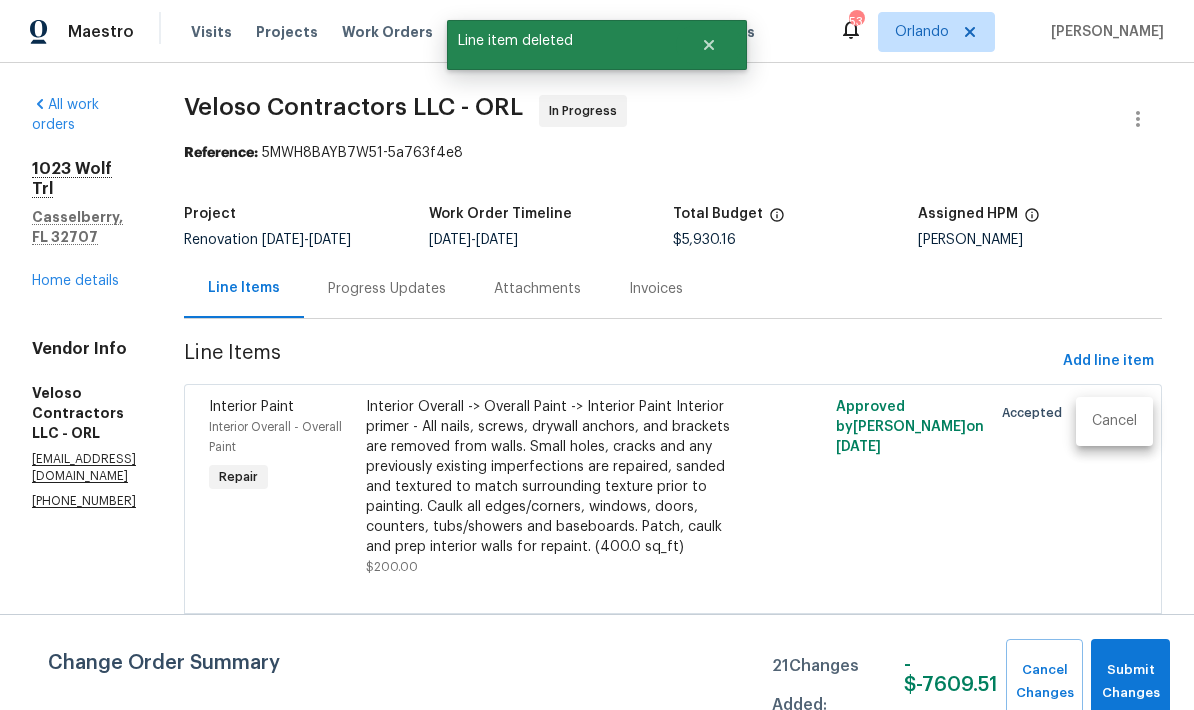click on "Cancel" at bounding box center [1114, 421] 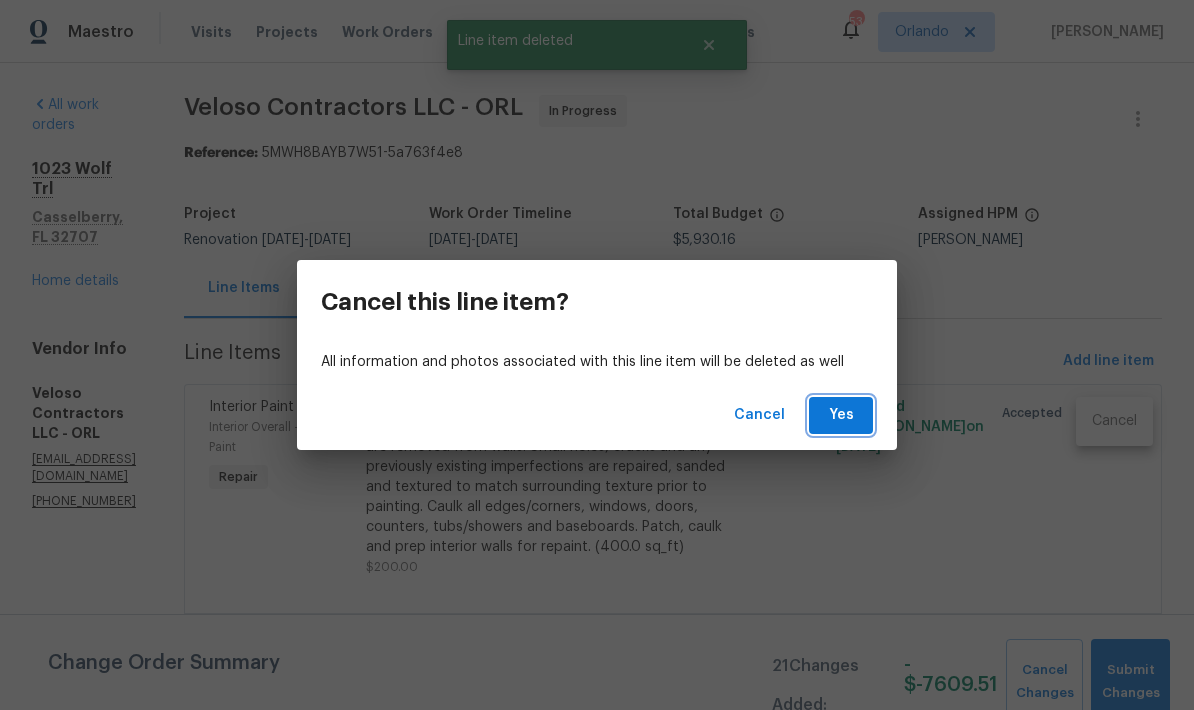 click on "Yes" at bounding box center (841, 415) 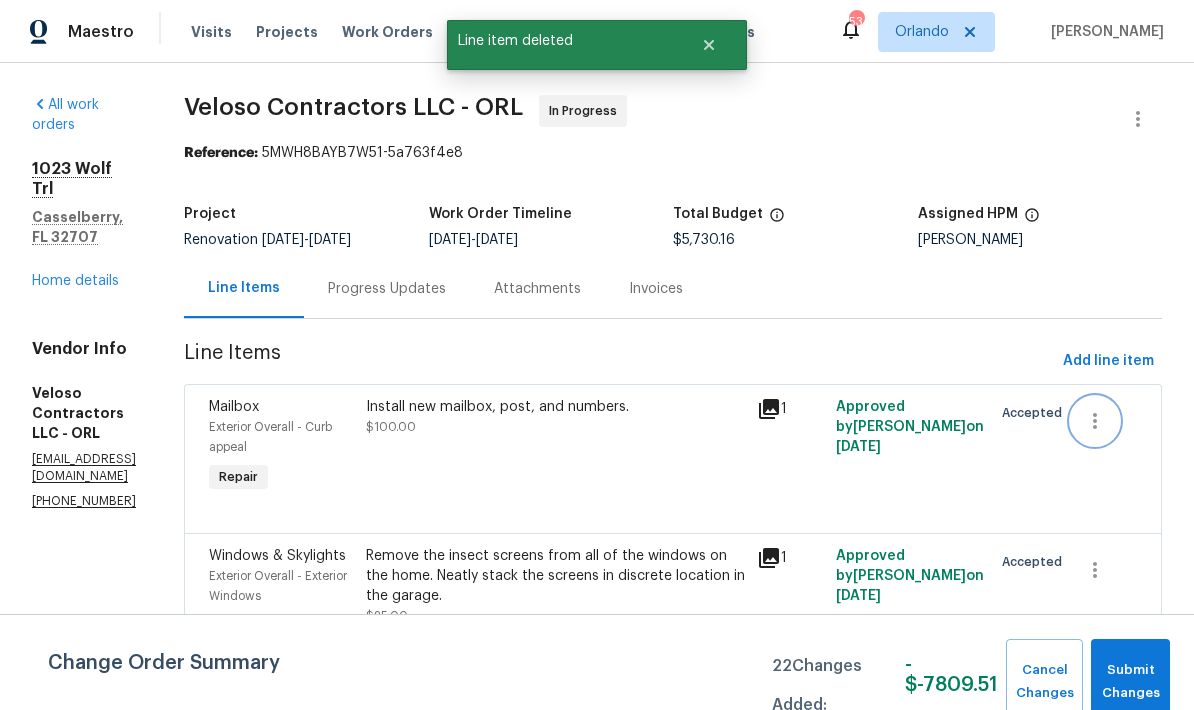 click 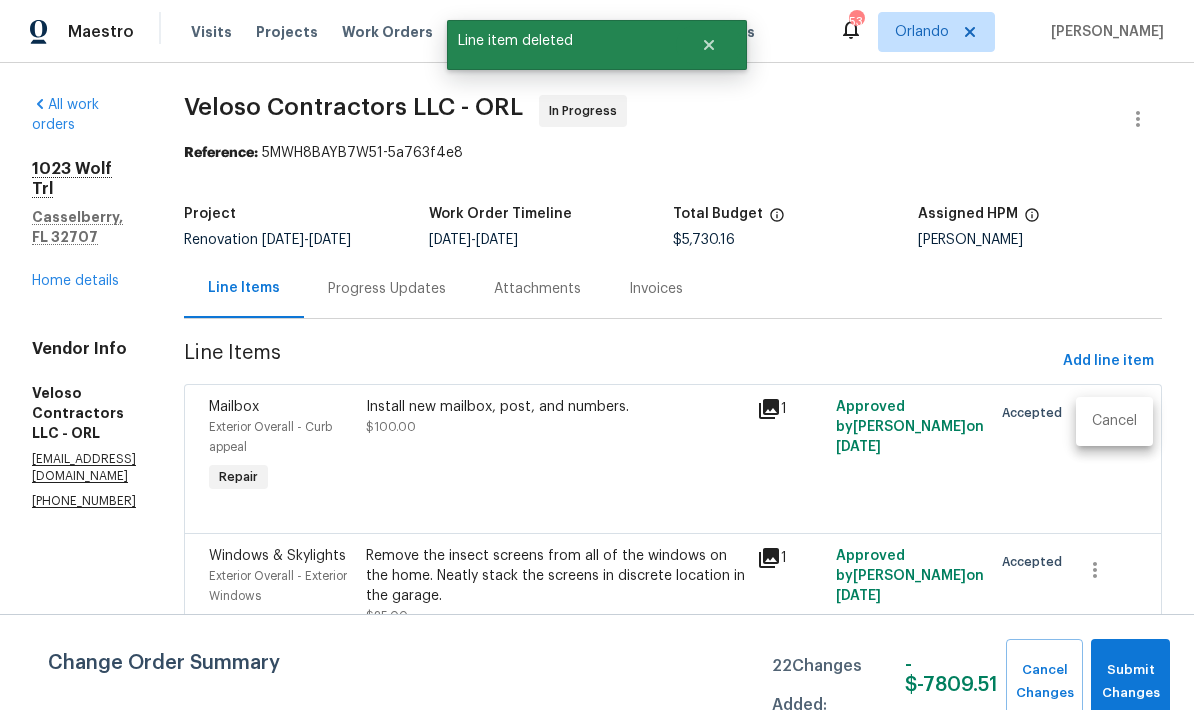 click on "Cancel" at bounding box center [1114, 421] 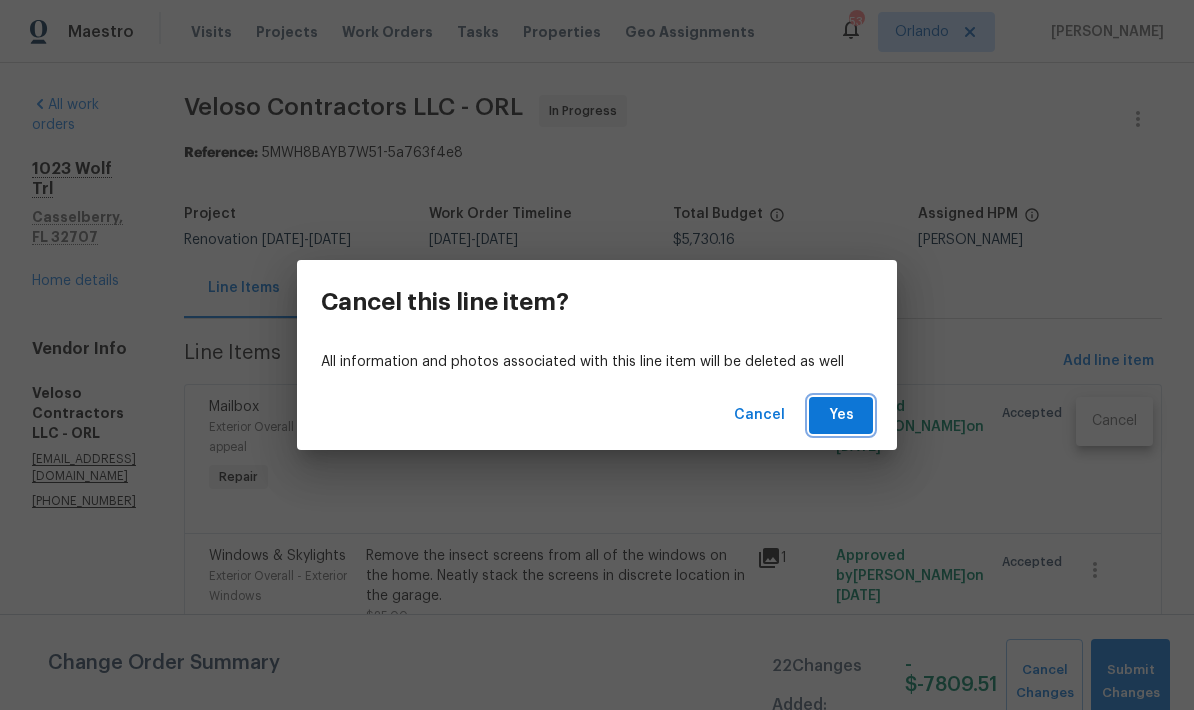 click on "Yes" at bounding box center [841, 415] 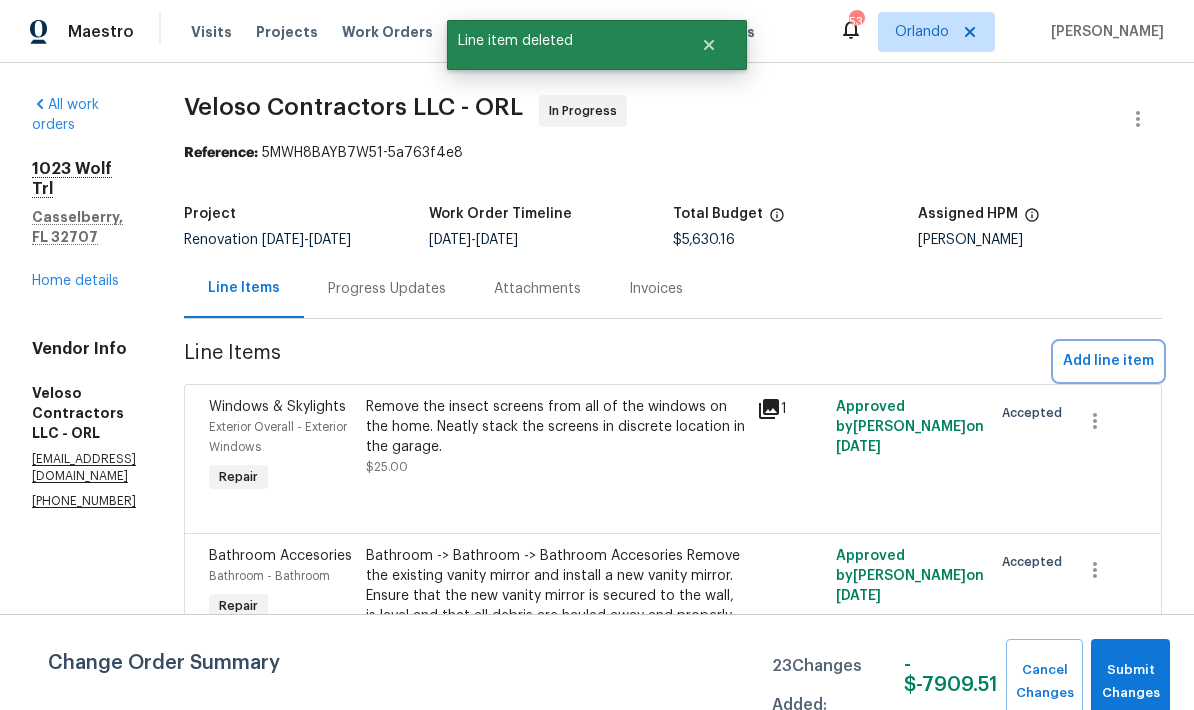 click on "Add line item" at bounding box center (1108, 361) 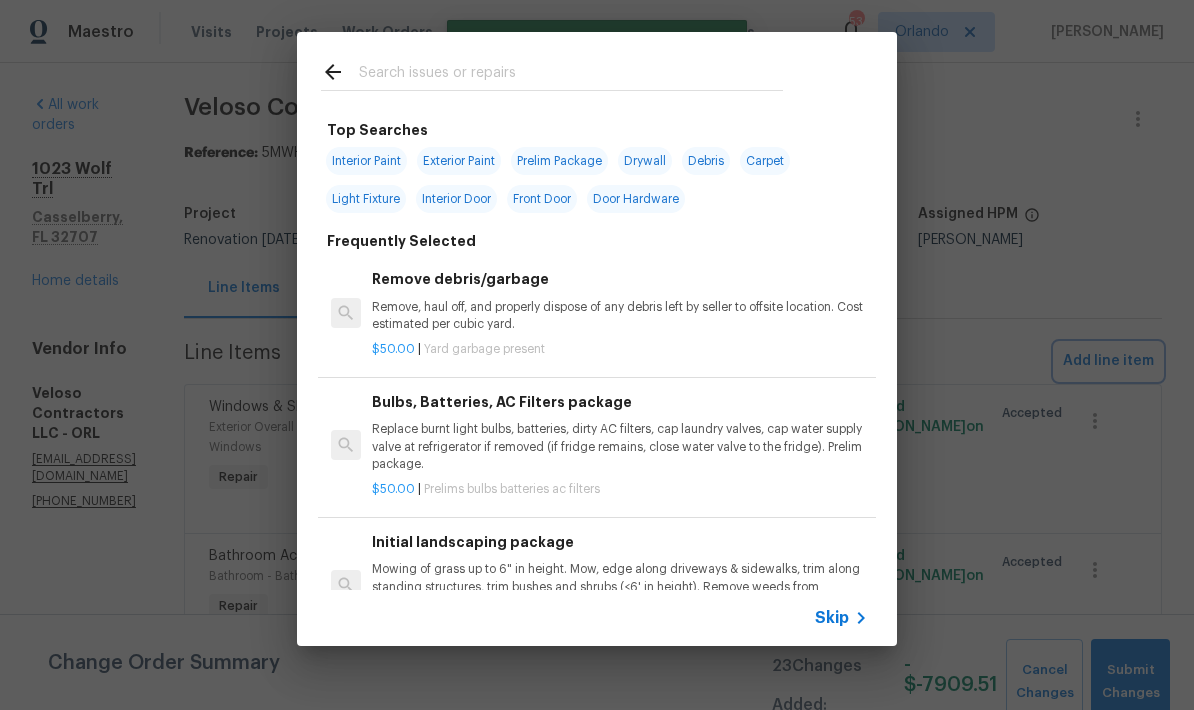 click on "Top Searches Interior Paint Exterior Paint Prelim Package Drywall Debris Carpet Light Fixture Interior Door Front Door Door Hardware Frequently Selected Remove debris/garbage Remove, haul off, and properly dispose of any debris left by seller to offsite location. Cost estimated per cubic yard. $50.00   |   Yard garbage present Bulbs, Batteries, AC Filters package Replace burnt light bulbs, batteries, dirty AC filters, cap laundry valves, cap water supply valve at refrigerator if removed (if fridge remains, close water valve to the fridge). Prelim package. $50.00   |   Prelims bulbs batteries ac filters Initial landscaping package Mowing of grass up to 6" in height. Mow, edge along driveways & sidewalks, trim along standing structures, trim bushes and shrubs (<6' in height). Remove weeds from previously maintained flowerbeds and remove standing yard debris (small twigs, non seasonal falling leaves).  Use leaf blower to remove clippings from hard surfaces." $300.00   |   Prelims landscaping $10.00   |   $75.00" at bounding box center (597, 339) 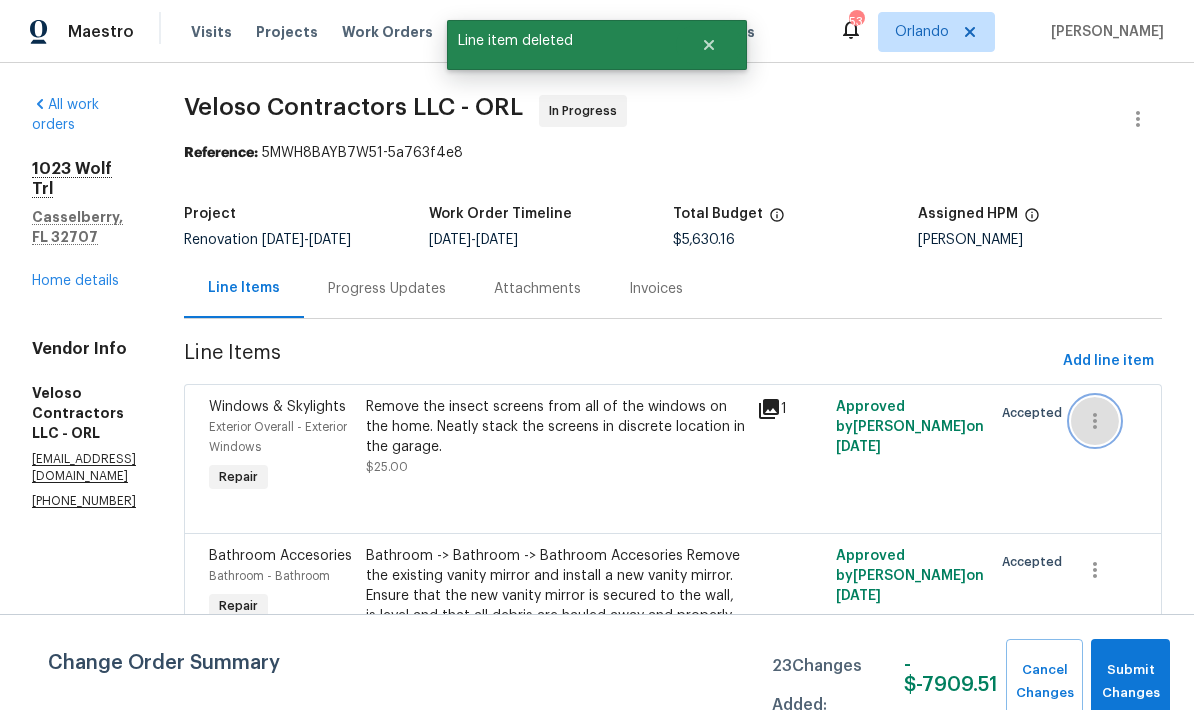 click 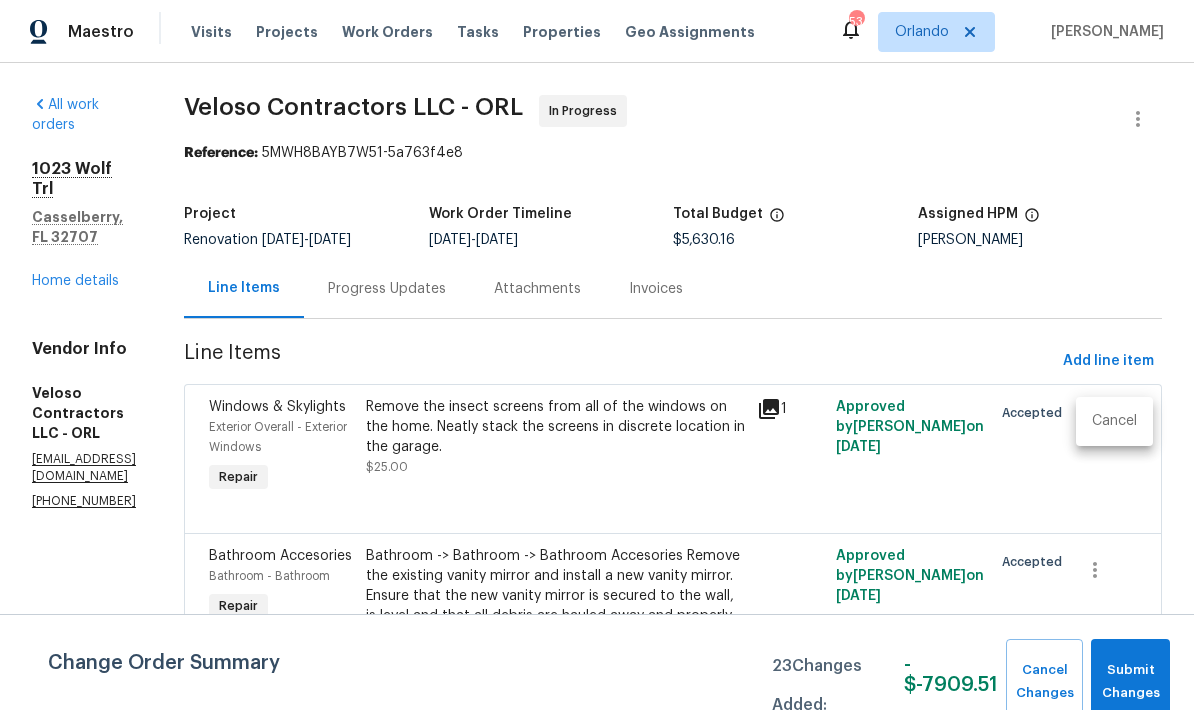 click on "Cancel" at bounding box center [1114, 421] 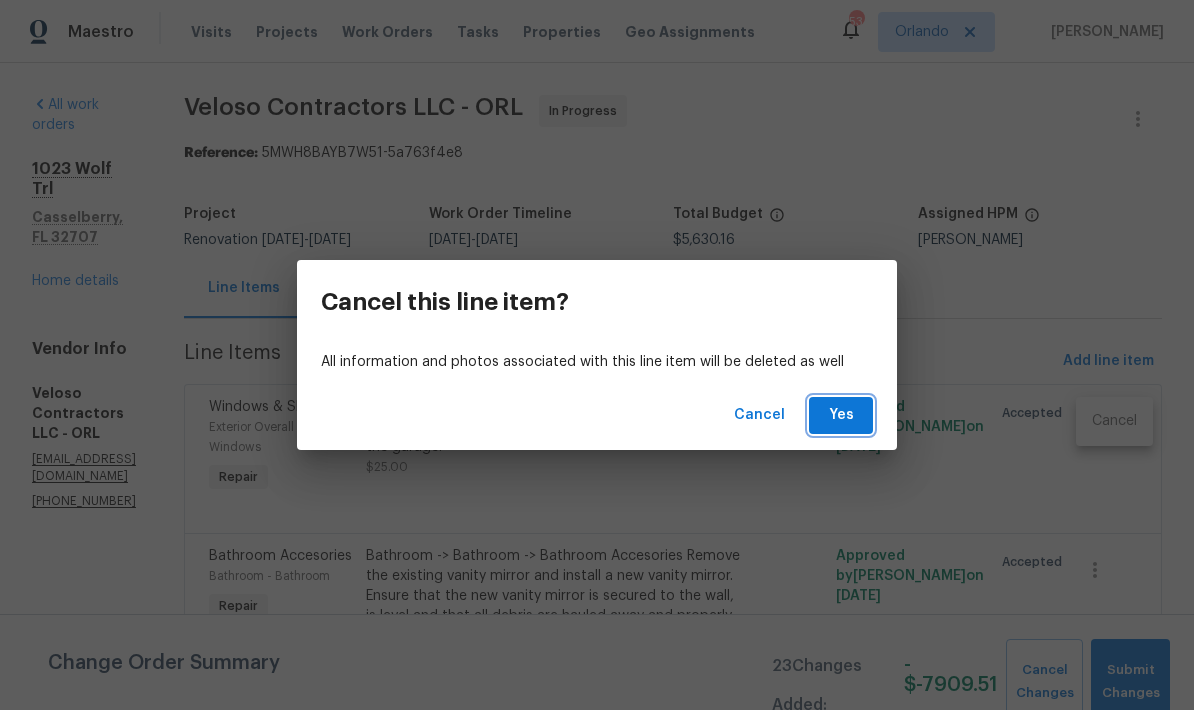 click on "Yes" at bounding box center [841, 415] 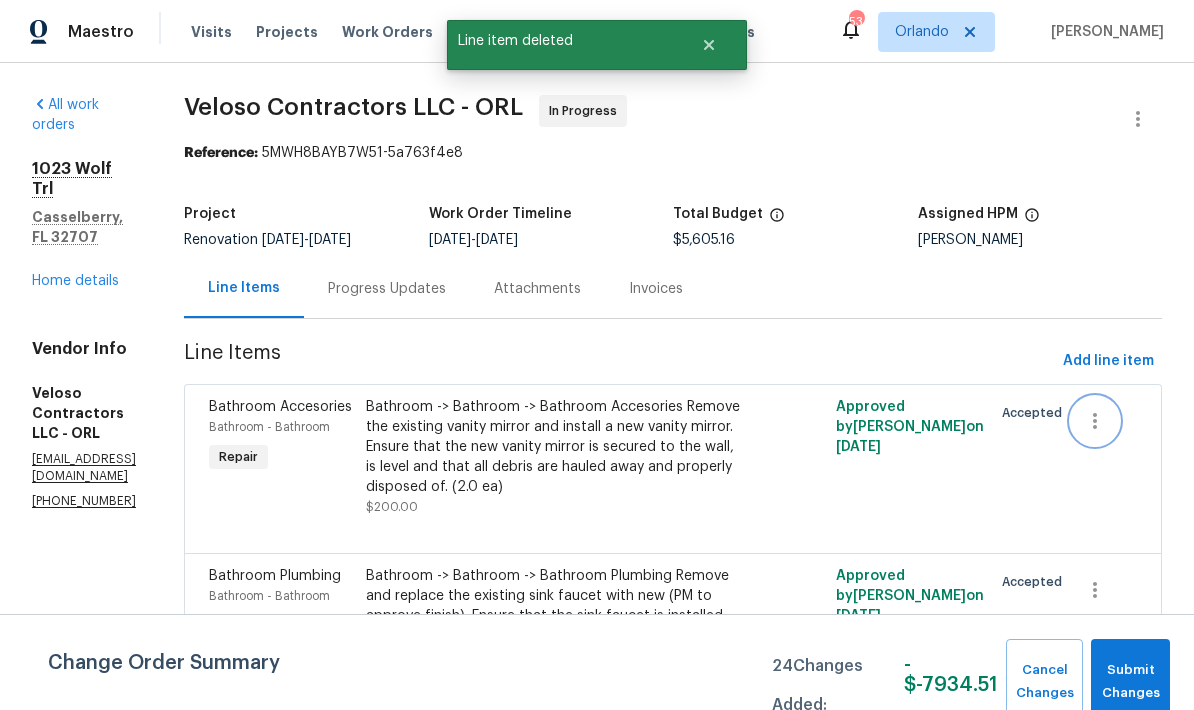 click 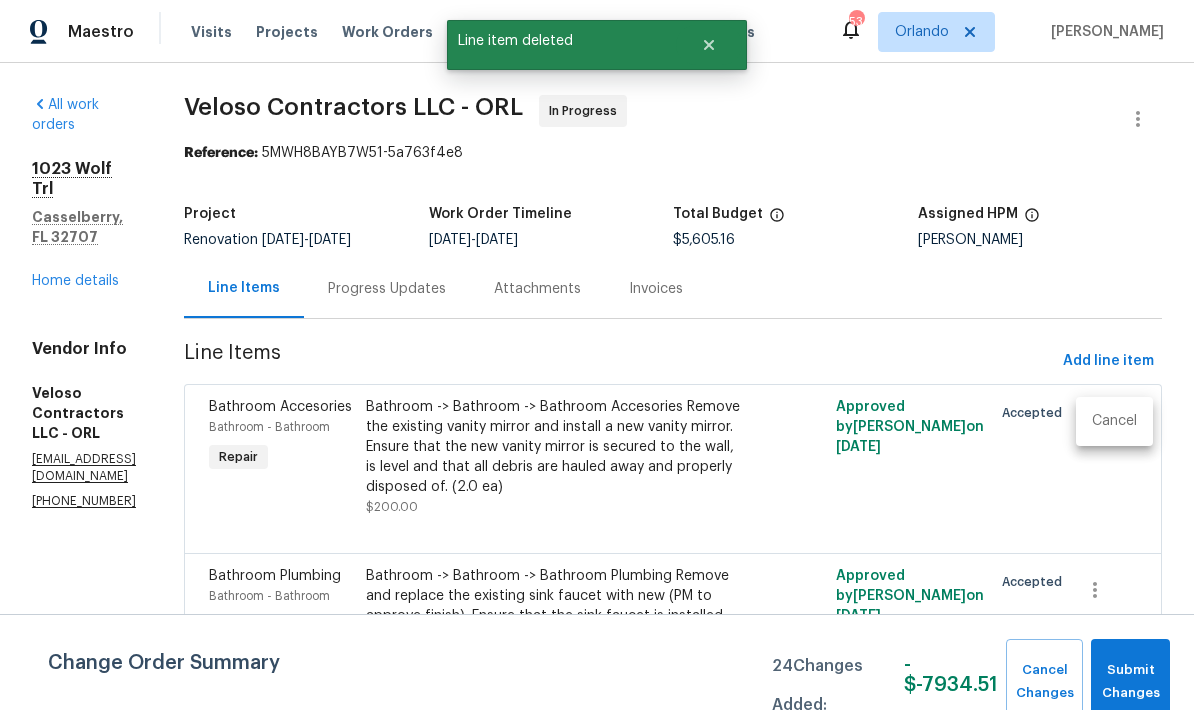 click on "Cancel" at bounding box center (1114, 421) 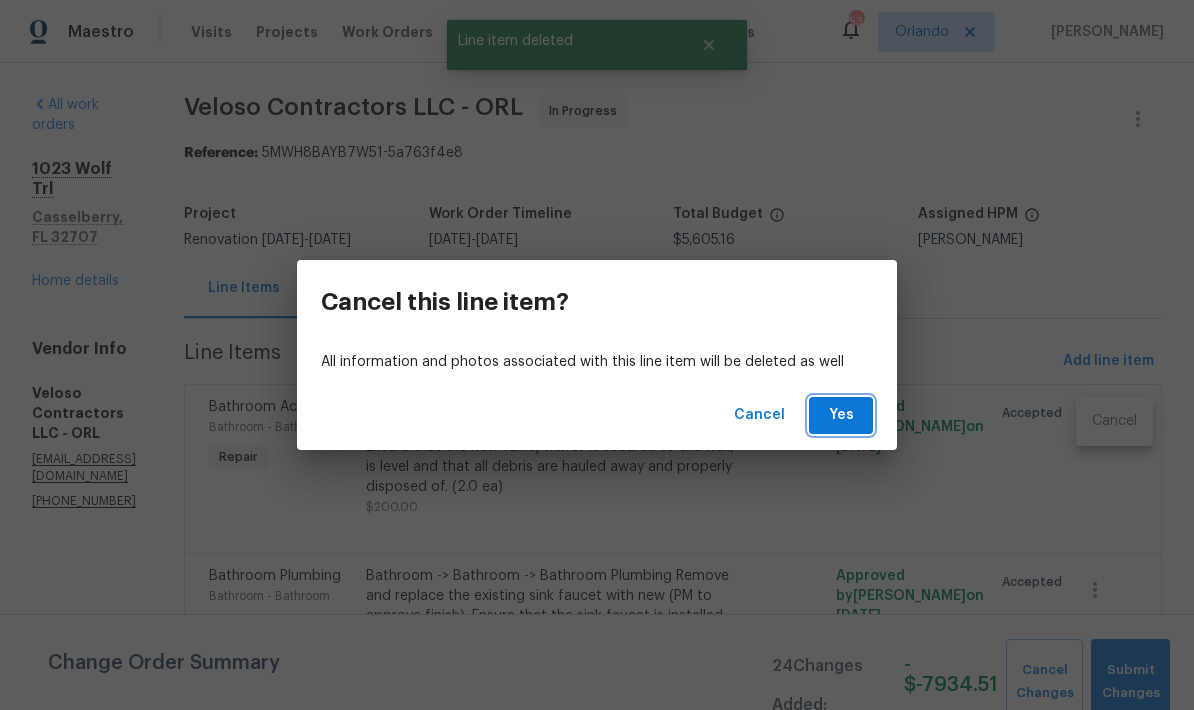 click on "Yes" at bounding box center [841, 415] 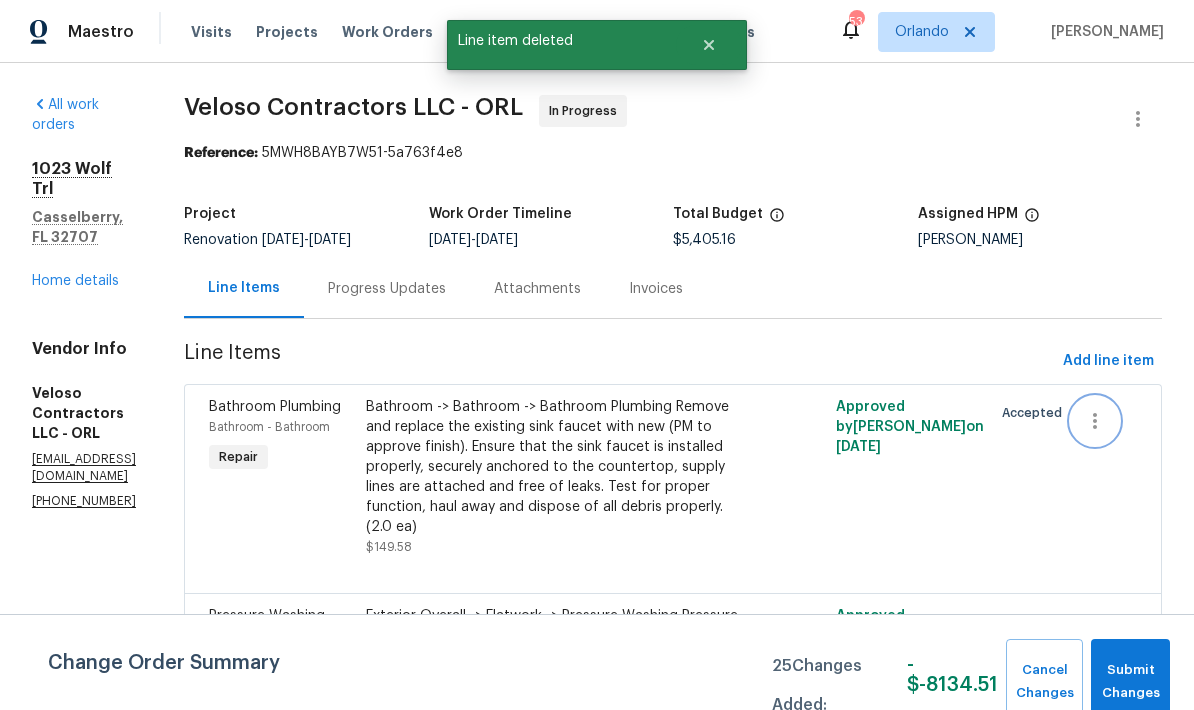 click 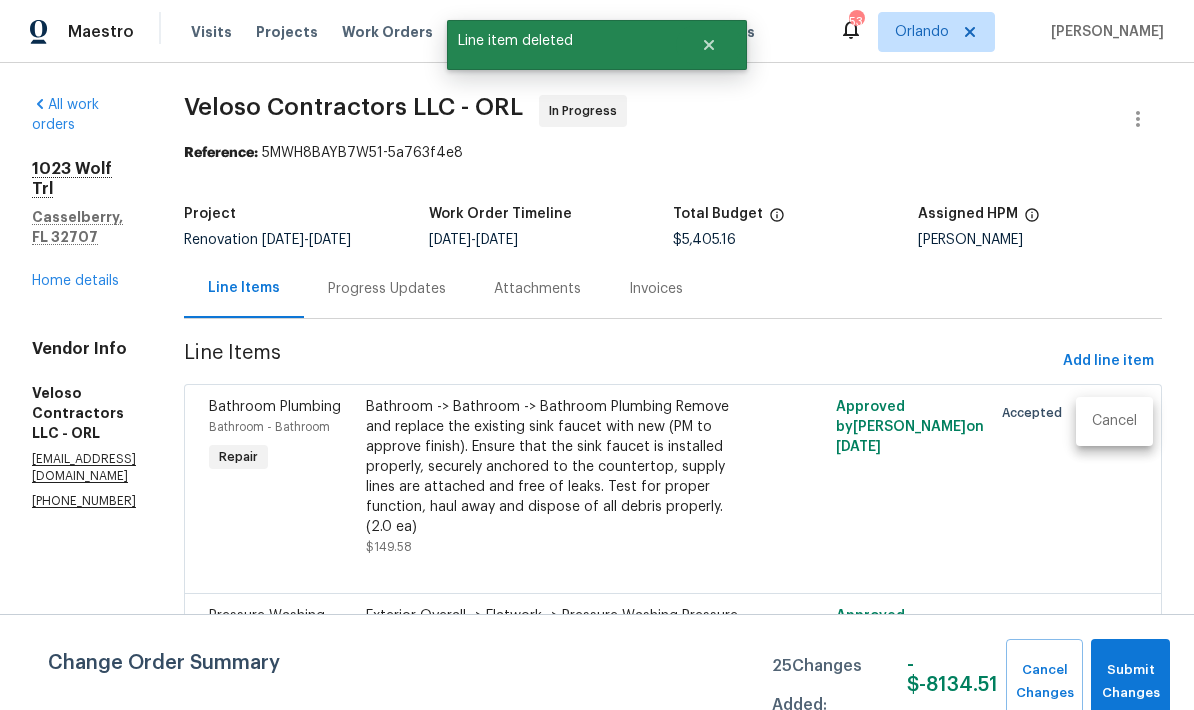 click on "Cancel" at bounding box center (1114, 421) 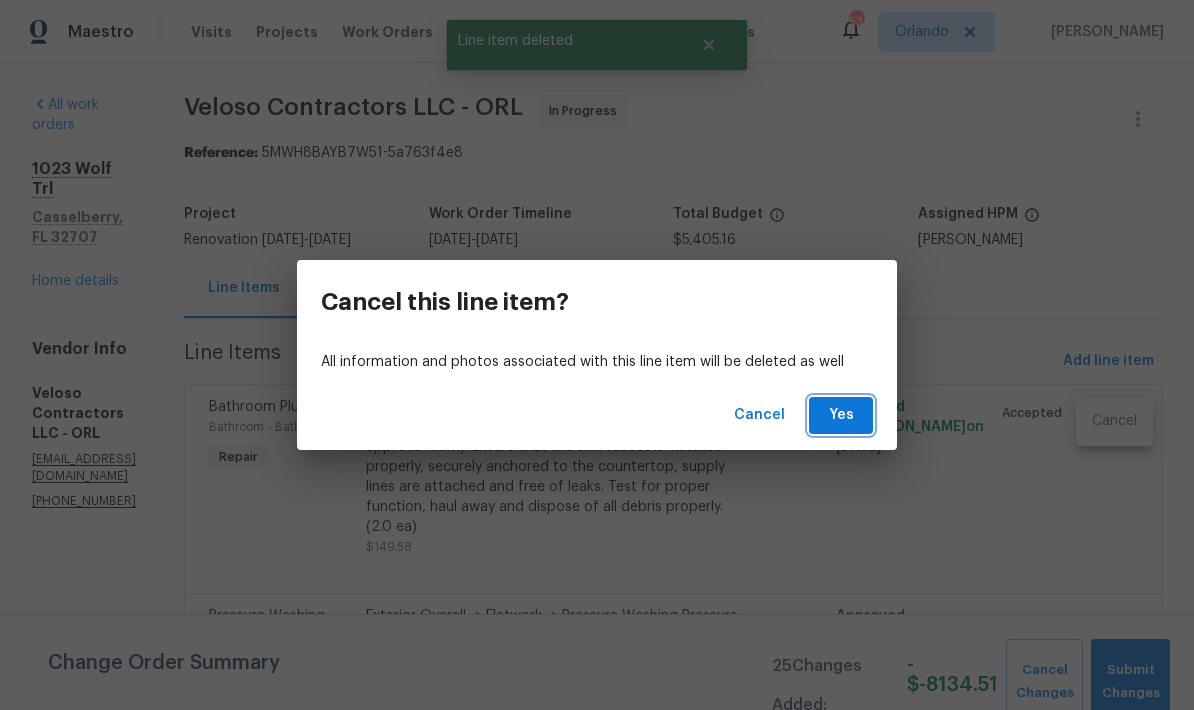 click on "Yes" at bounding box center (841, 415) 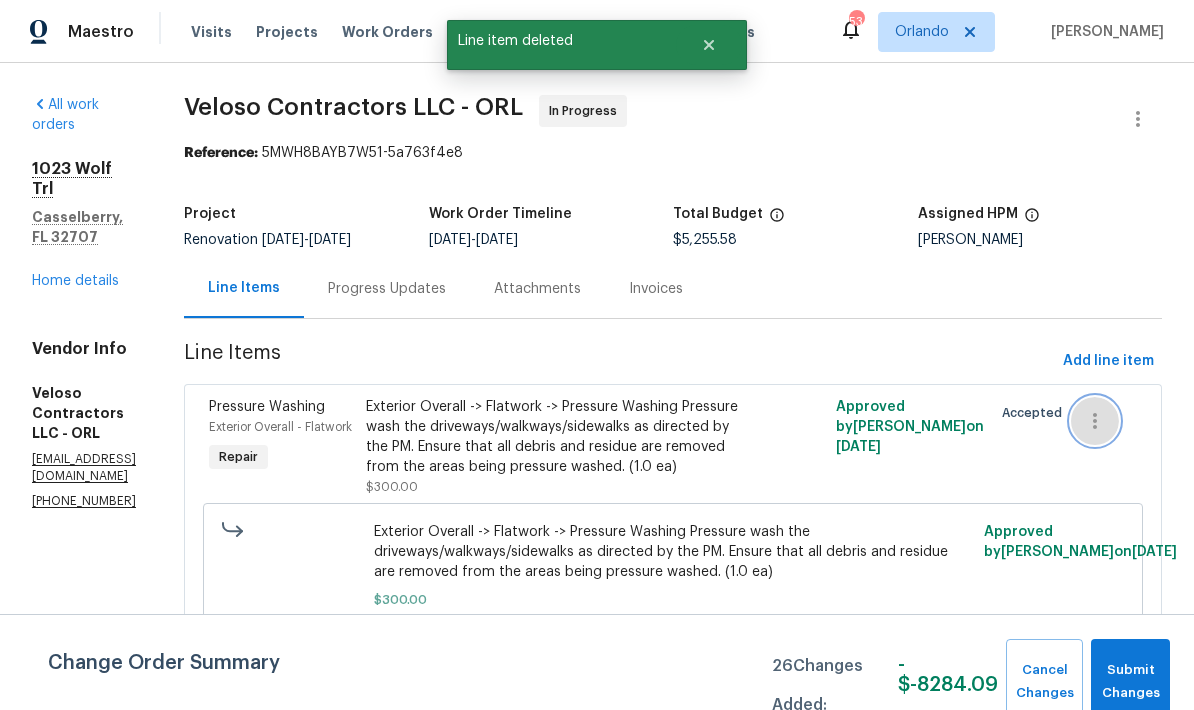 click at bounding box center (1095, 421) 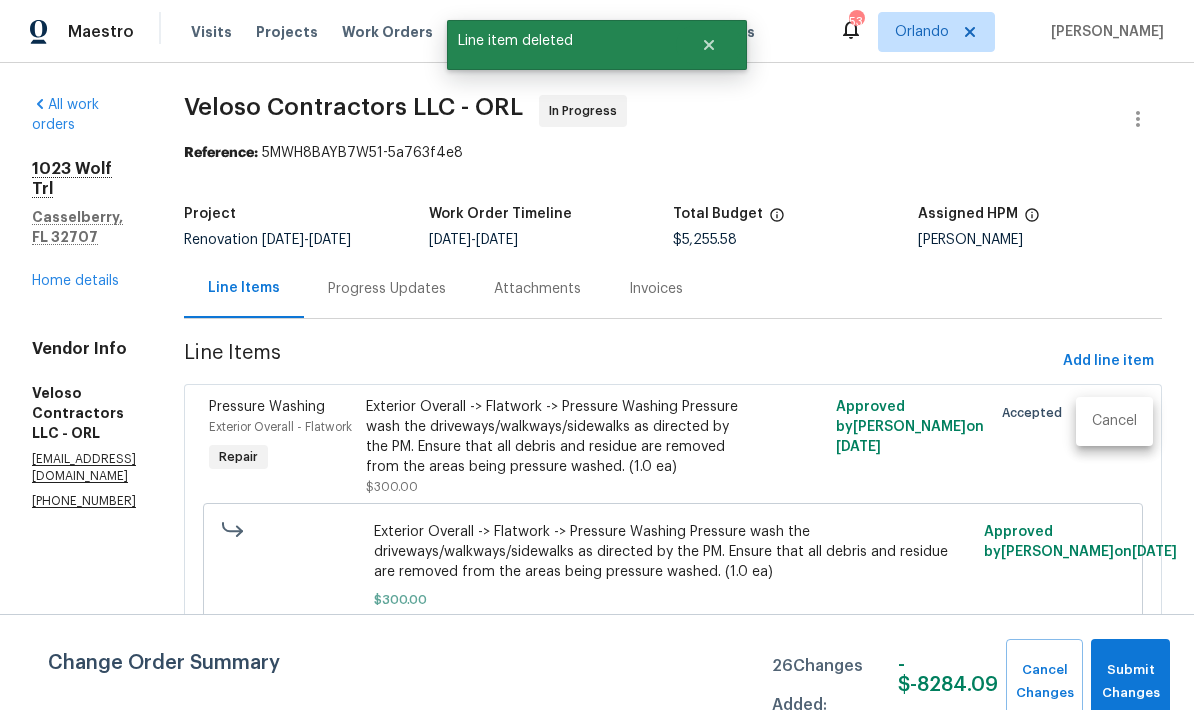 click on "Cancel" at bounding box center [1114, 421] 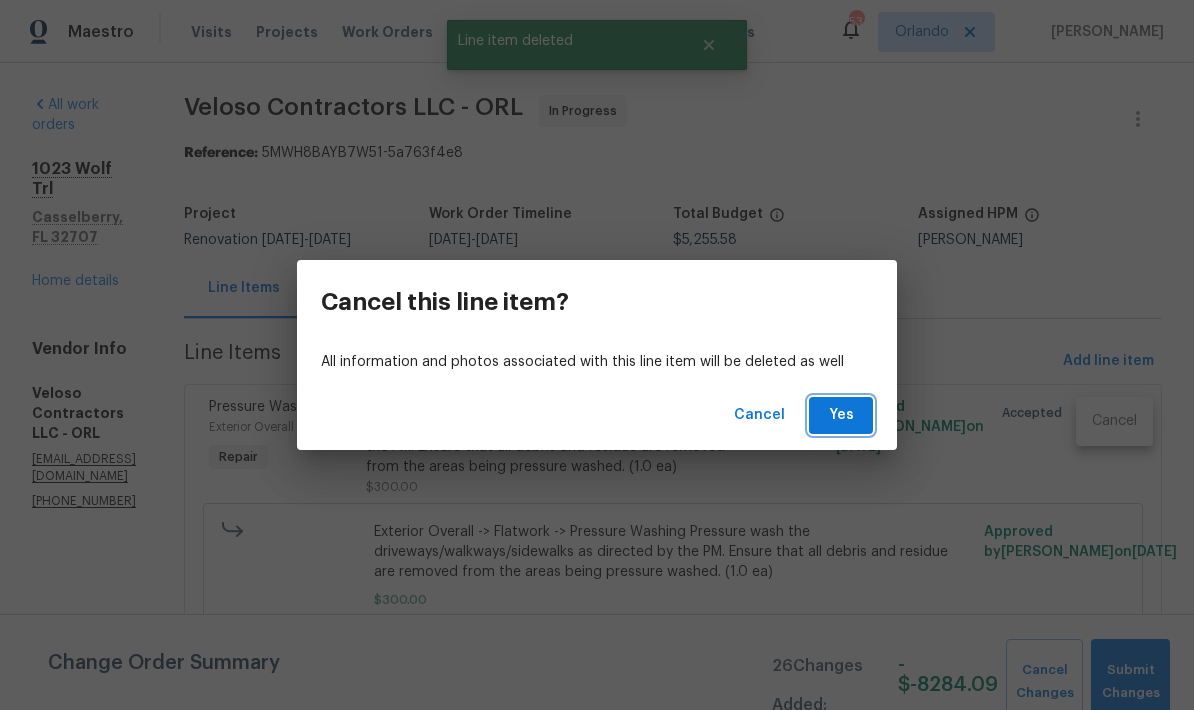 click on "Yes" at bounding box center (841, 415) 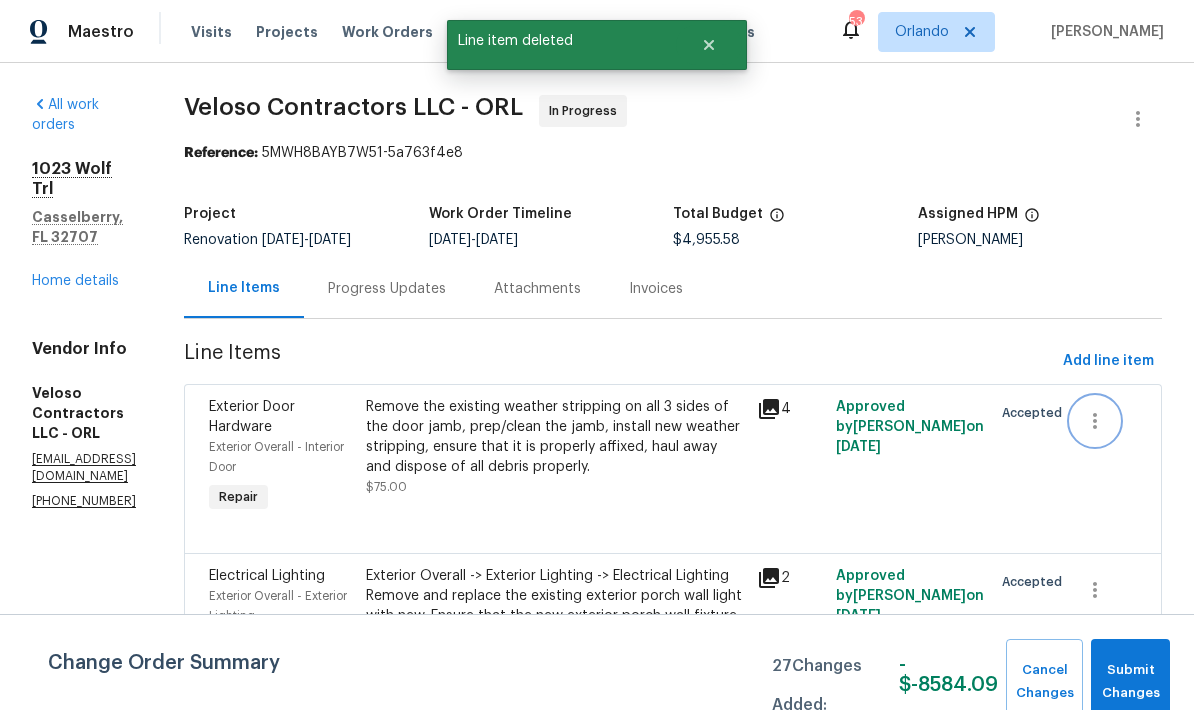 click 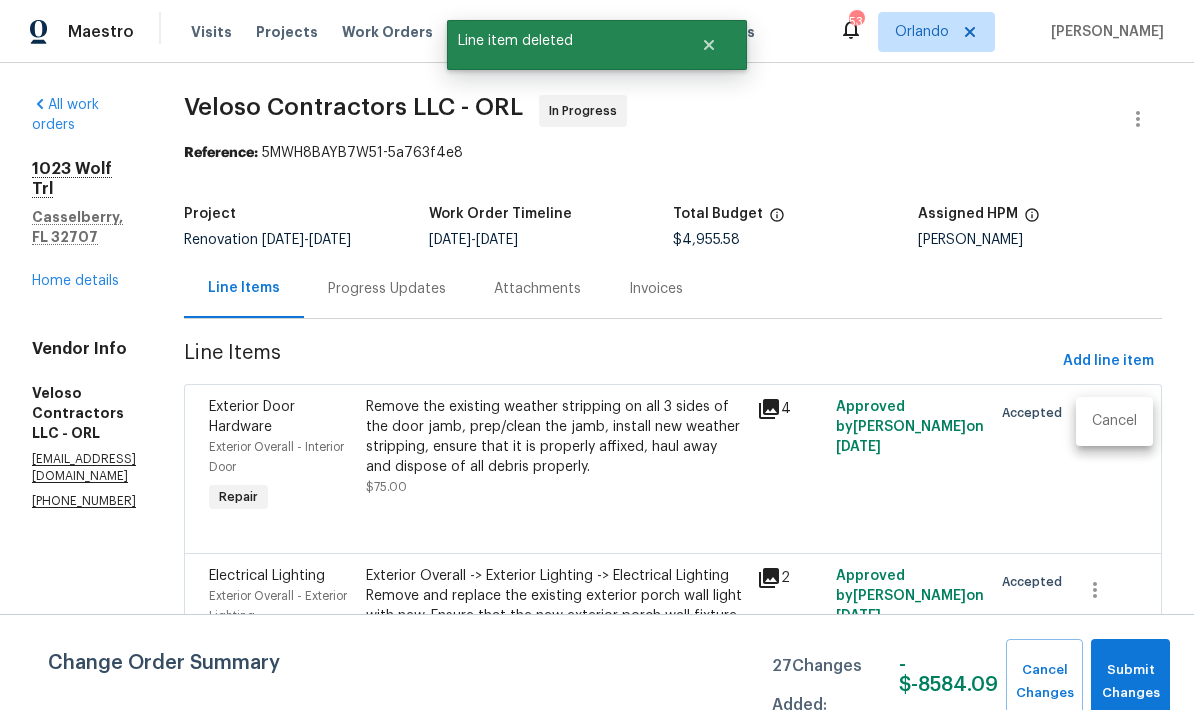 click on "Cancel" at bounding box center (1114, 421) 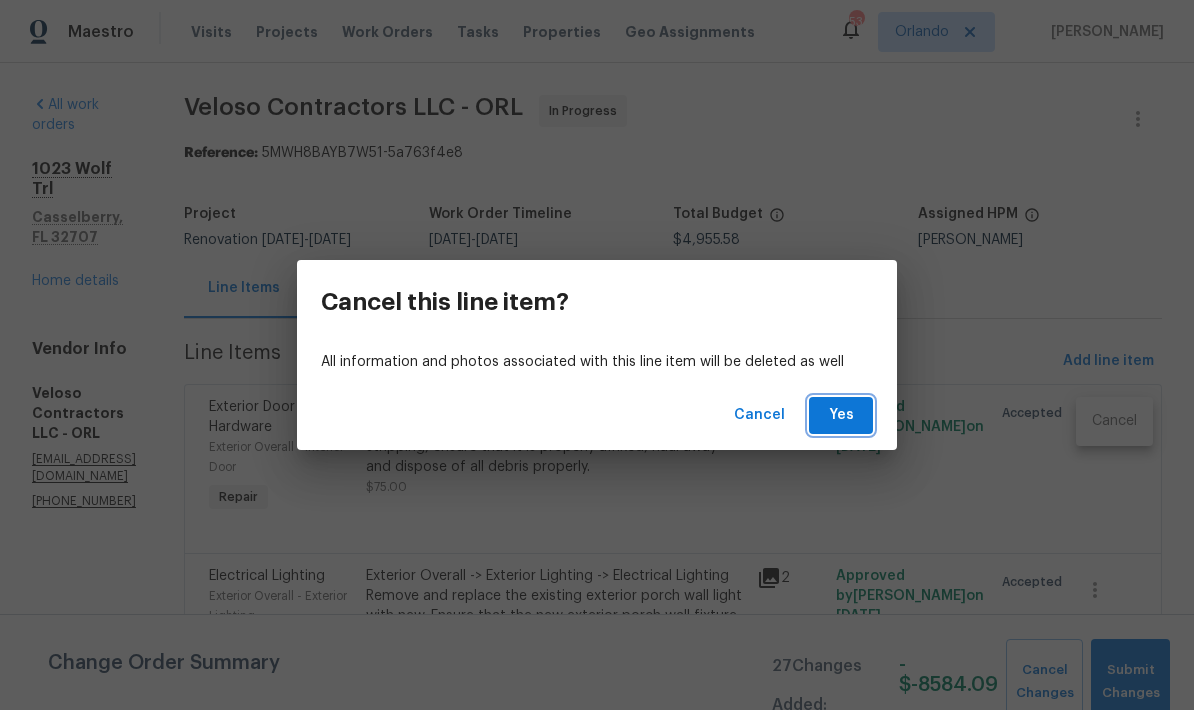 click on "Yes" at bounding box center (841, 415) 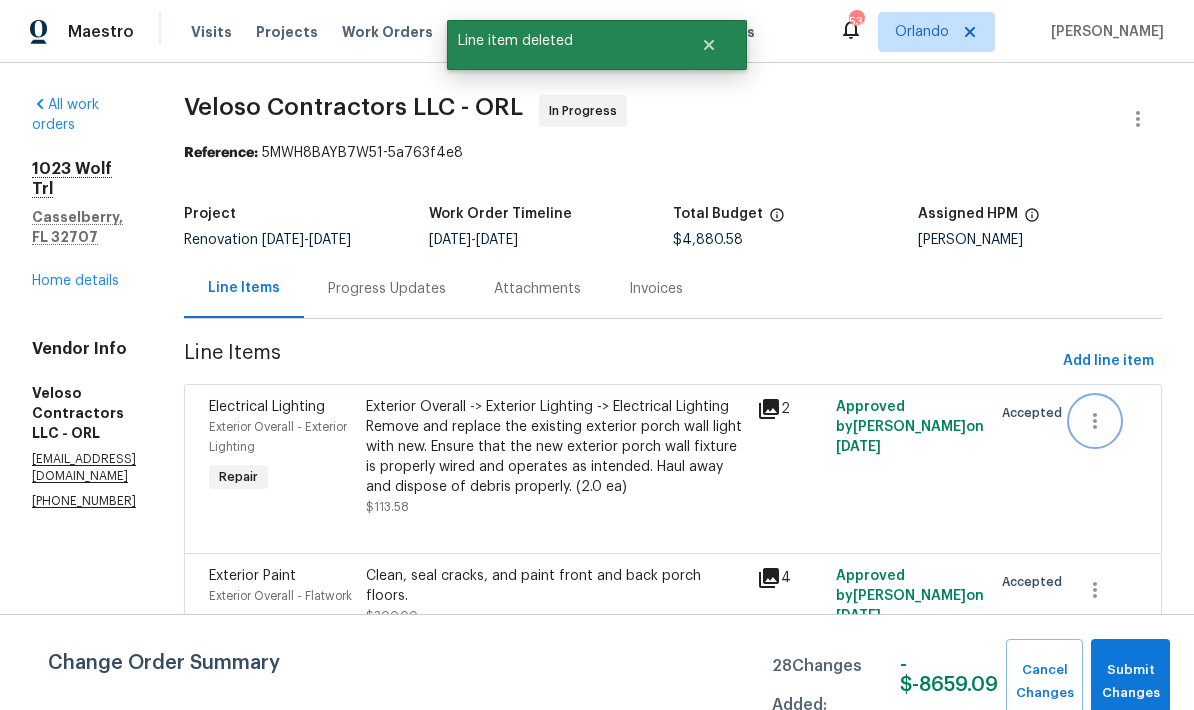 click 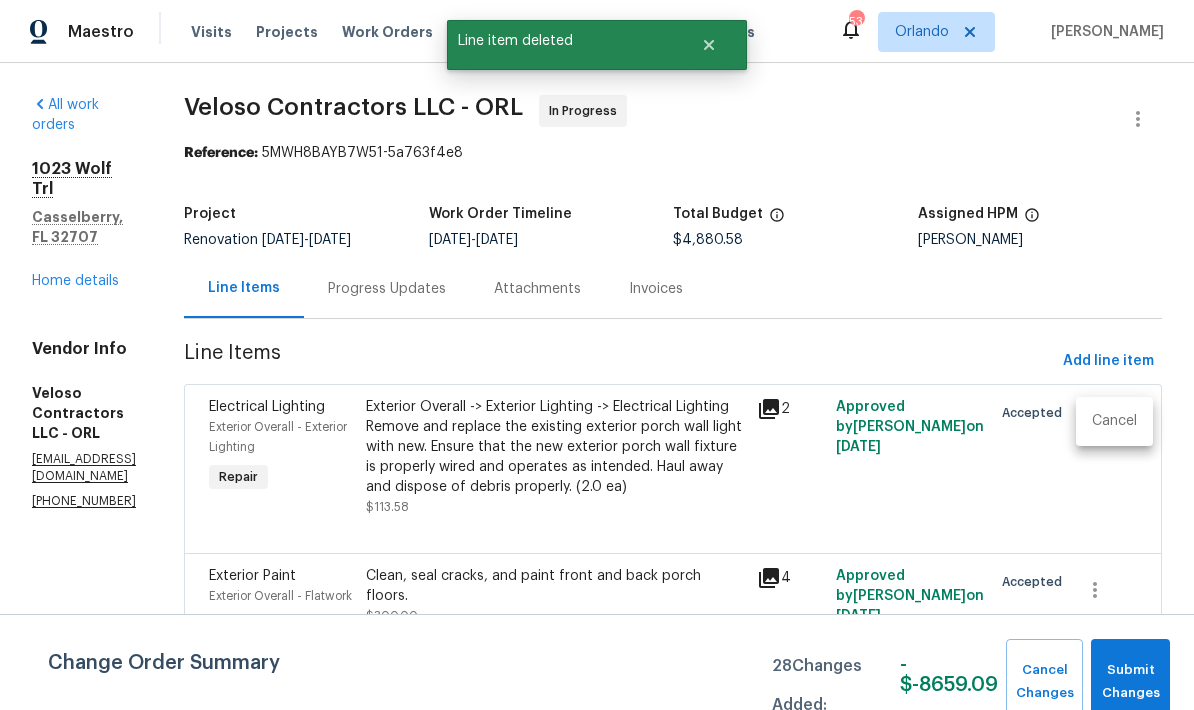 click on "Cancel" at bounding box center (1114, 421) 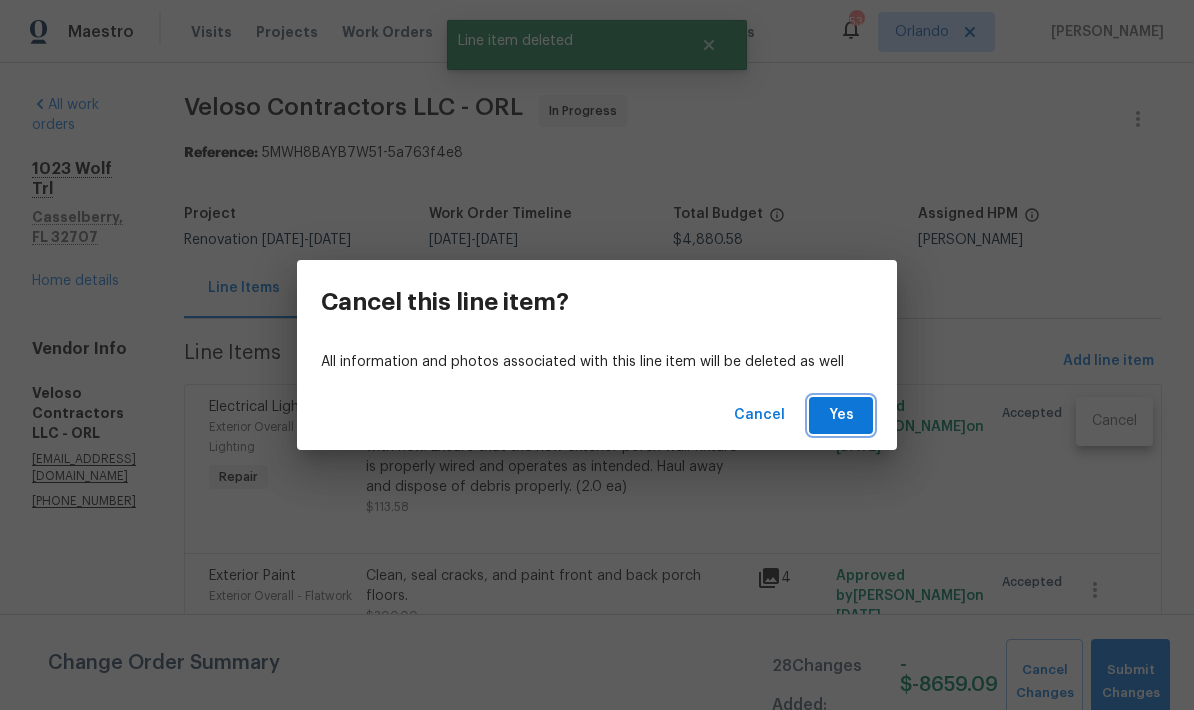 click on "Yes" at bounding box center [841, 415] 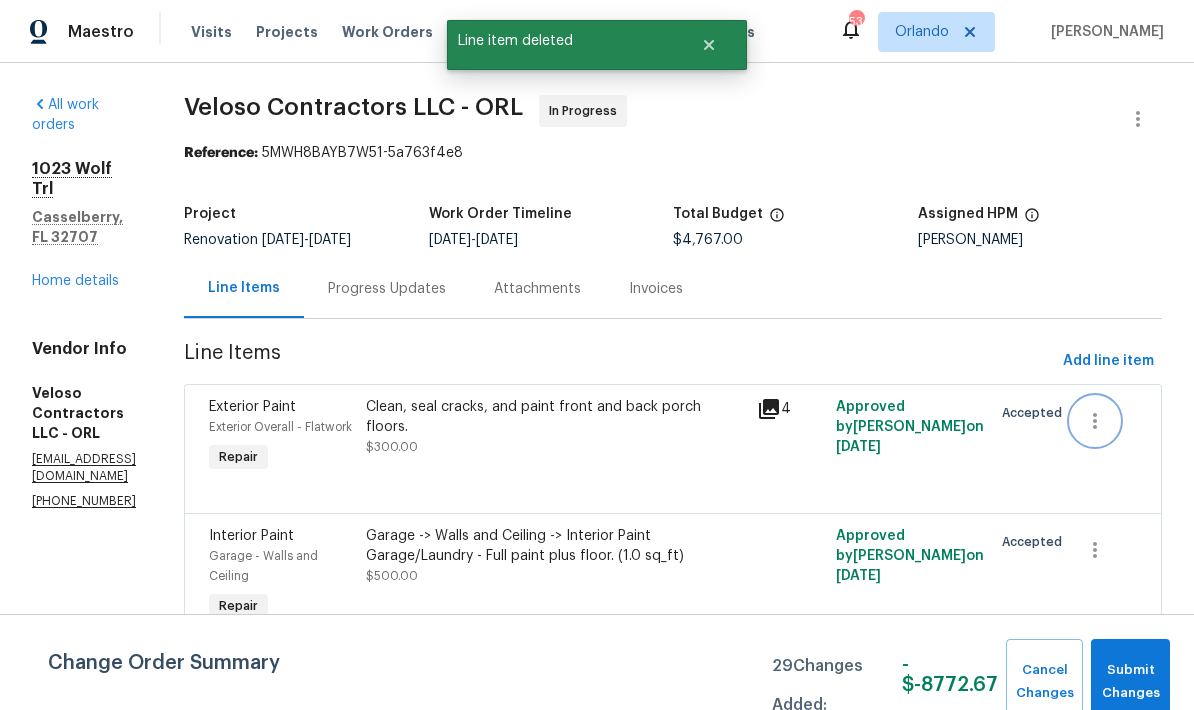 click 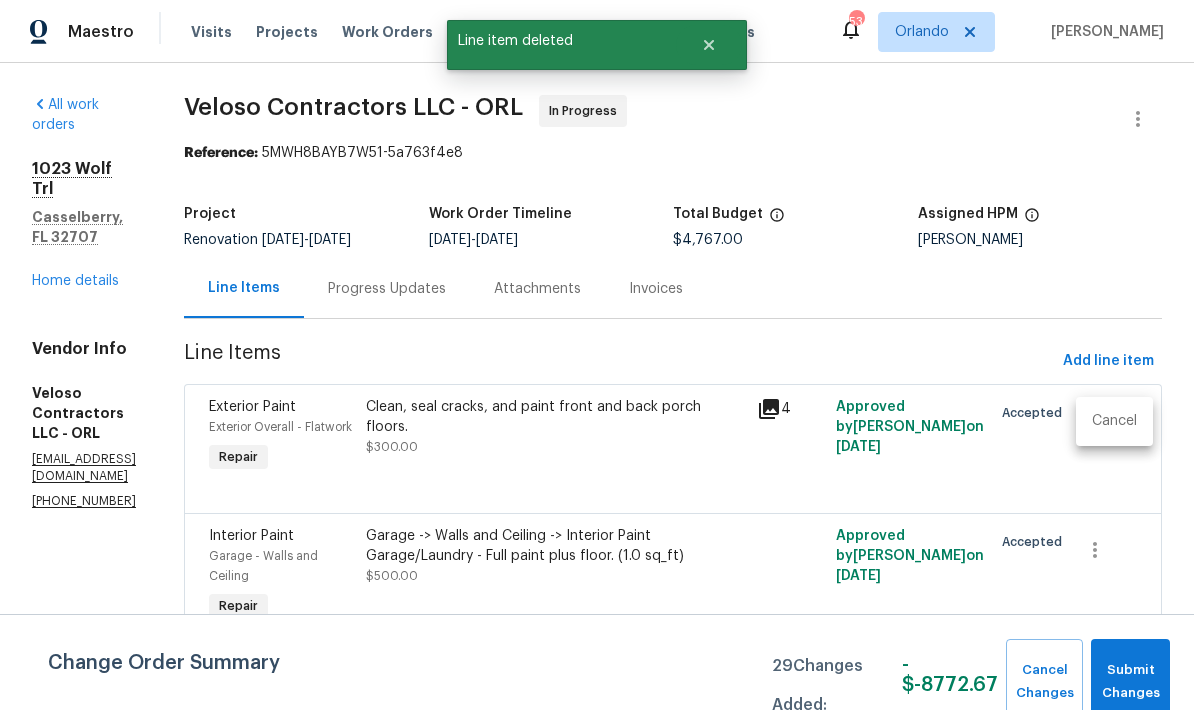 click on "Cancel" at bounding box center [1114, 421] 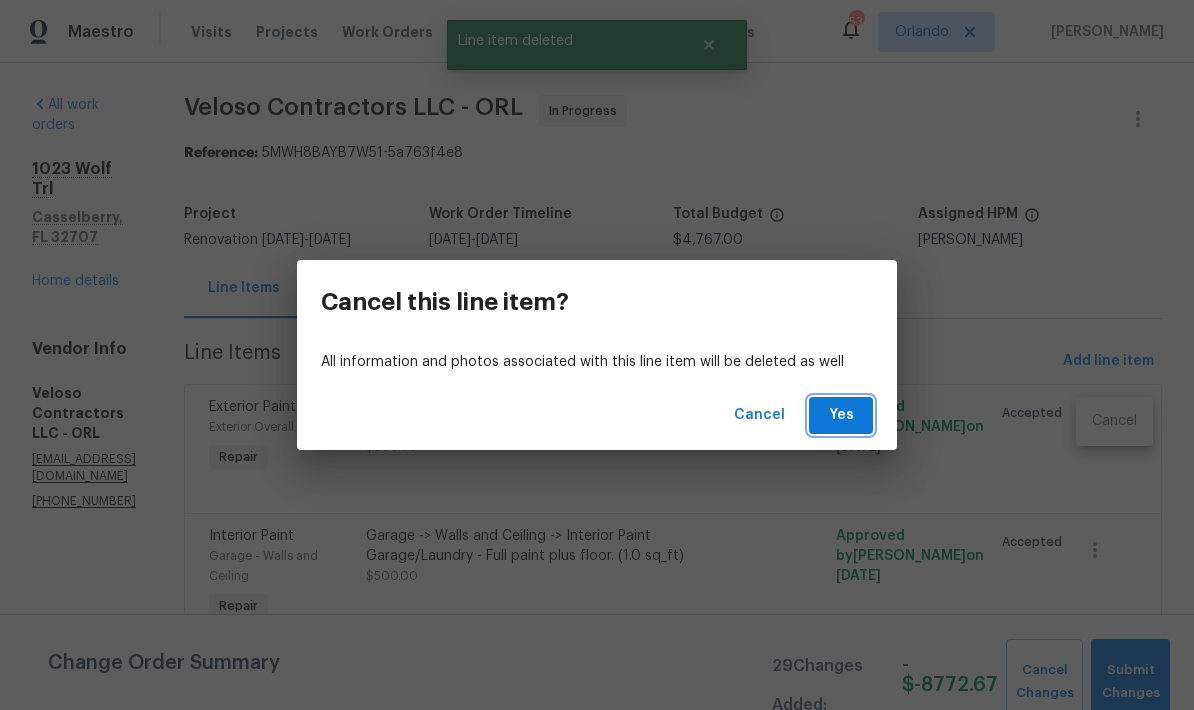 click on "Yes" at bounding box center [841, 415] 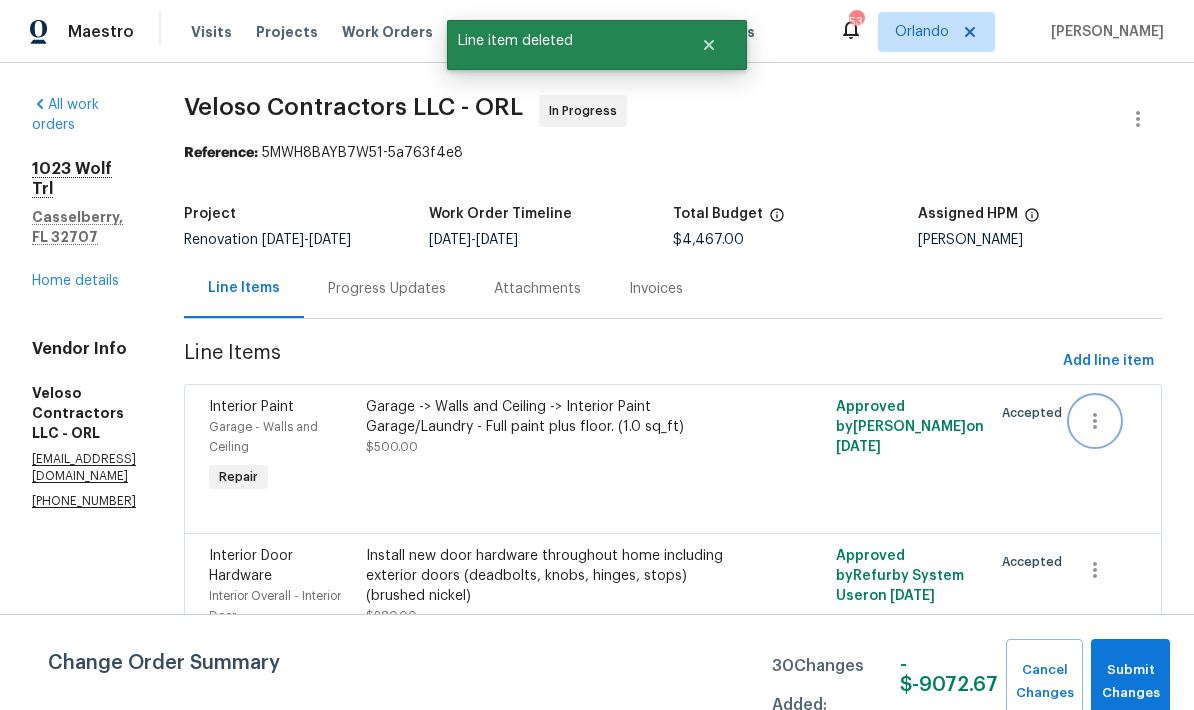 click 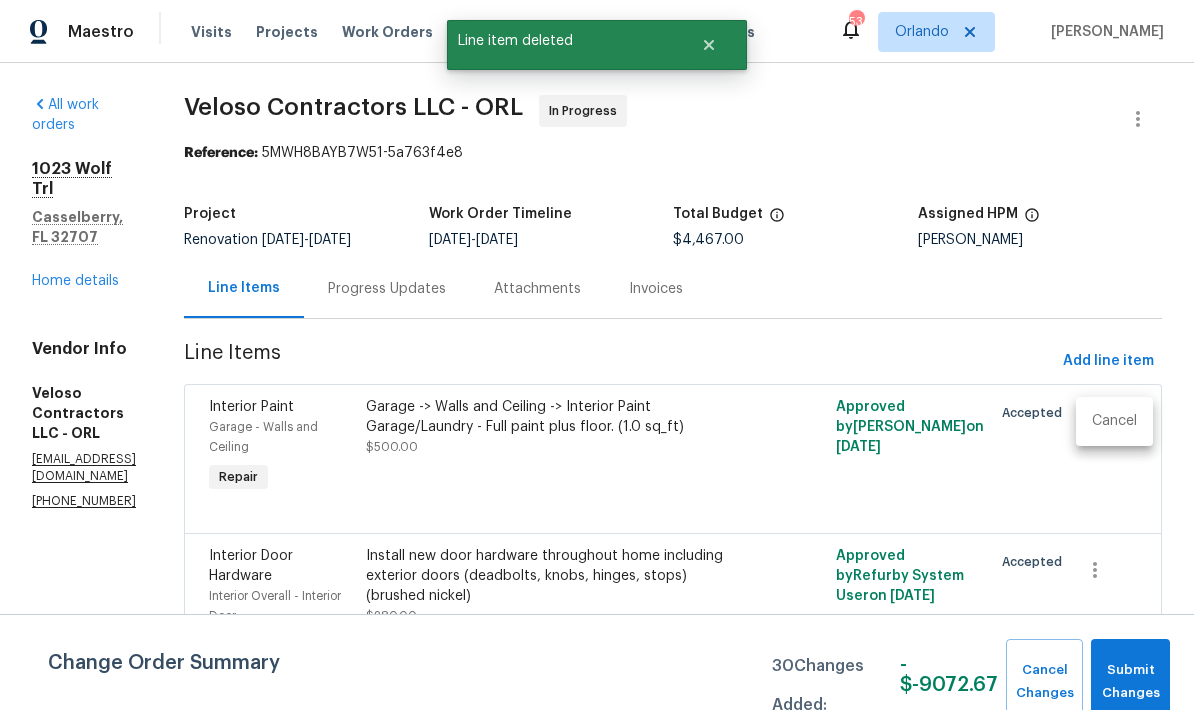 click on "Cancel" at bounding box center [1114, 421] 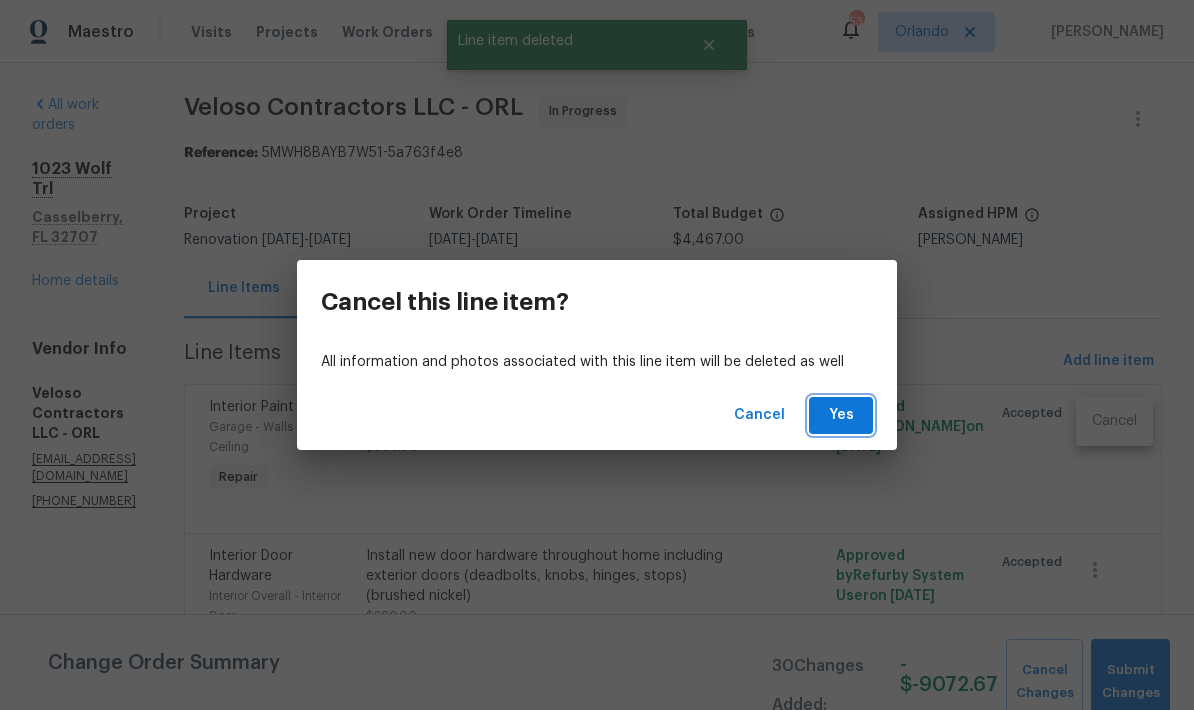 click on "Yes" at bounding box center (841, 415) 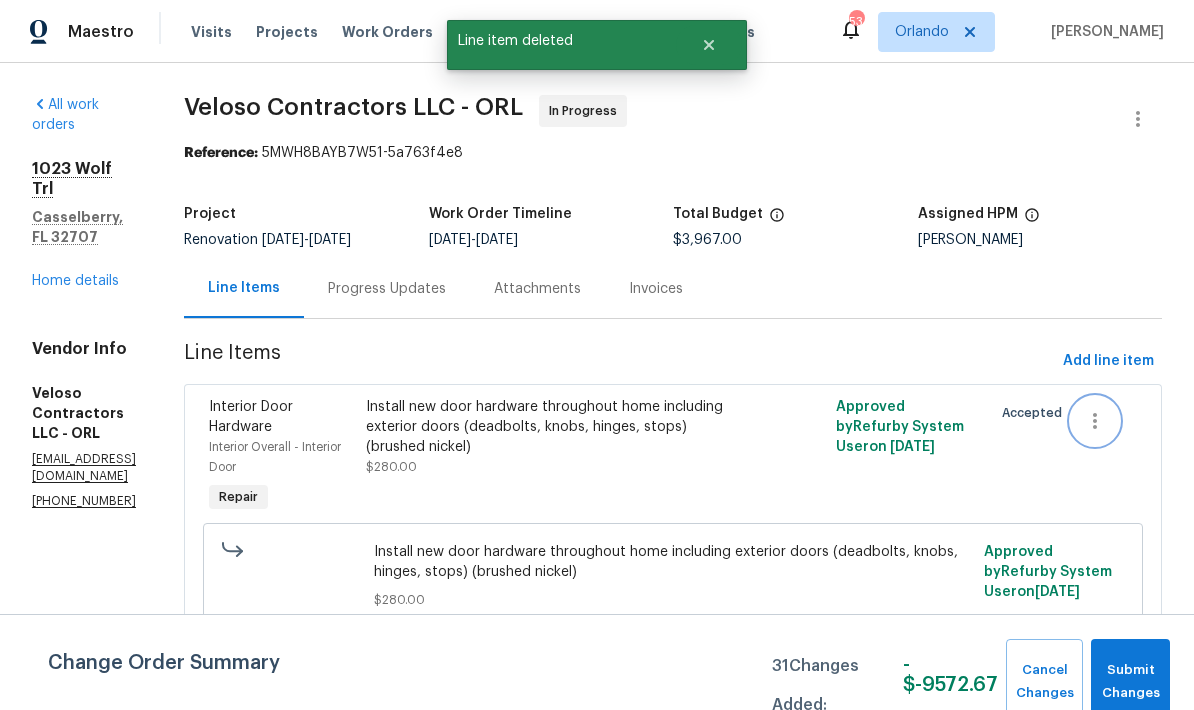 click 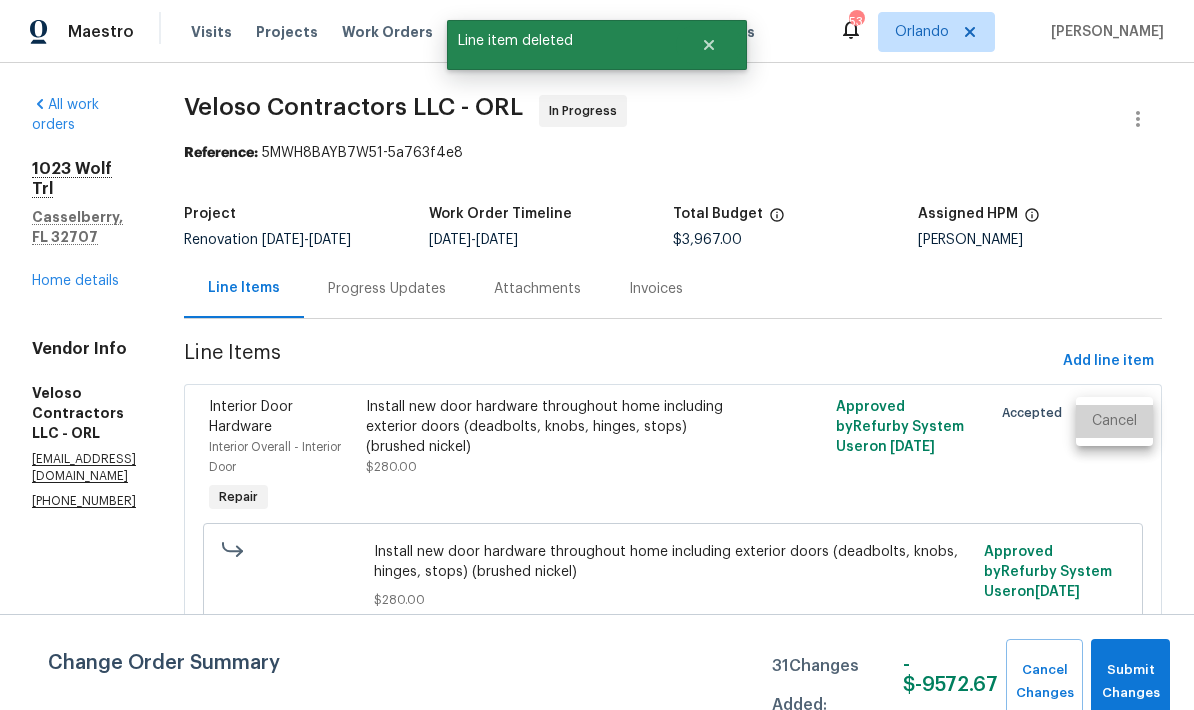 click on "Cancel" at bounding box center (1114, 421) 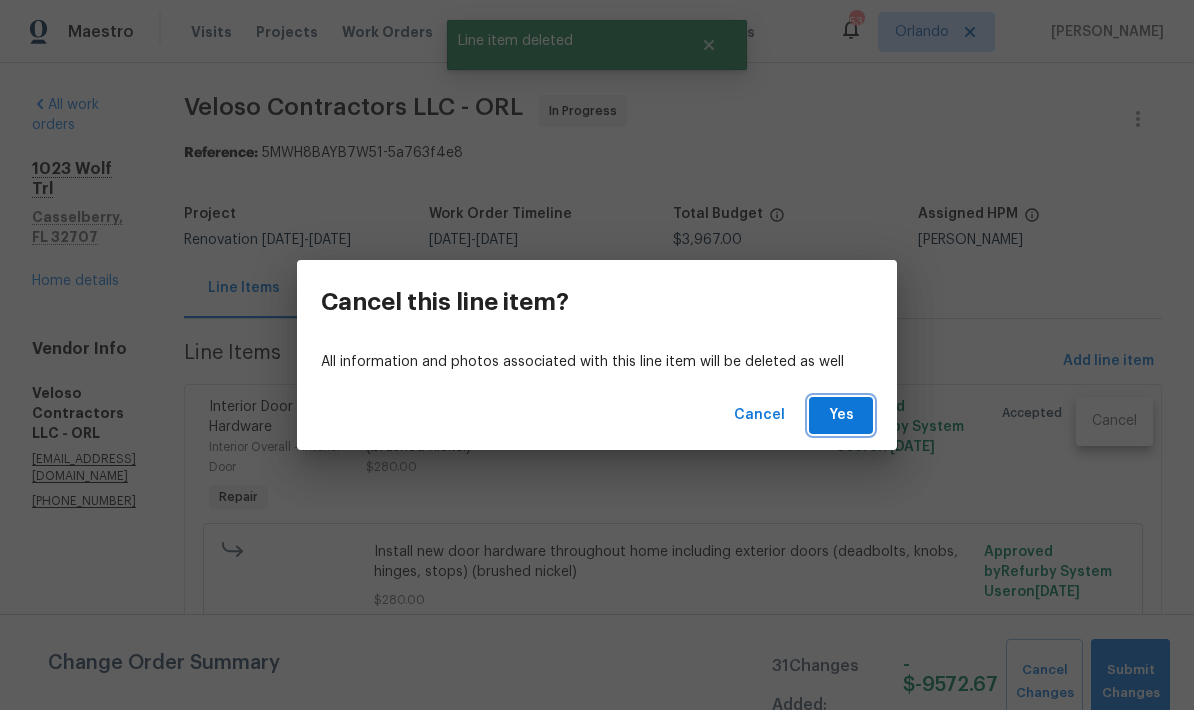 click on "Yes" at bounding box center [841, 415] 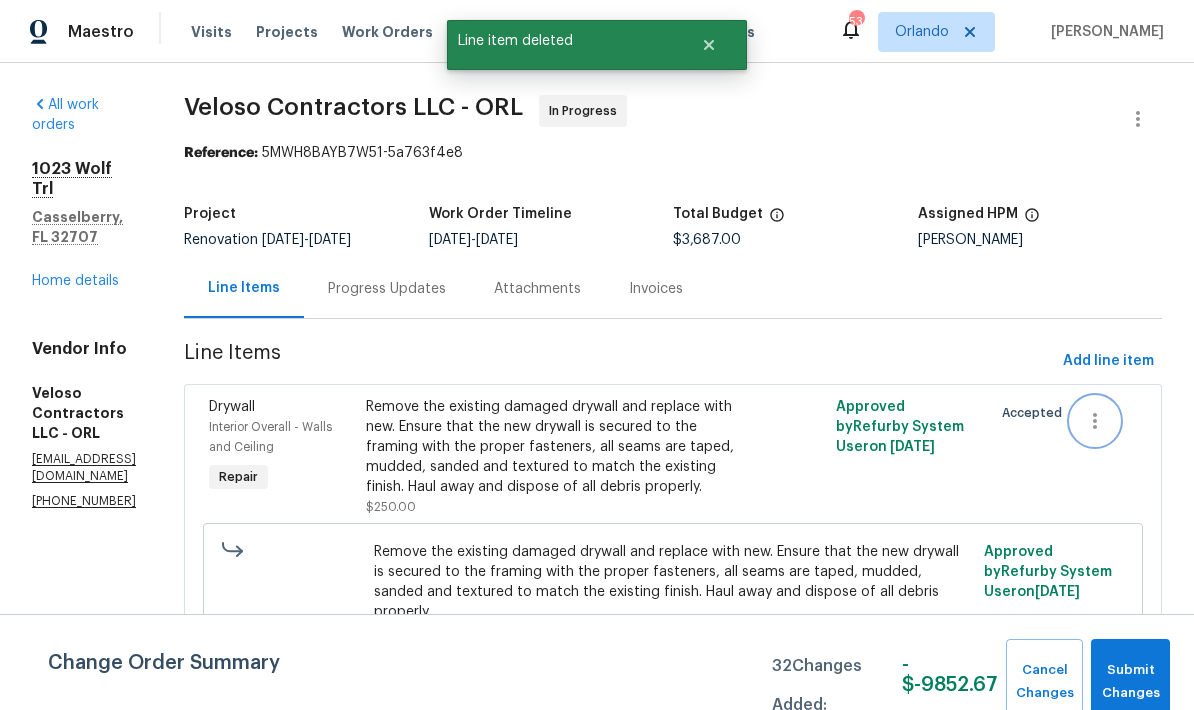 click 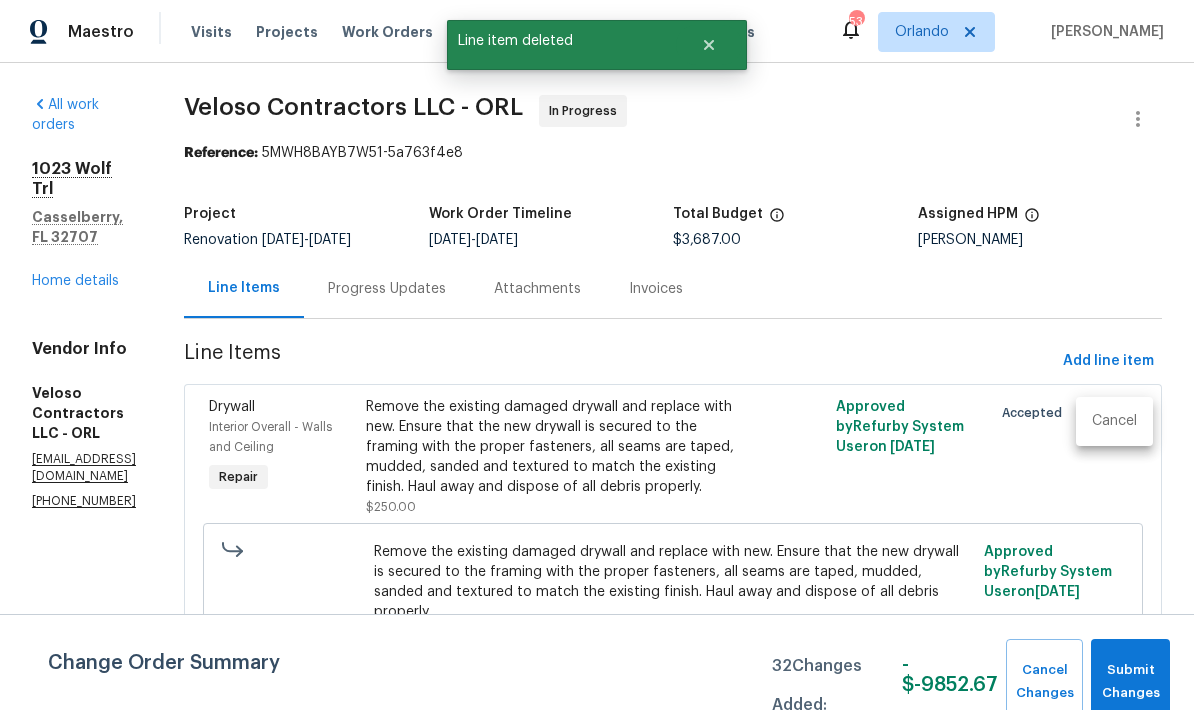 click on "Cancel" at bounding box center [1114, 421] 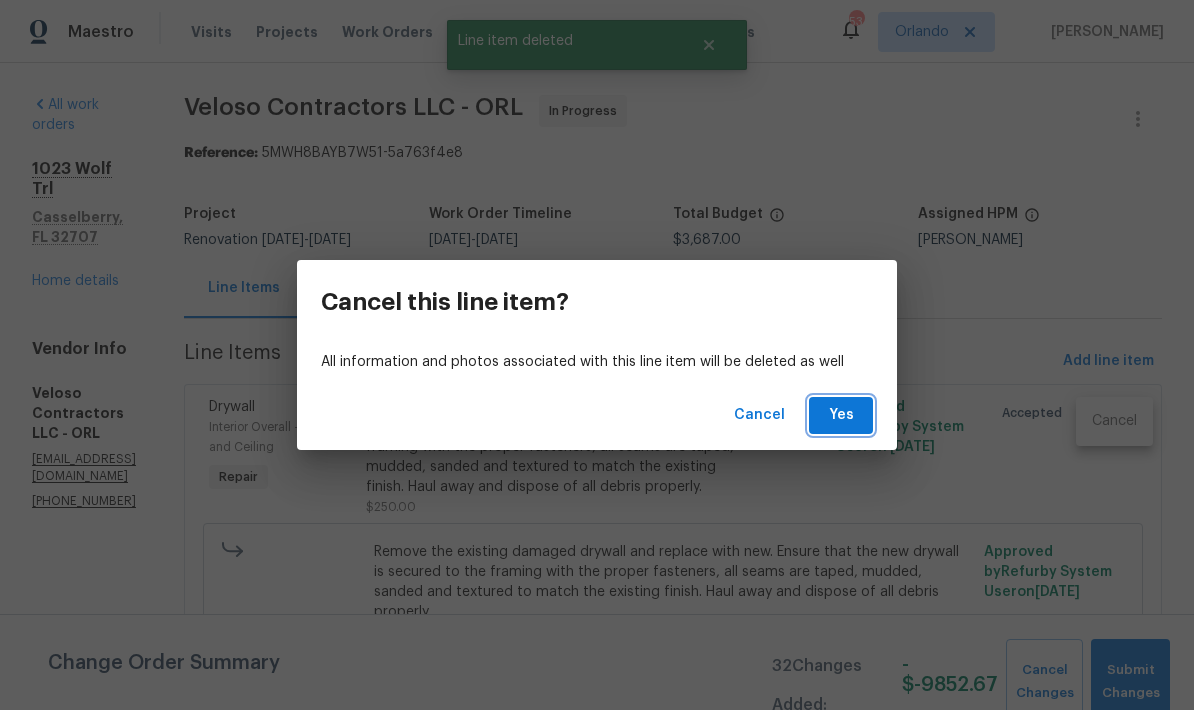 click on "Yes" at bounding box center [841, 415] 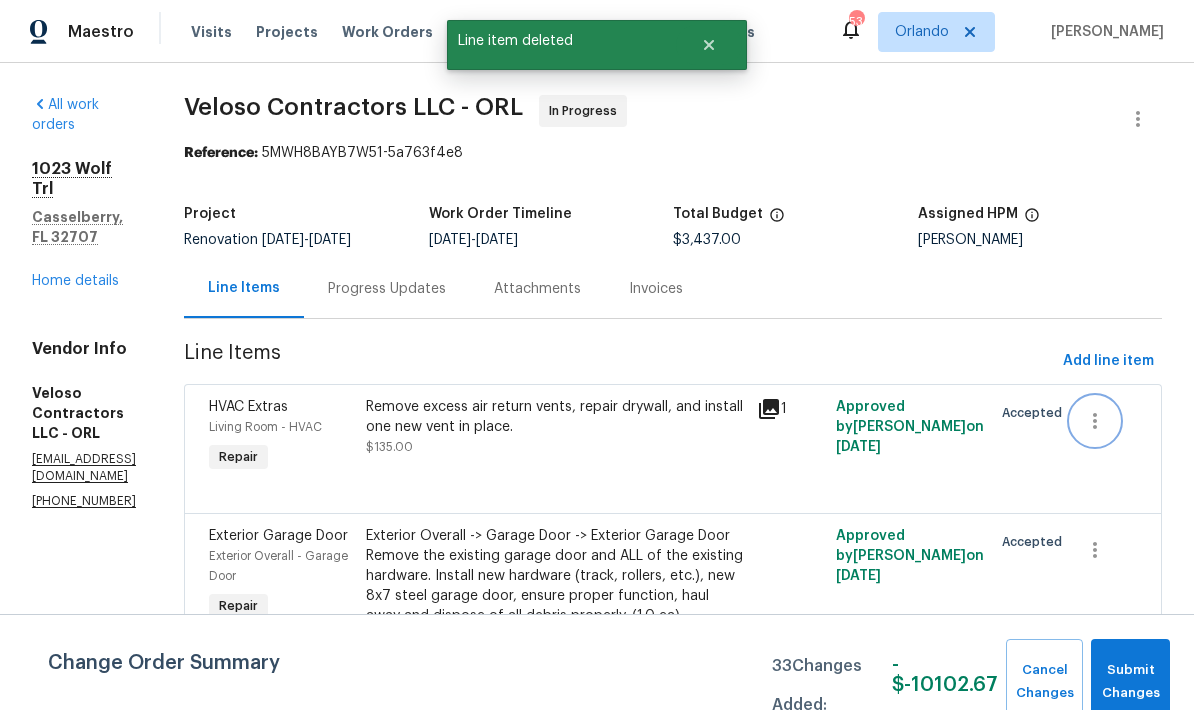 click 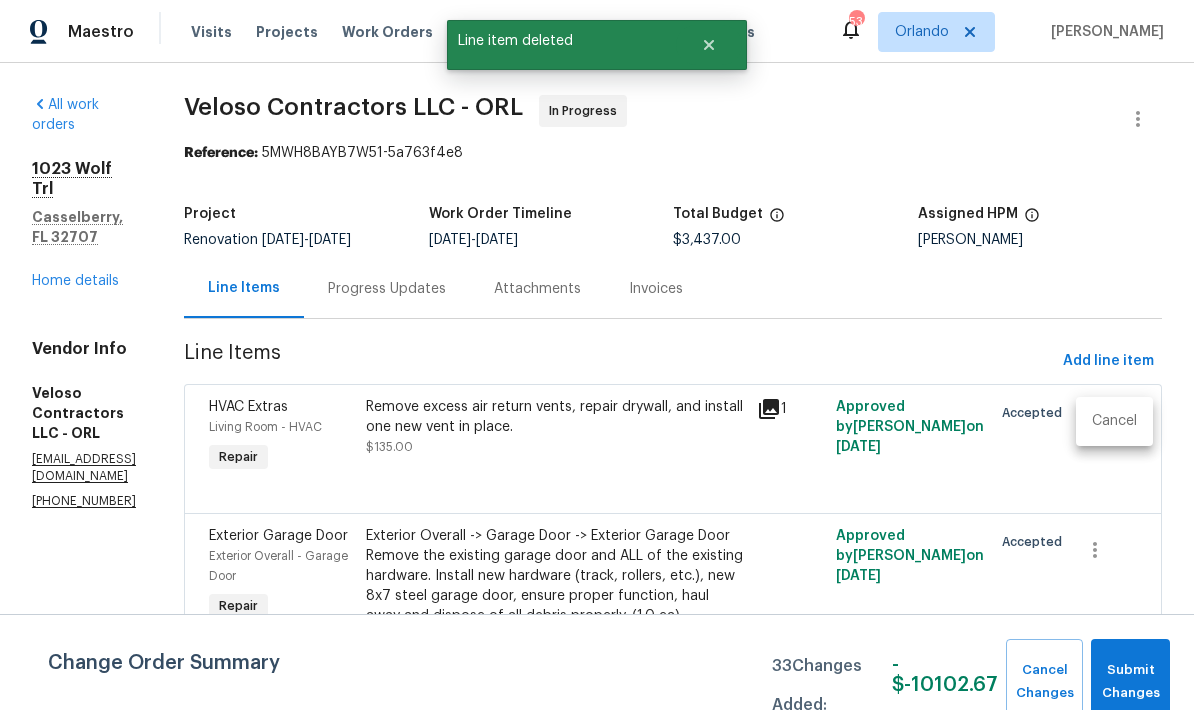 click on "Cancel" at bounding box center [1114, 421] 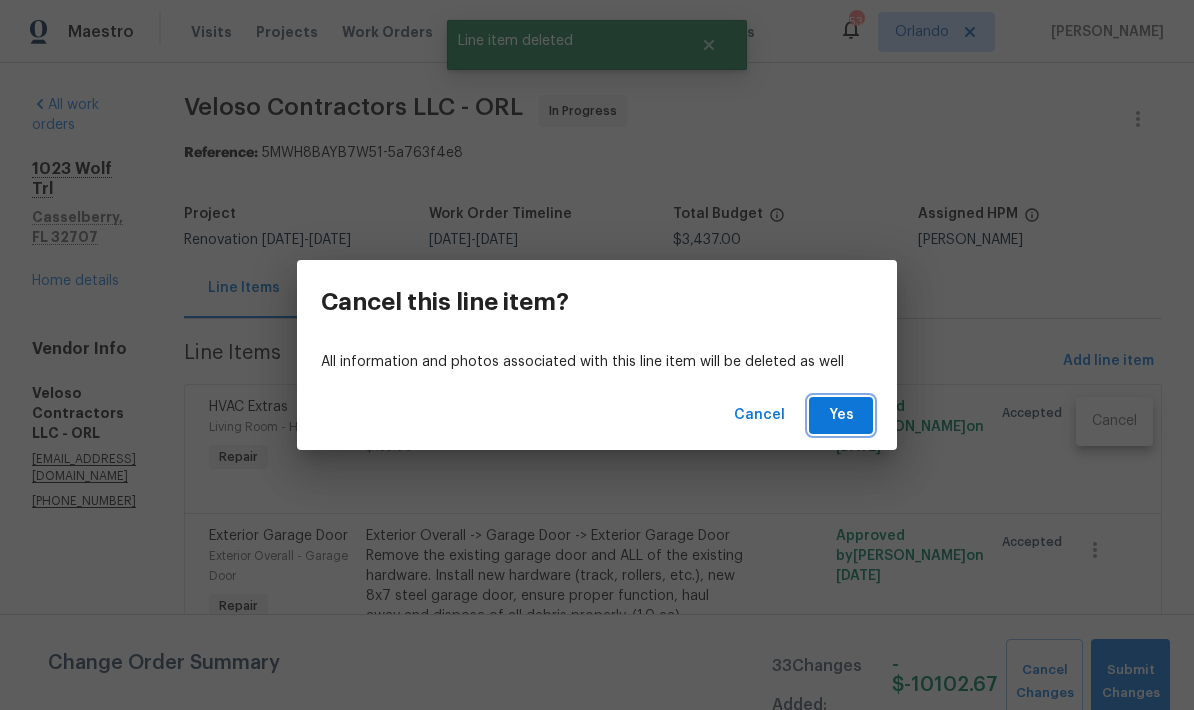 click on "Yes" at bounding box center (841, 415) 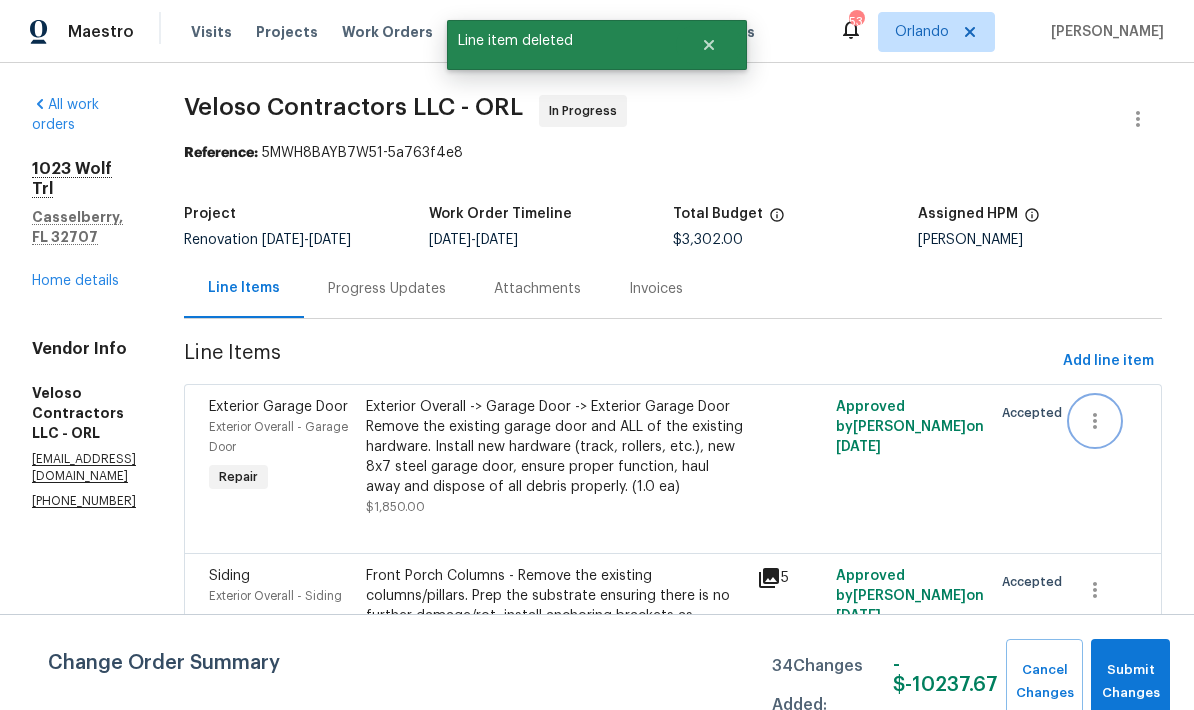 click 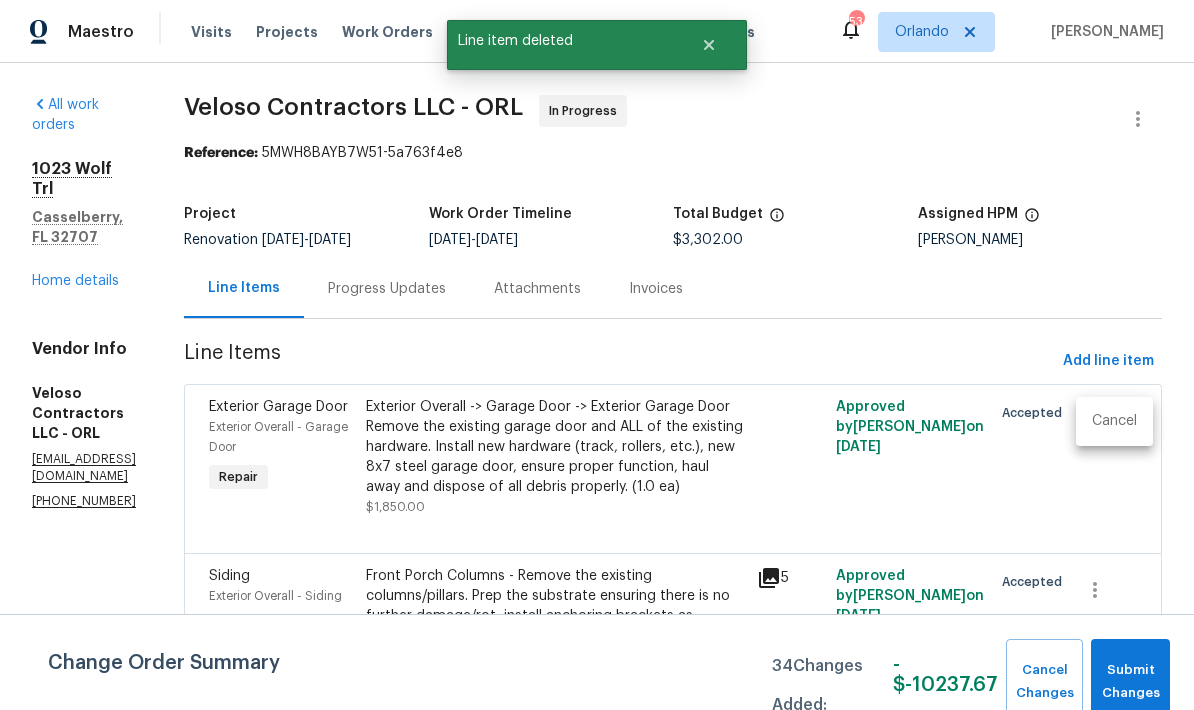 click on "Cancel" at bounding box center [1114, 421] 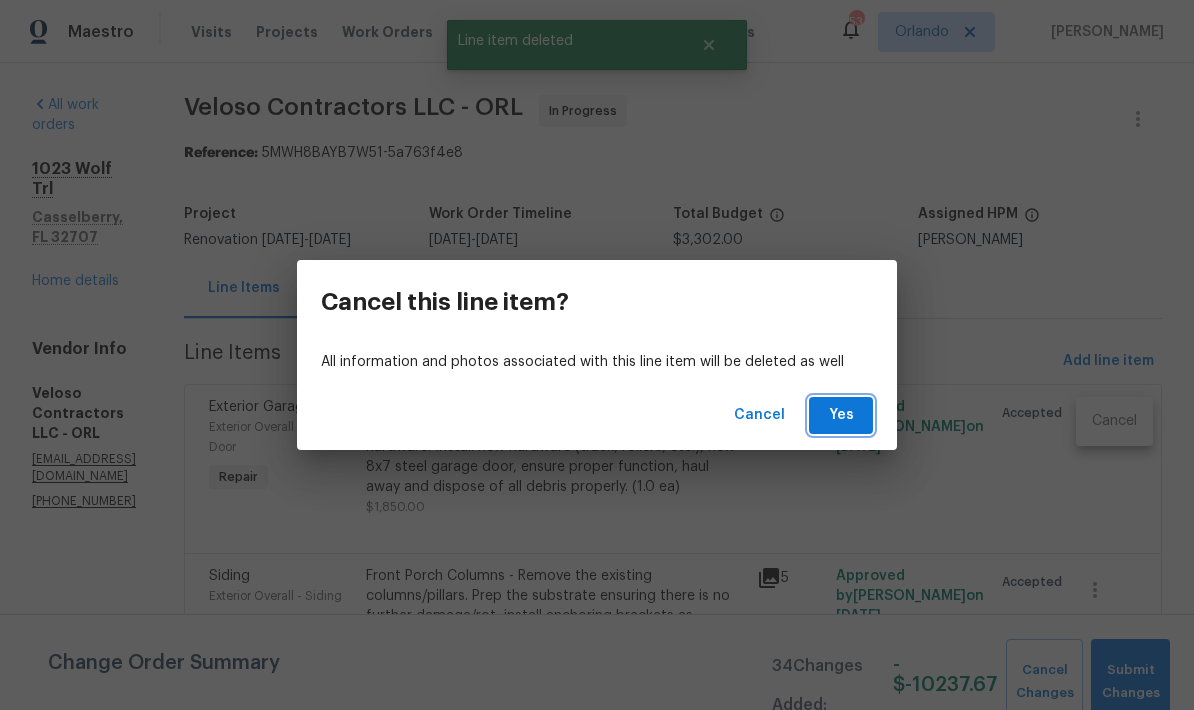 click on "Yes" at bounding box center [841, 415] 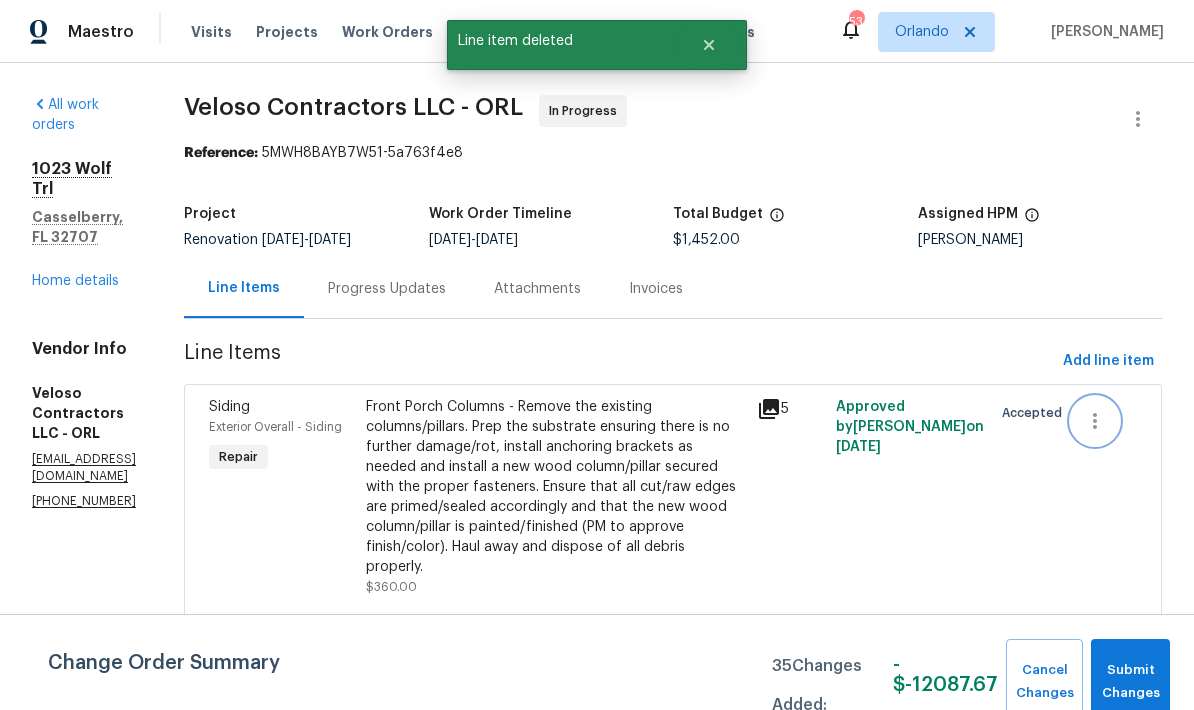 click 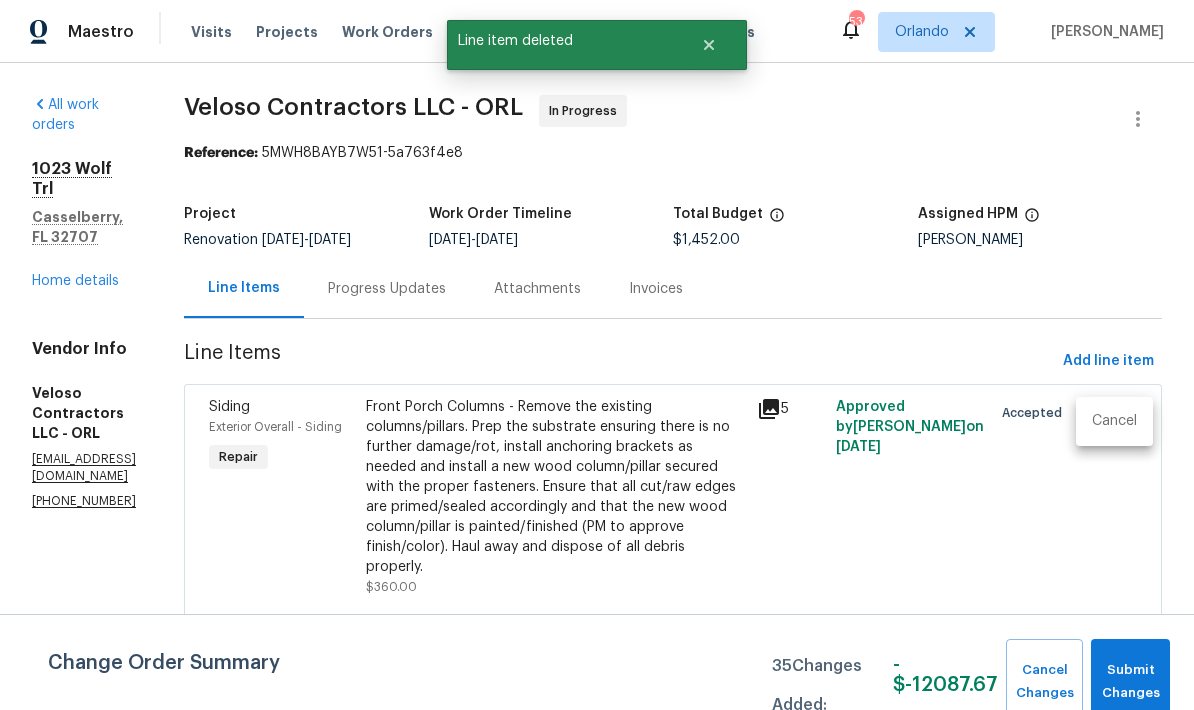click on "Cancel" at bounding box center (1114, 421) 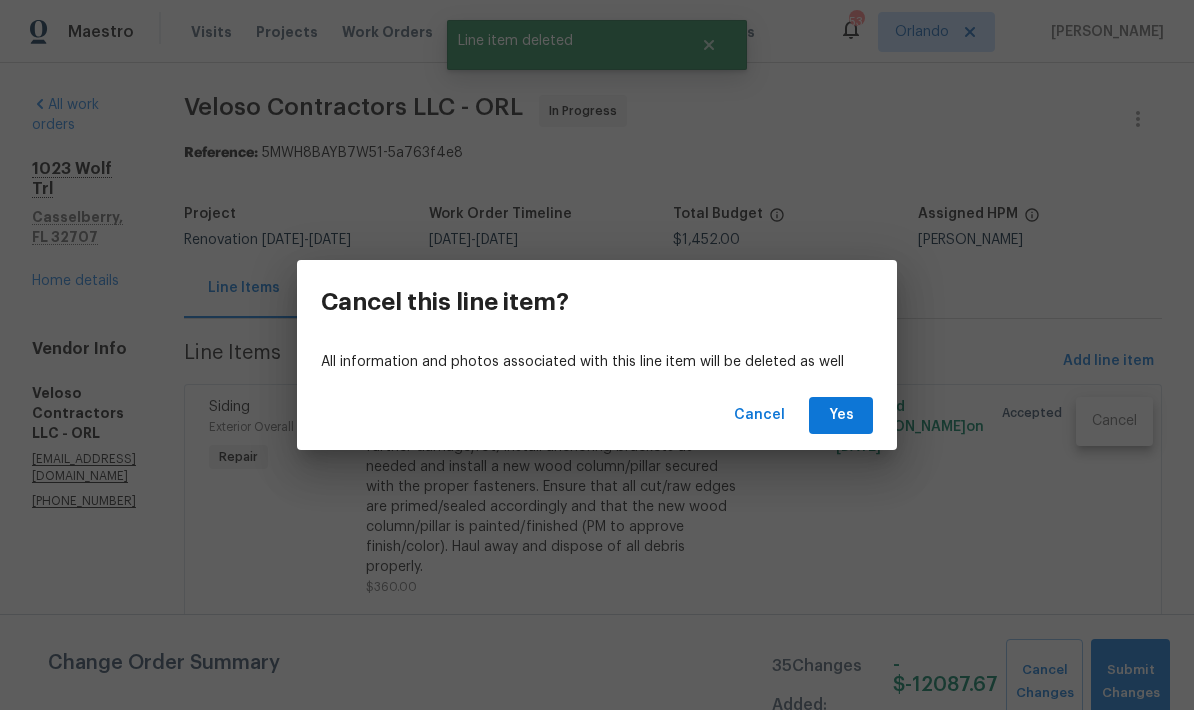 click on "Cancel Yes" at bounding box center [597, 415] 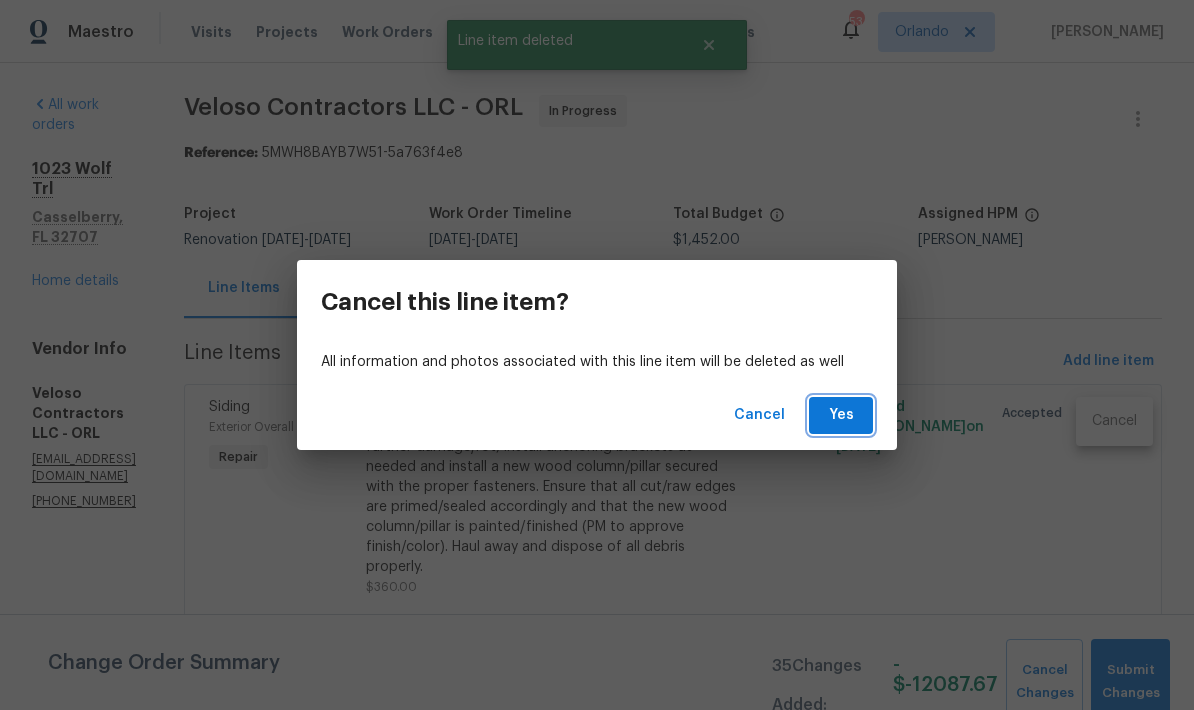 click on "Yes" at bounding box center (841, 415) 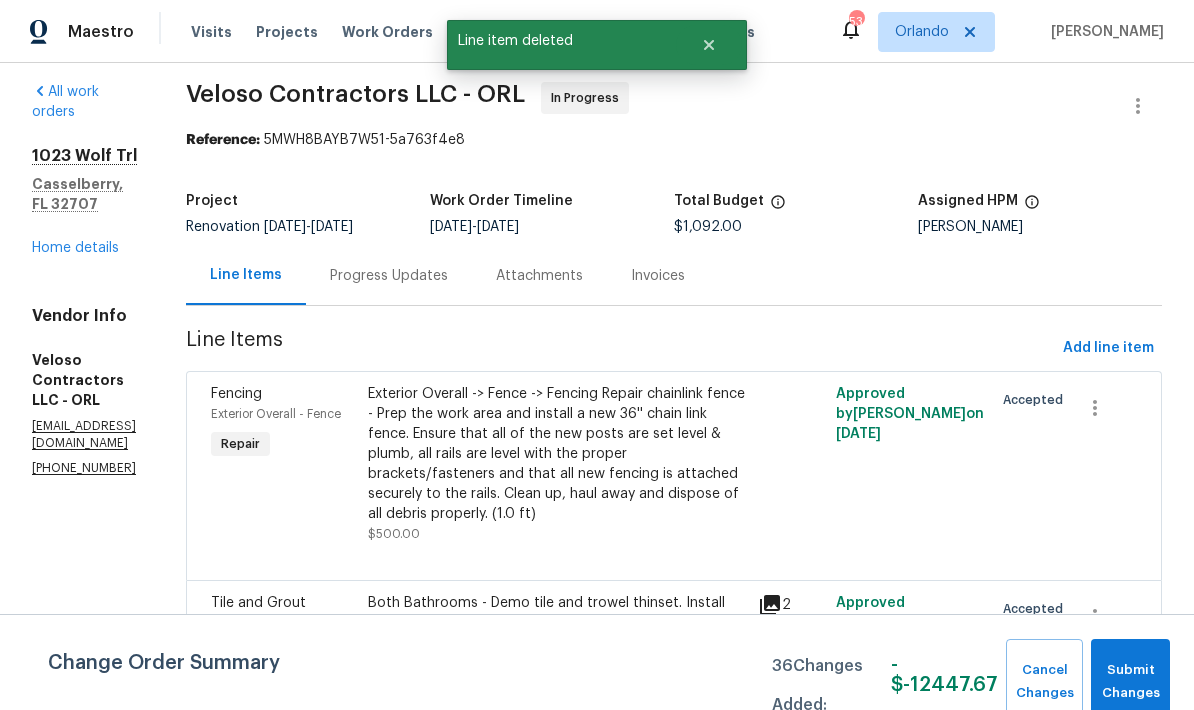 scroll, scrollTop: 12, scrollLeft: 0, axis: vertical 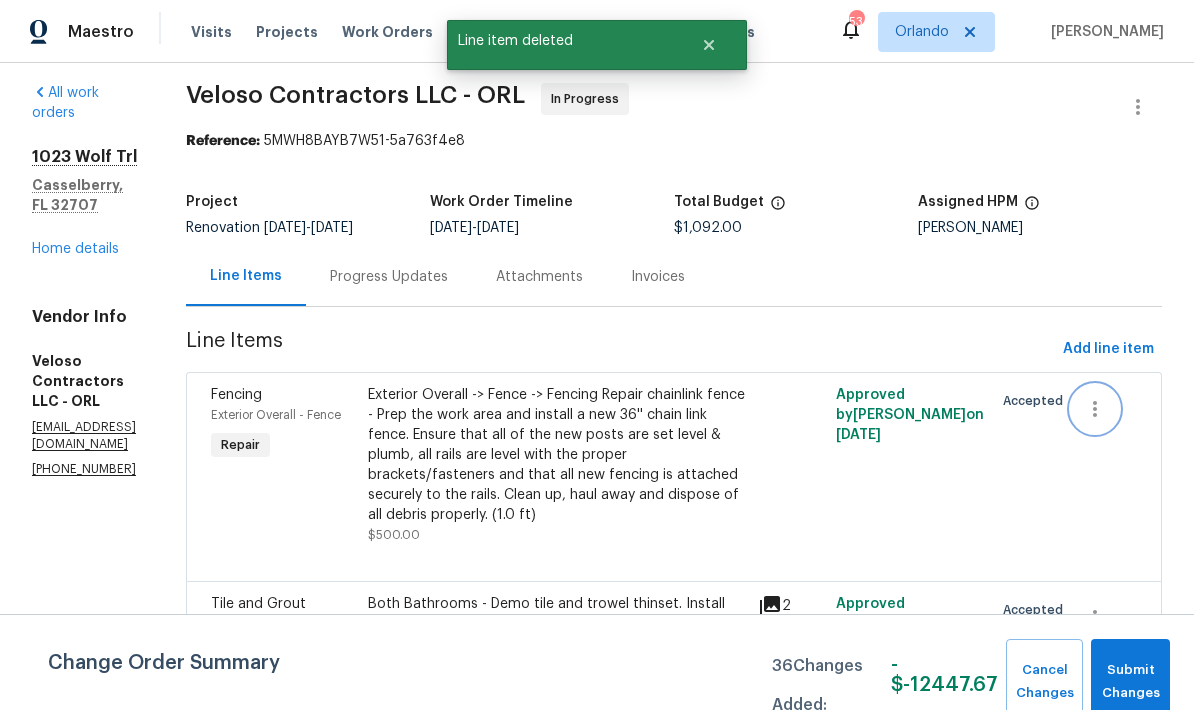click 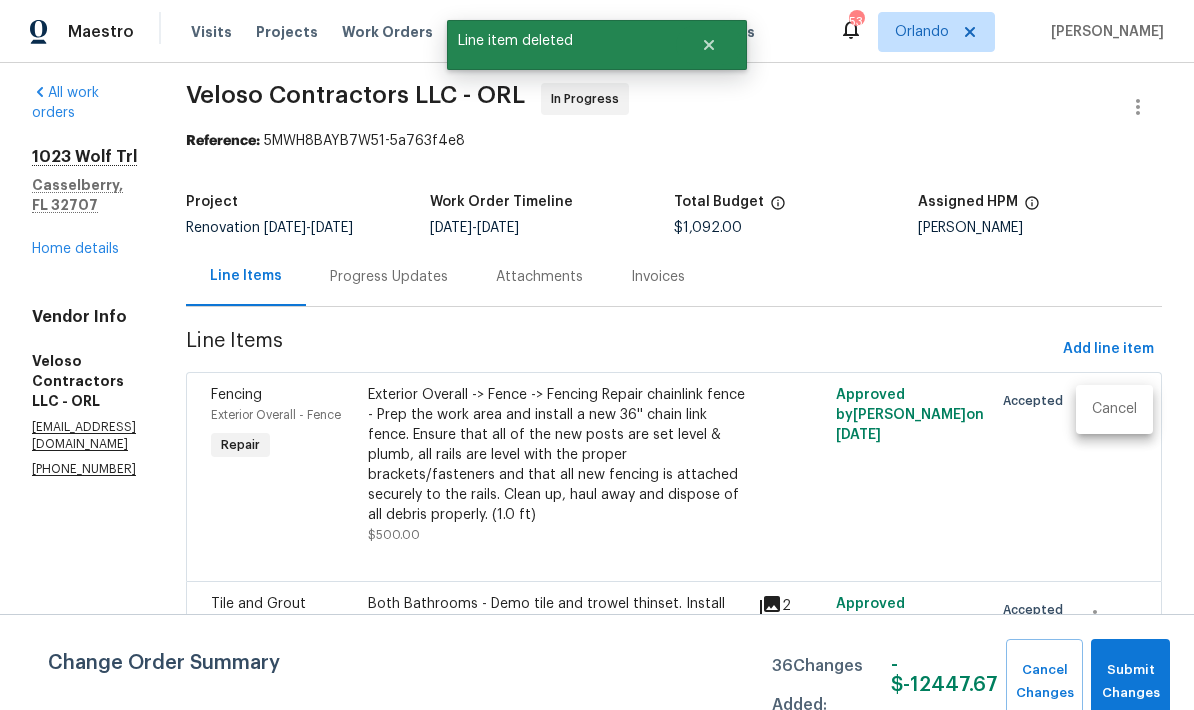 click on "Cancel" at bounding box center (1114, 409) 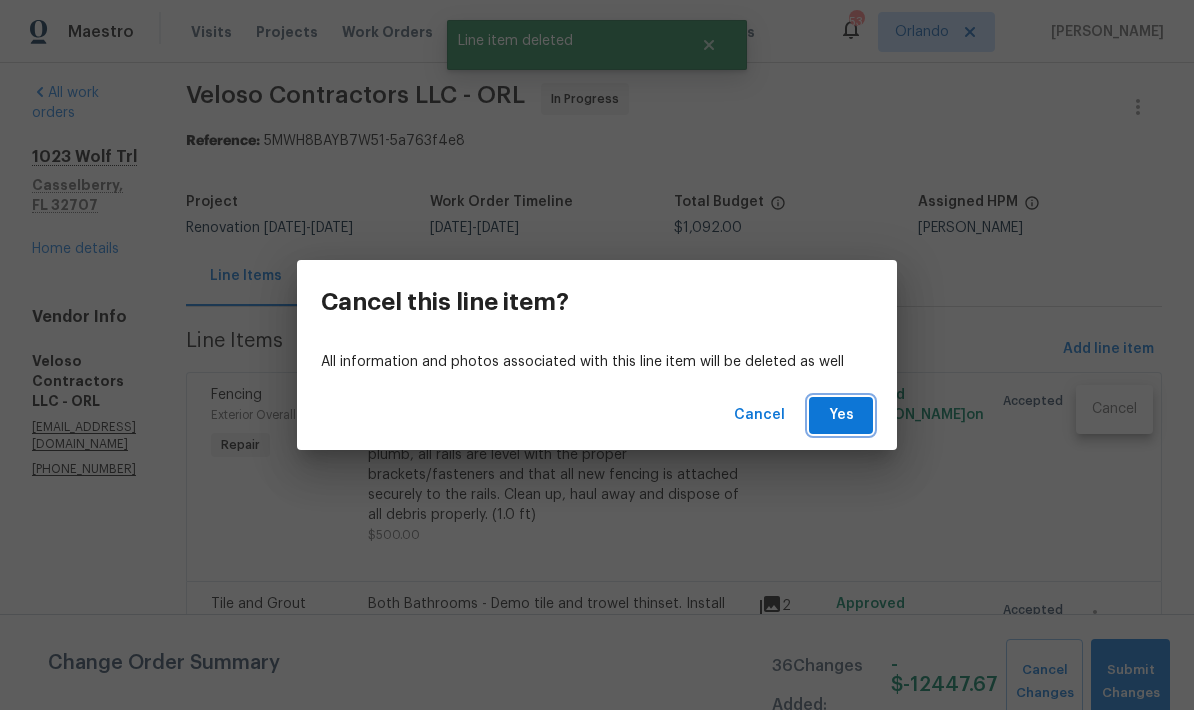 click on "Yes" at bounding box center [841, 415] 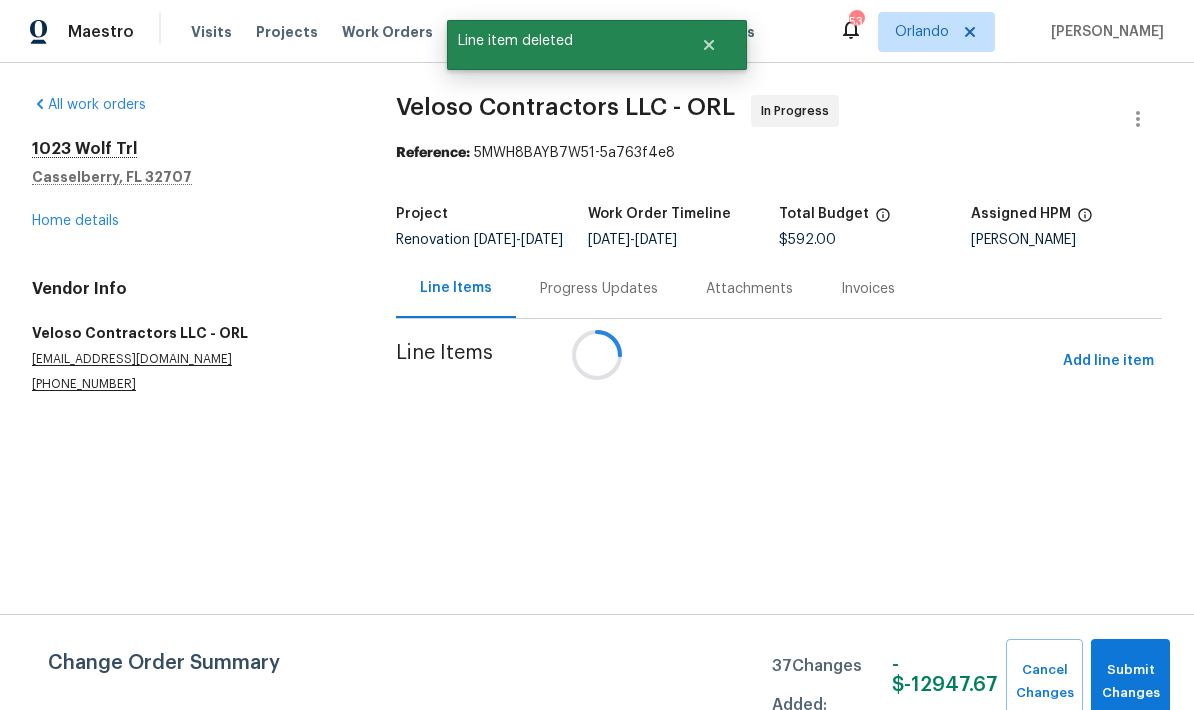 scroll, scrollTop: 0, scrollLeft: 0, axis: both 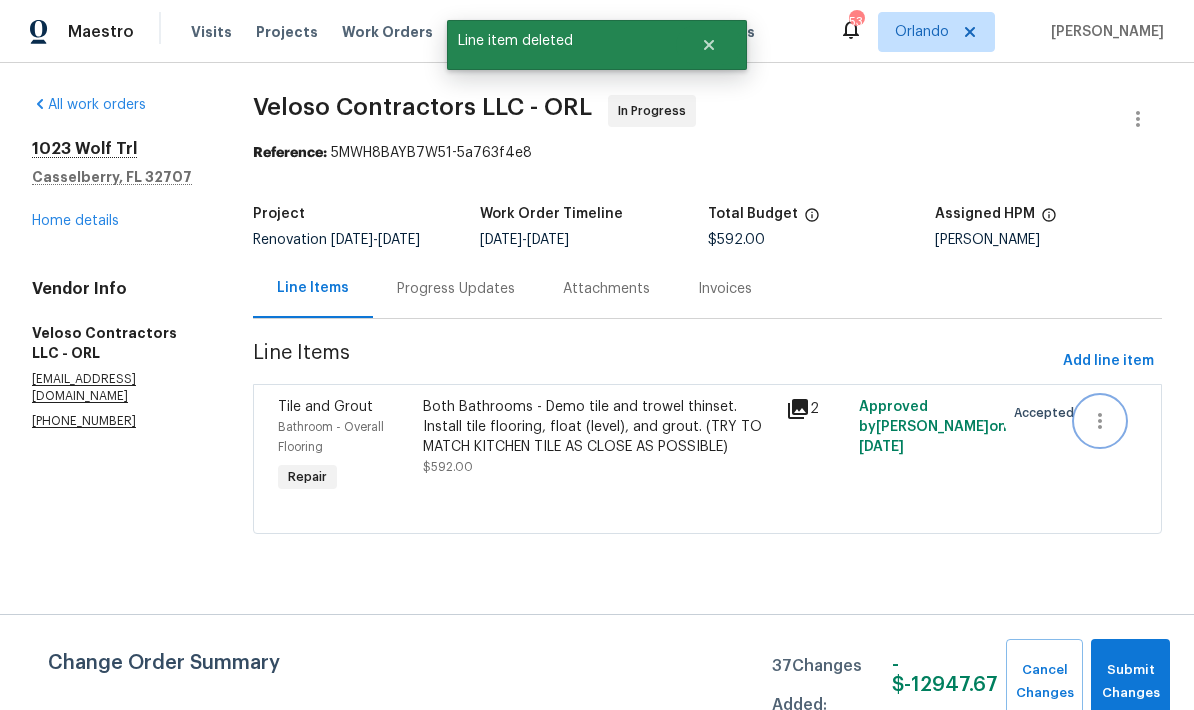 click 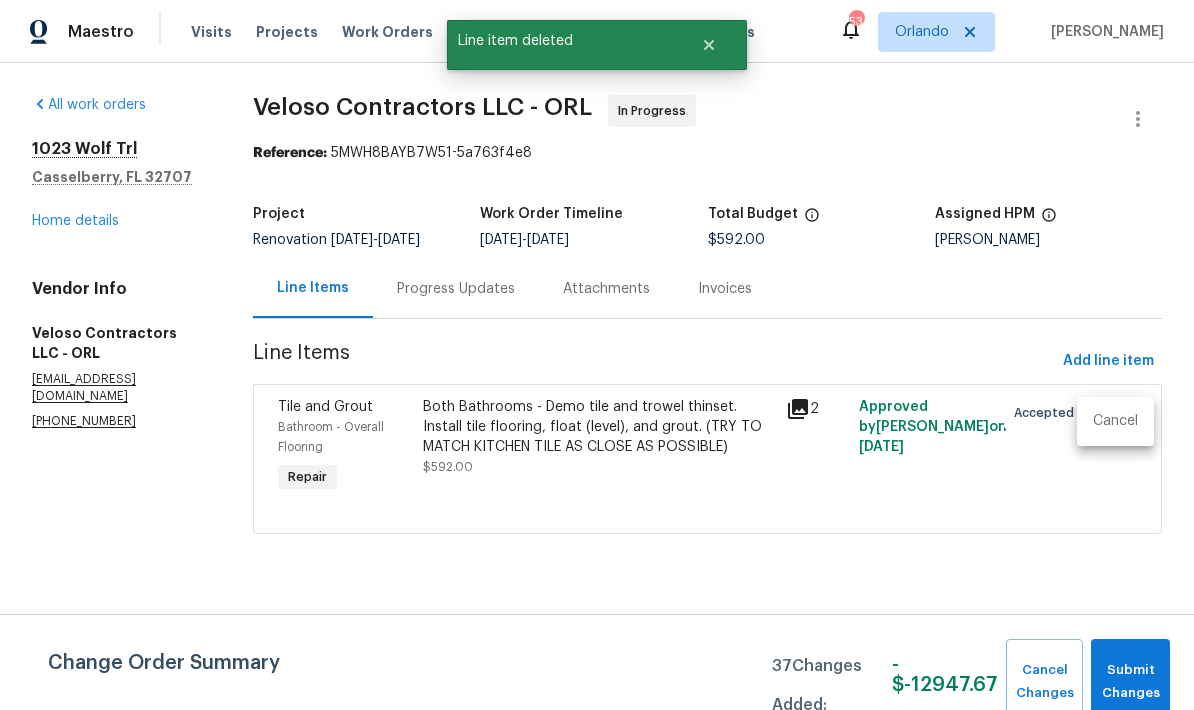 click on "Cancel" at bounding box center (1115, 421) 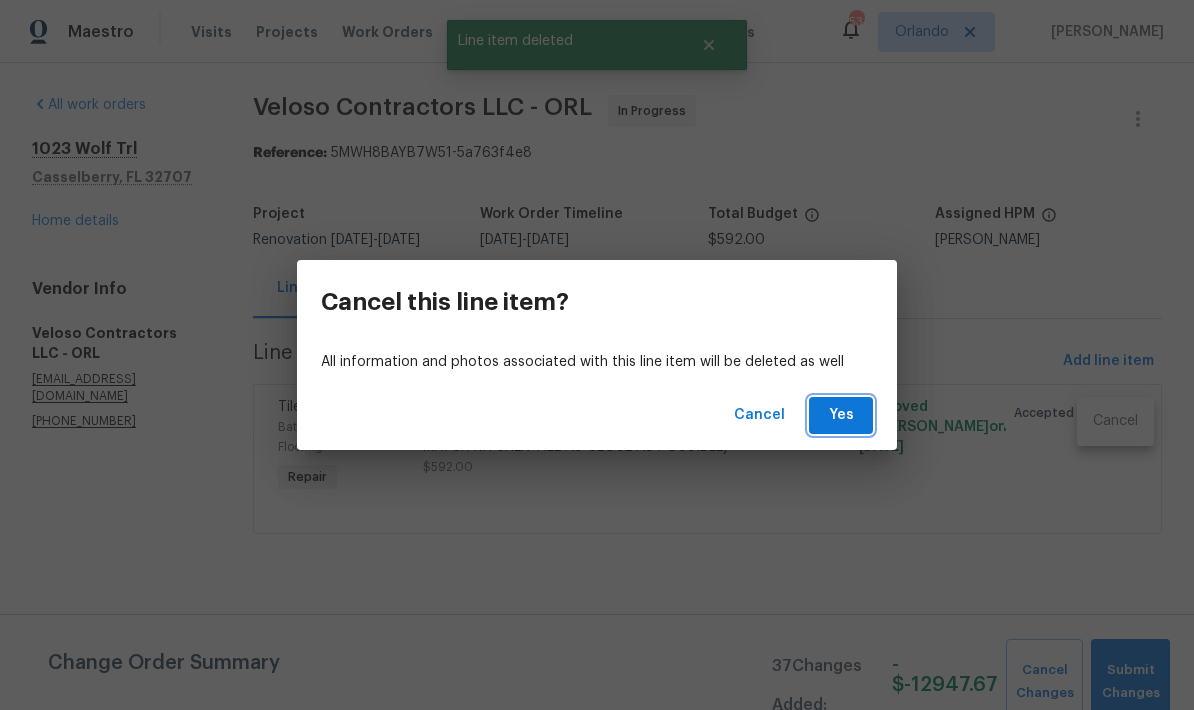 click on "Yes" at bounding box center [841, 415] 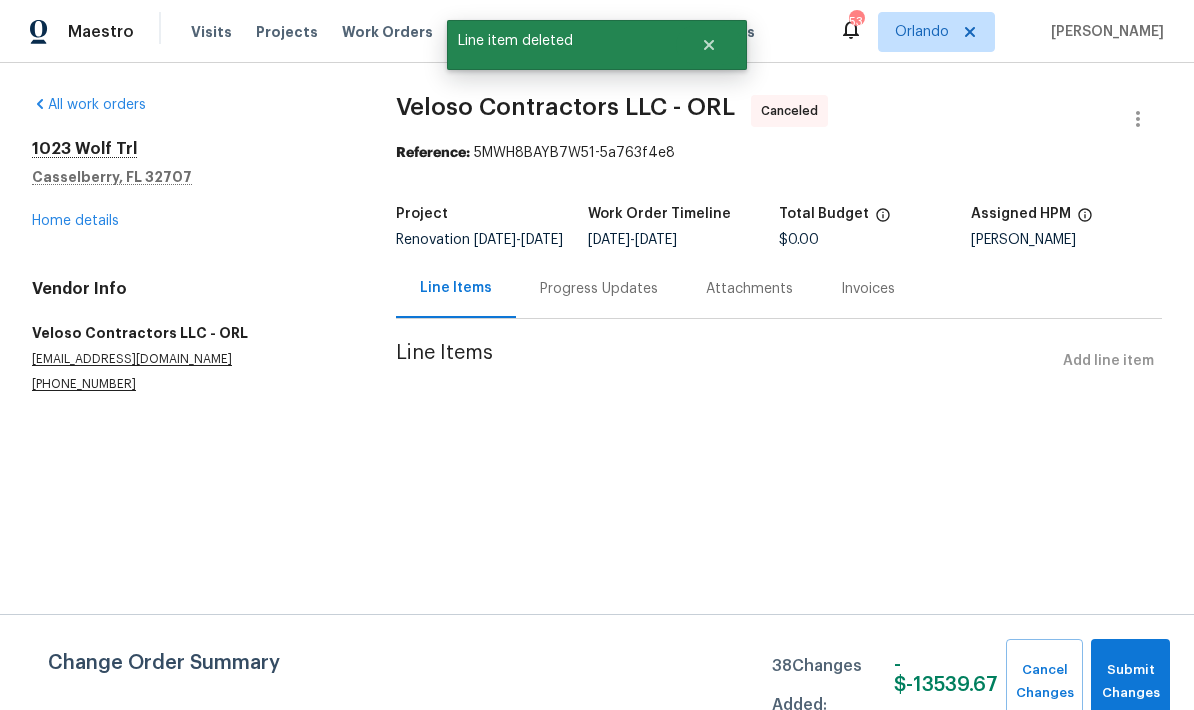 click on "Home details" at bounding box center (75, 221) 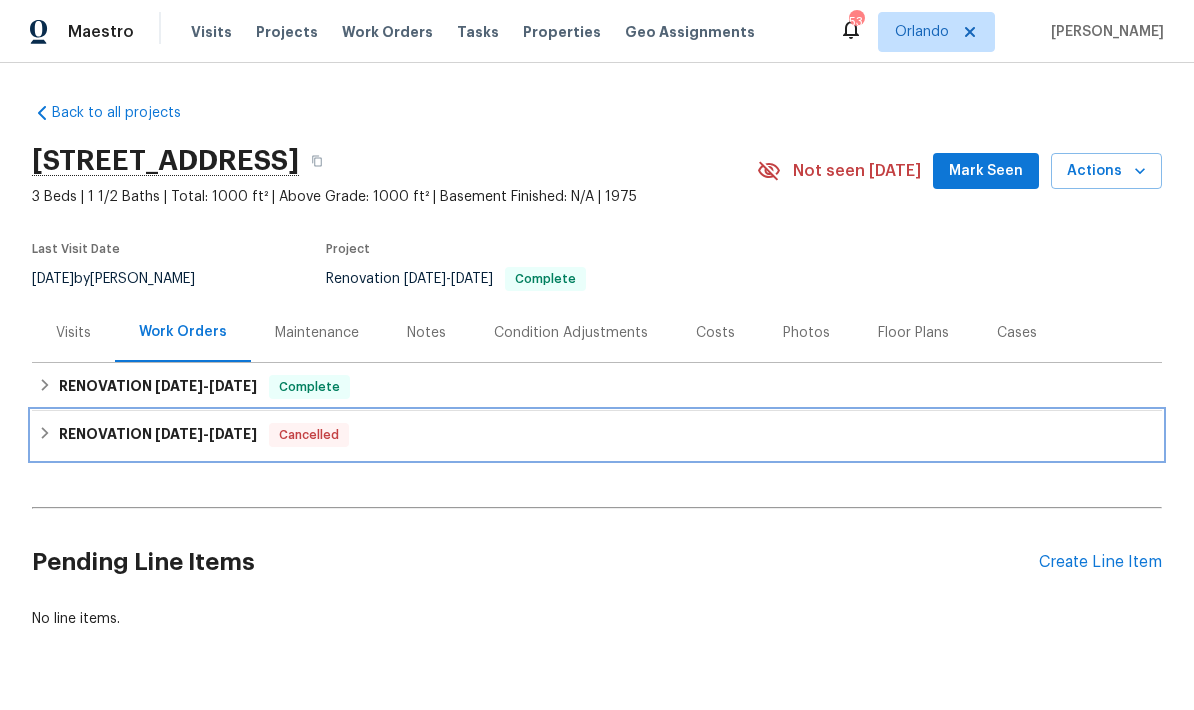 click on "RENOVATION   [DATE]  -  [DATE] Cancelled" at bounding box center [597, 435] 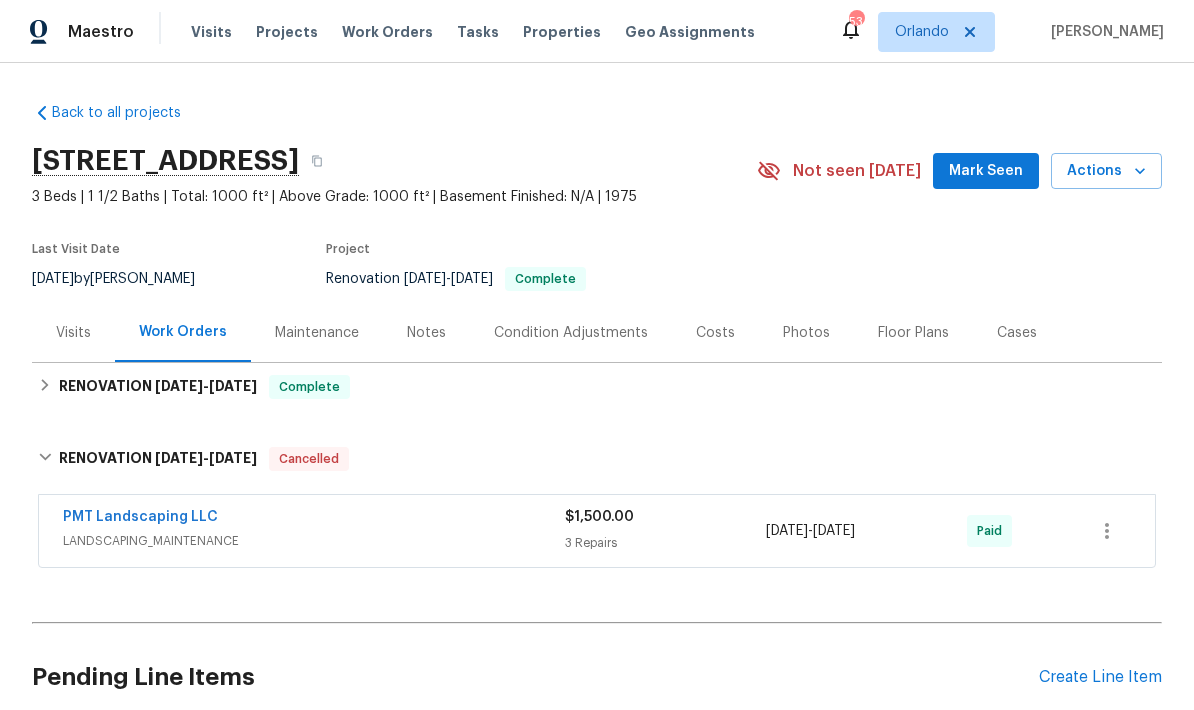 click on "RENOVATION   [DATE]  -  [DATE] Complete" at bounding box center (597, 387) 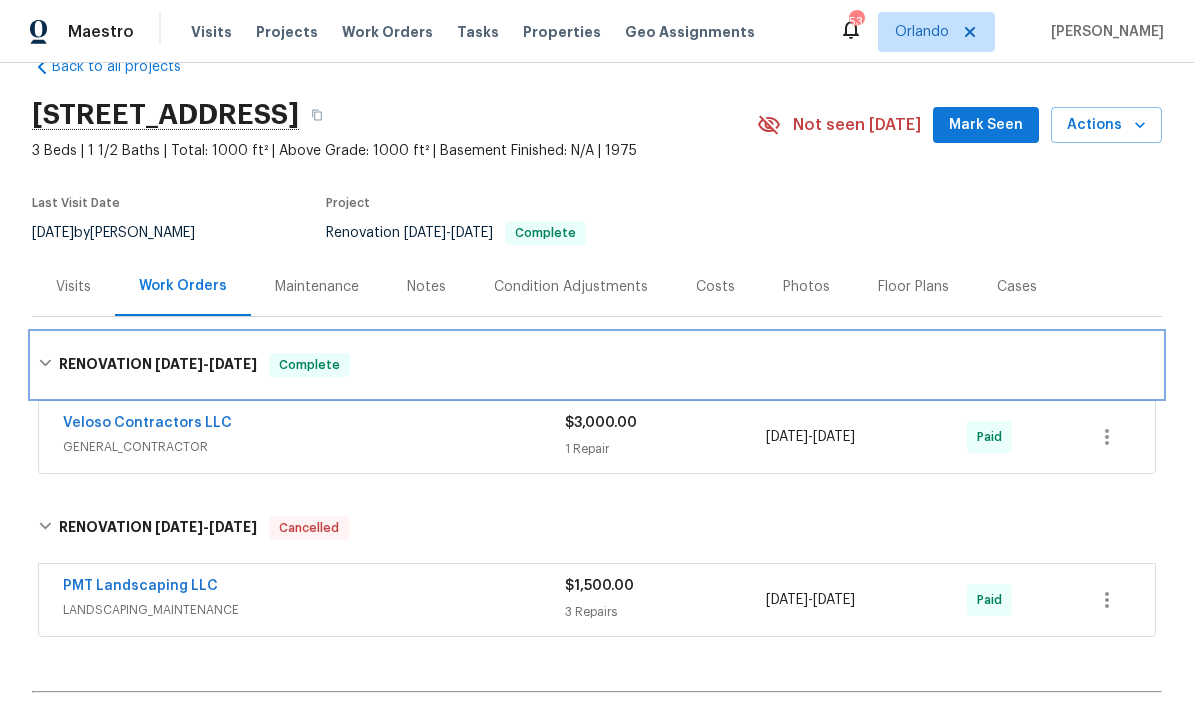 scroll, scrollTop: 48, scrollLeft: 0, axis: vertical 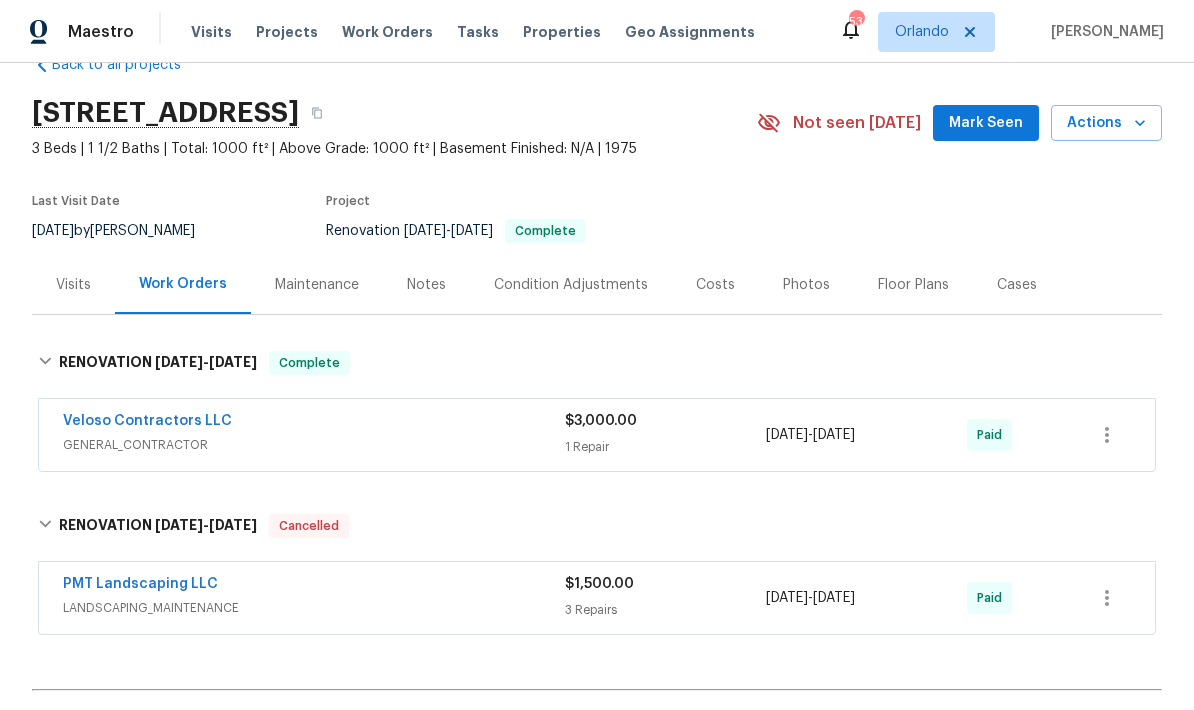 click on "Mark Seen" at bounding box center [986, 123] 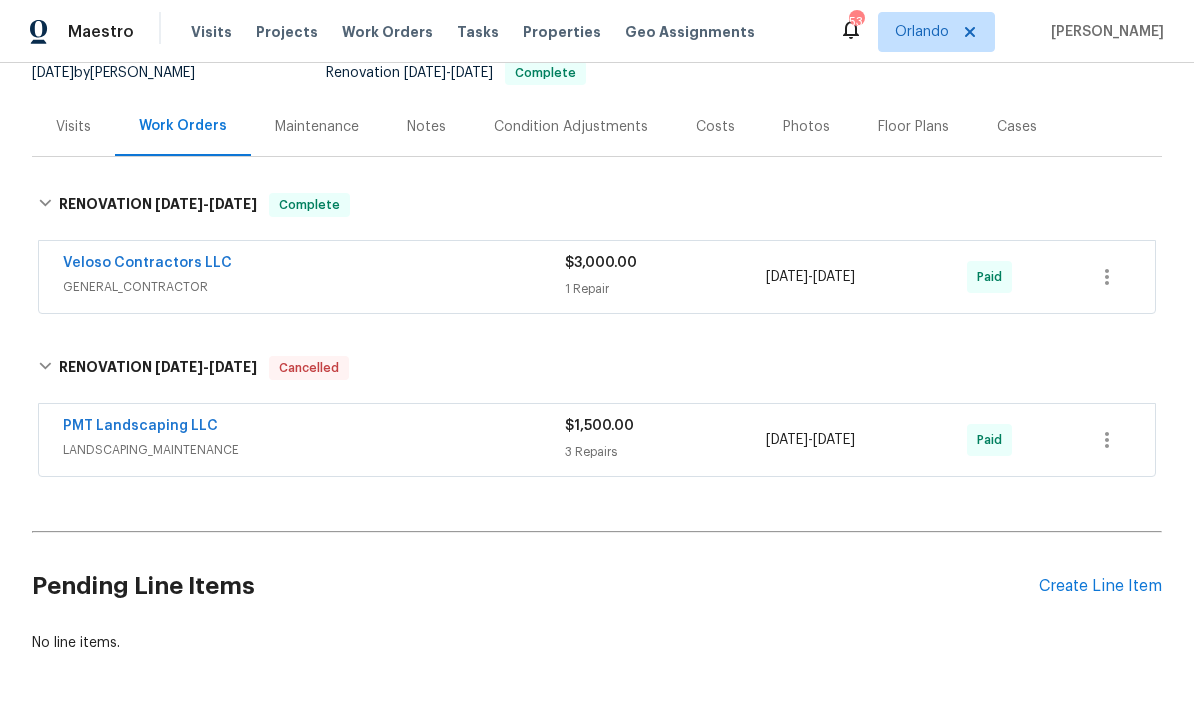 scroll, scrollTop: 204, scrollLeft: 0, axis: vertical 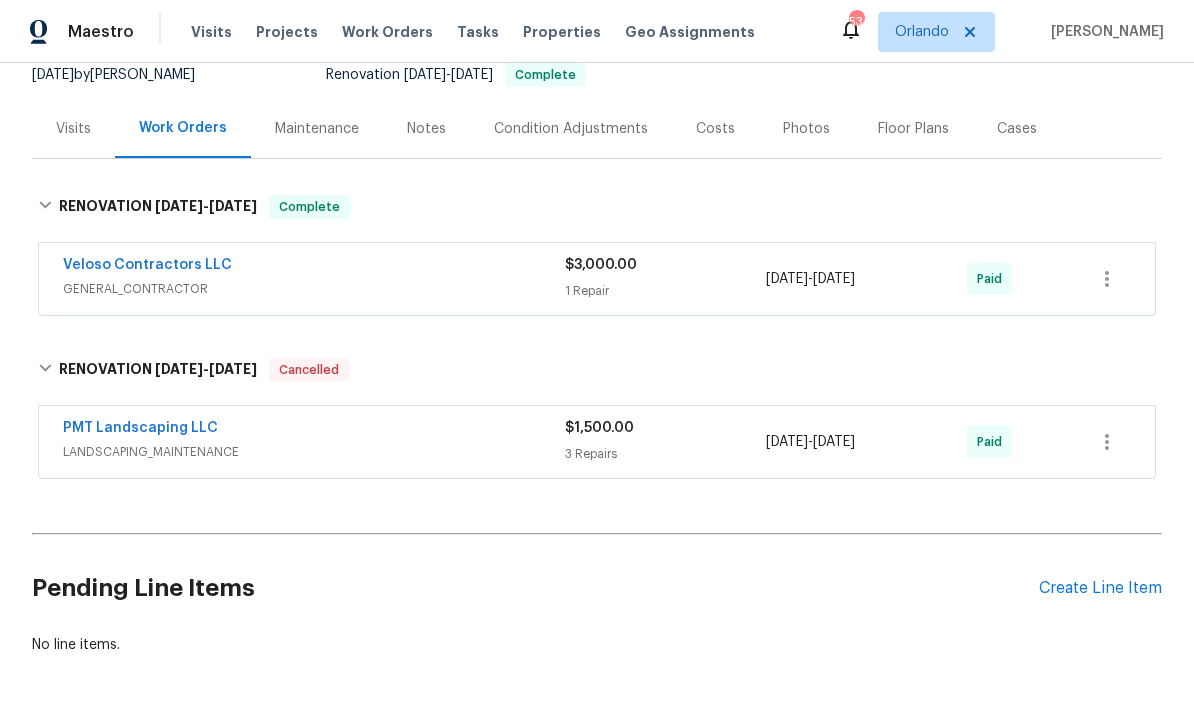 click on "Veloso Contractors LLC" at bounding box center [147, 265] 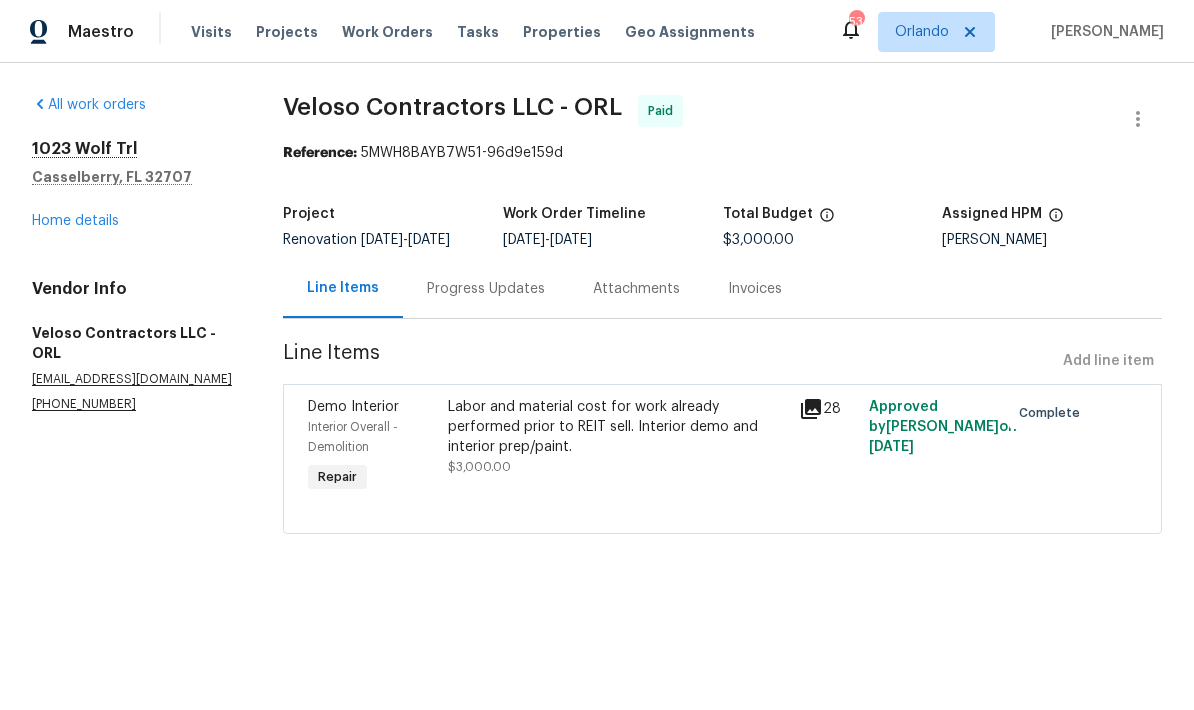 click on "Home details" at bounding box center [75, 221] 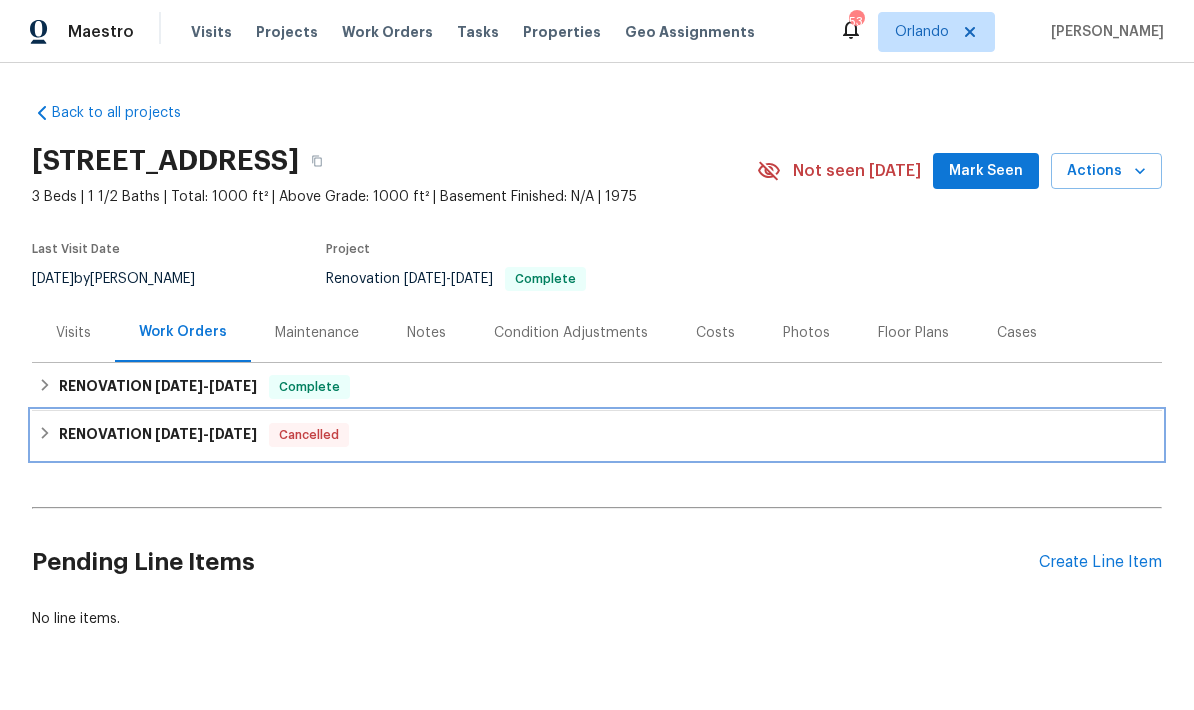click on "[DATE]  -  [DATE]" at bounding box center (206, 434) 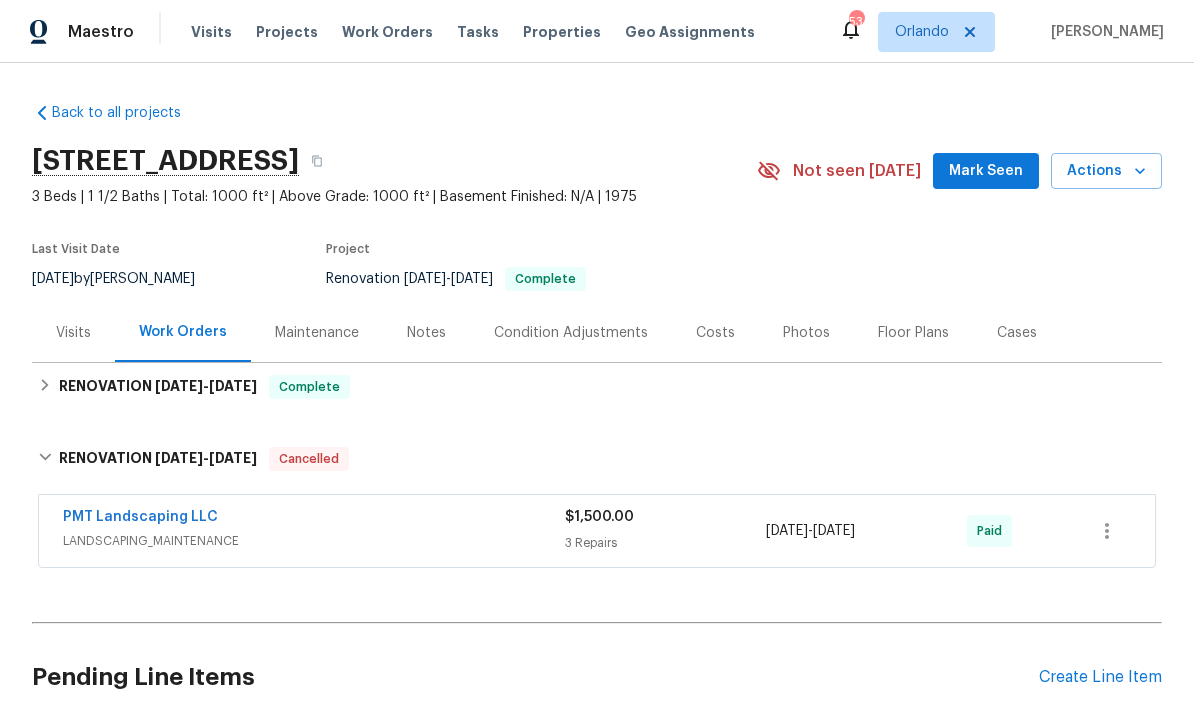 click on "PMT Landscaping LLC" at bounding box center (140, 517) 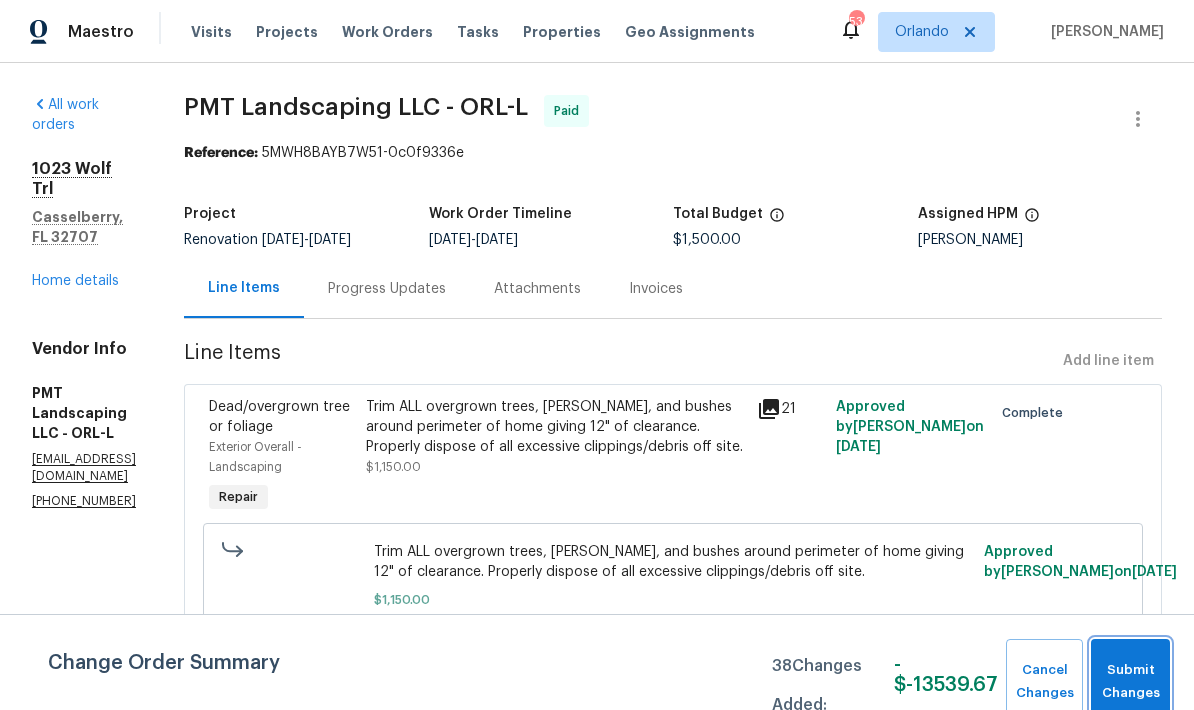 click on "Submit Changes" at bounding box center (1130, 682) 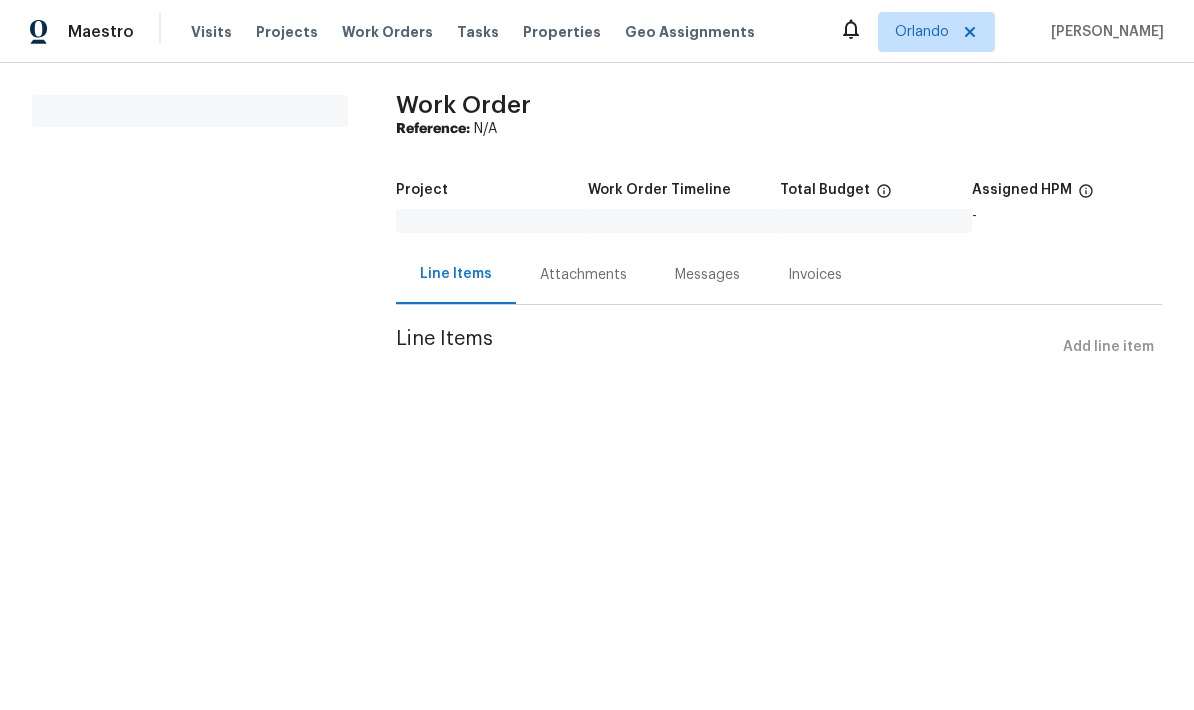 scroll, scrollTop: 0, scrollLeft: 0, axis: both 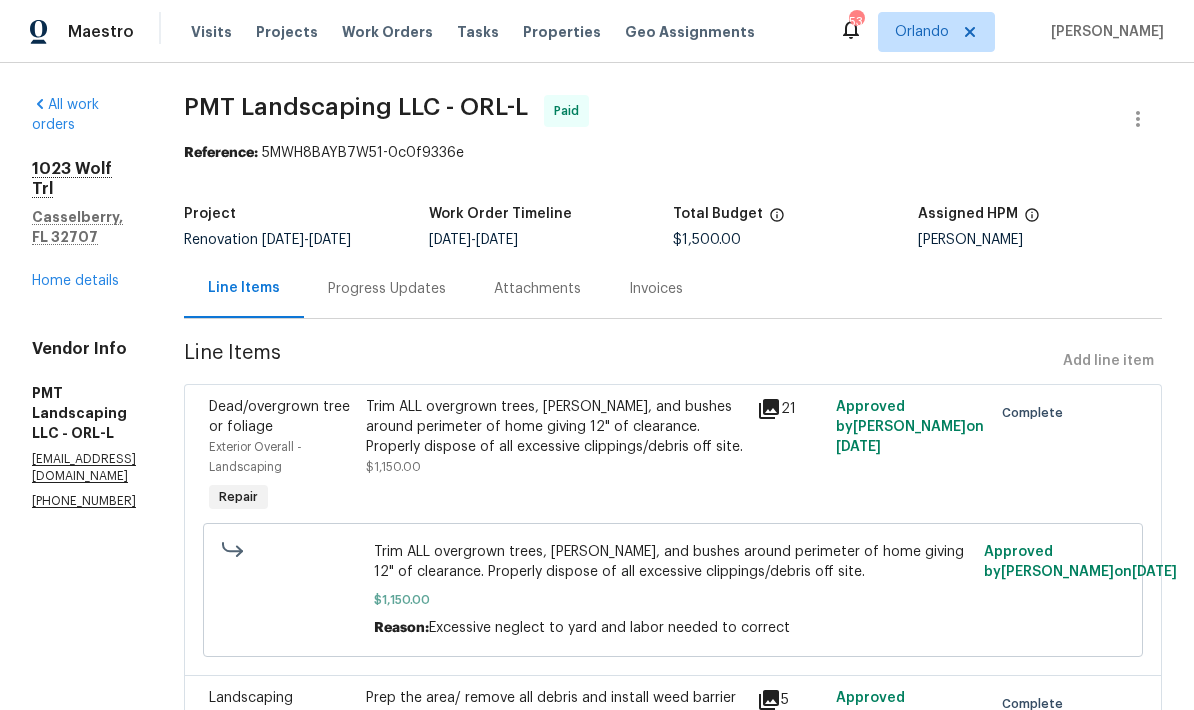 click on "Home details" at bounding box center (75, 281) 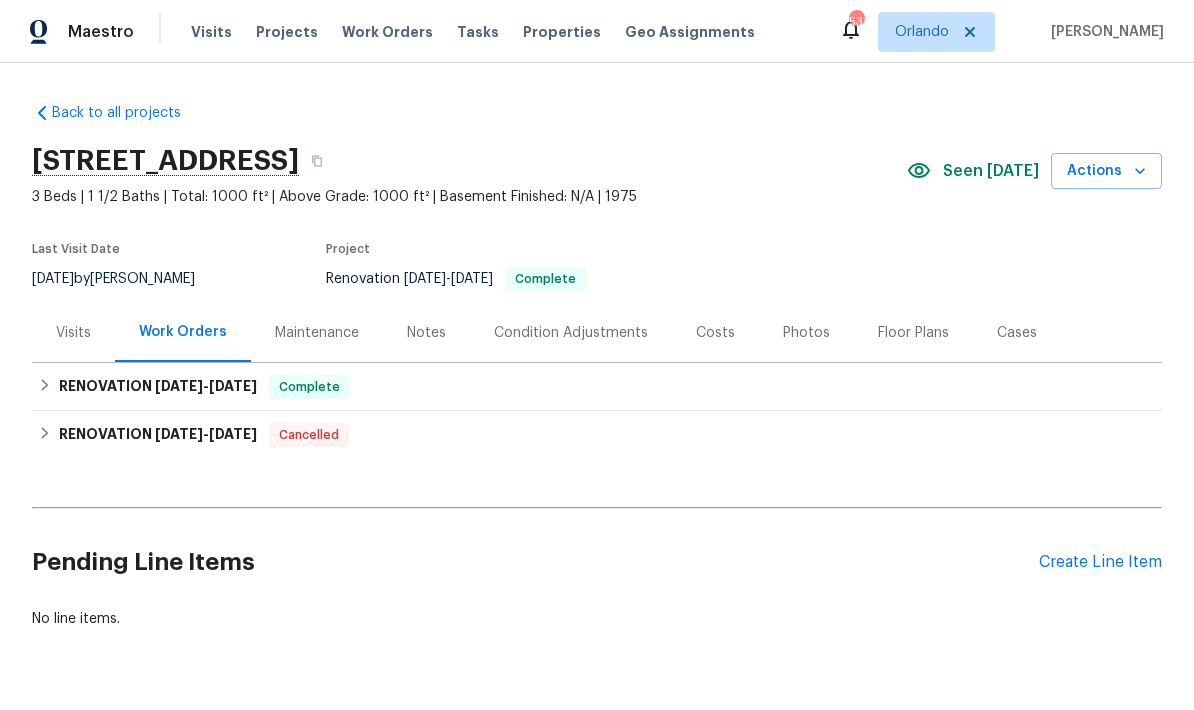 scroll, scrollTop: 0, scrollLeft: 0, axis: both 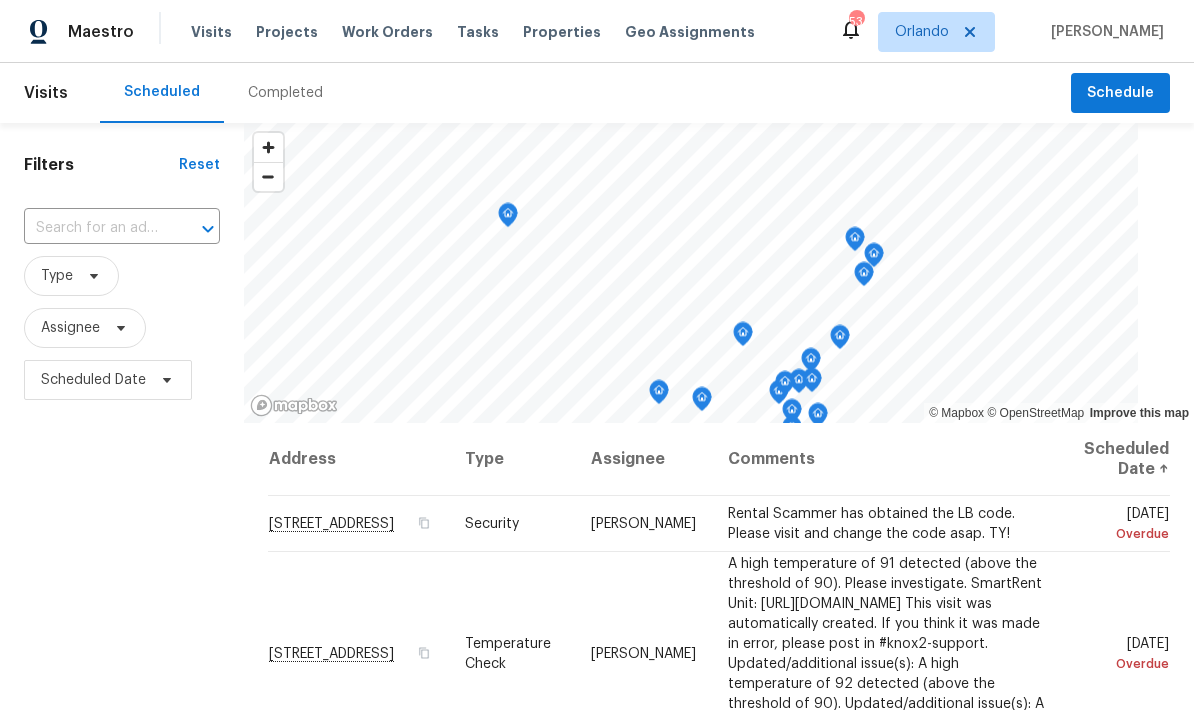 click at bounding box center [94, 228] 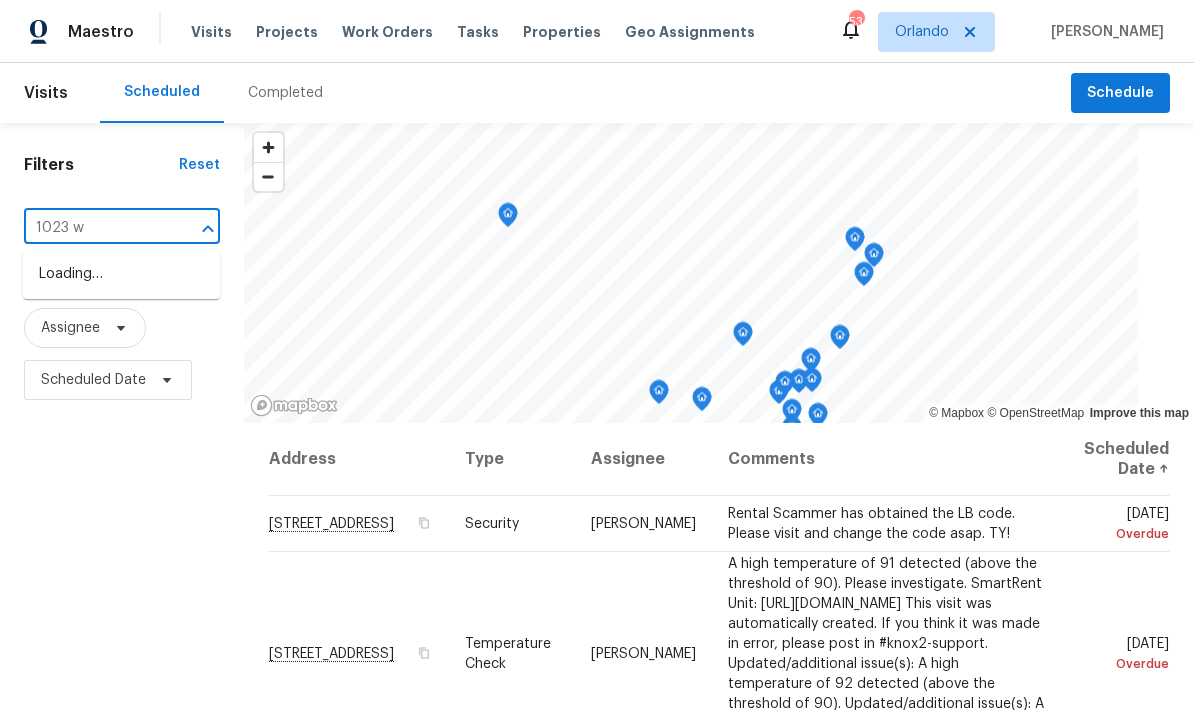 type on "1023 wo" 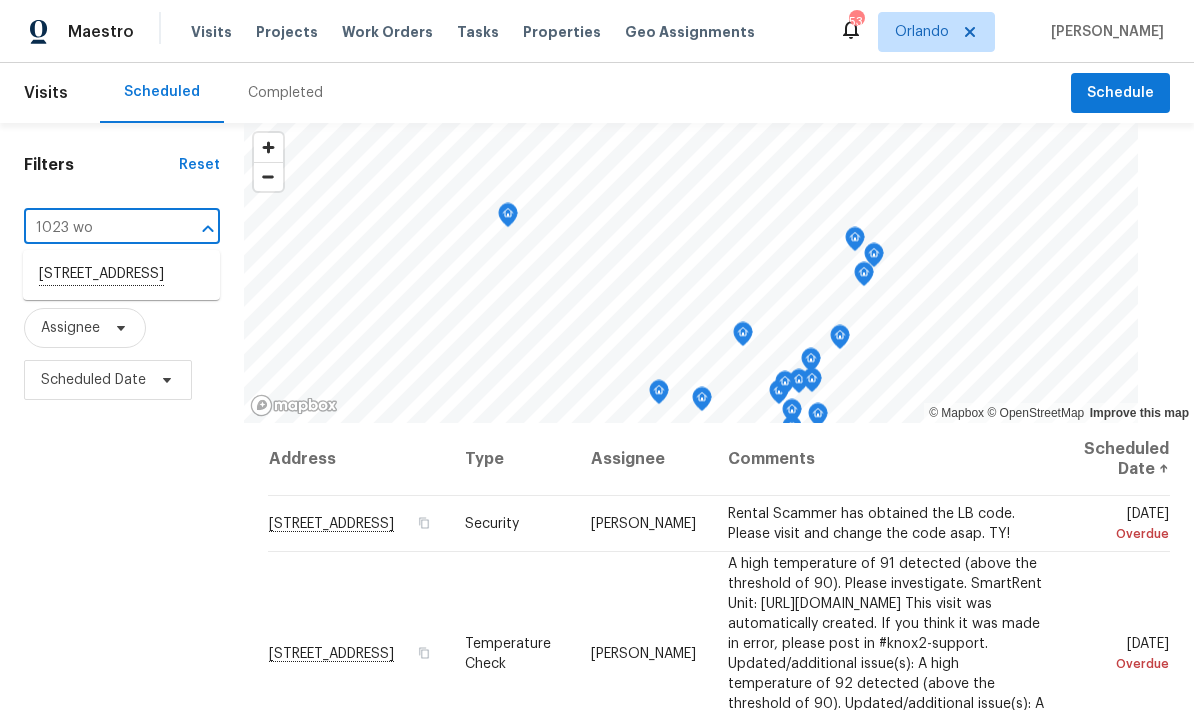 click on "[STREET_ADDRESS]" at bounding box center (121, 275) 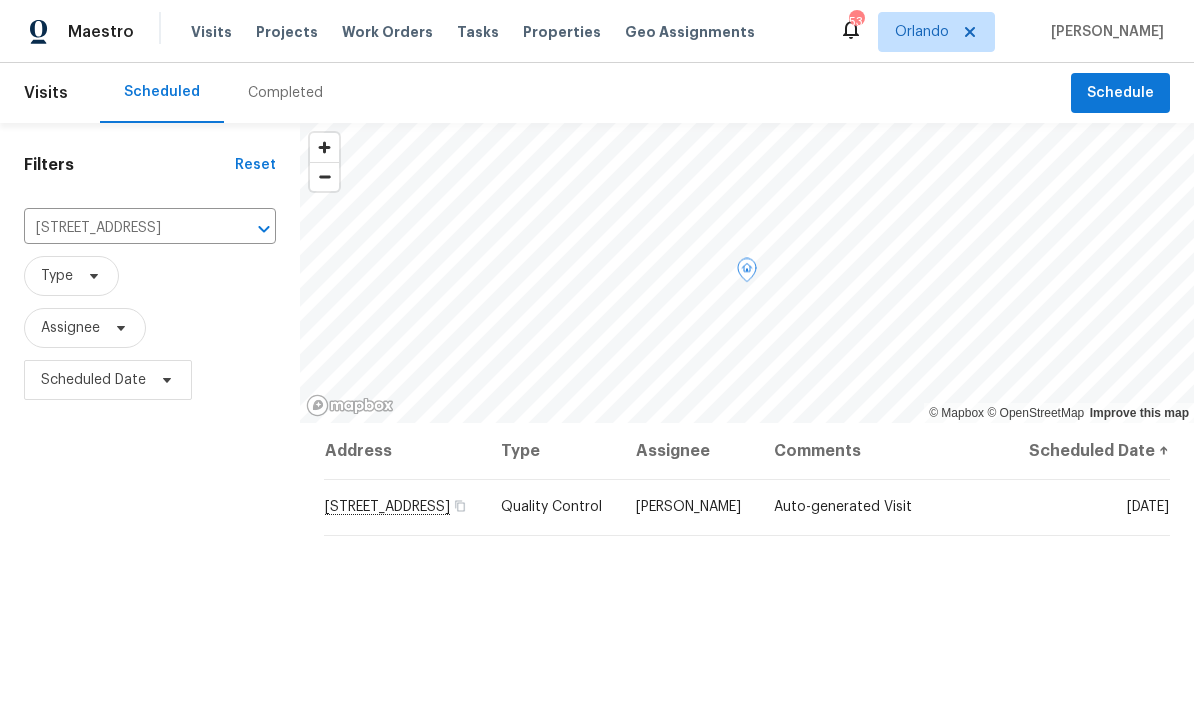 click 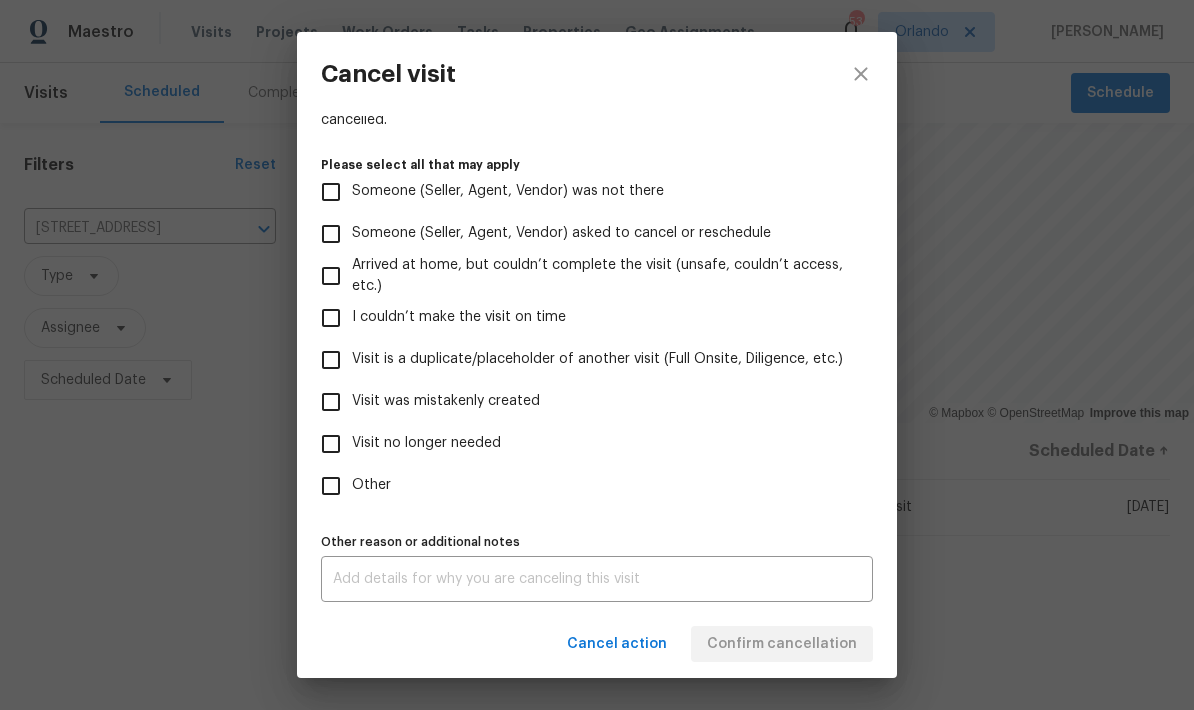 scroll, scrollTop: 183, scrollLeft: 0, axis: vertical 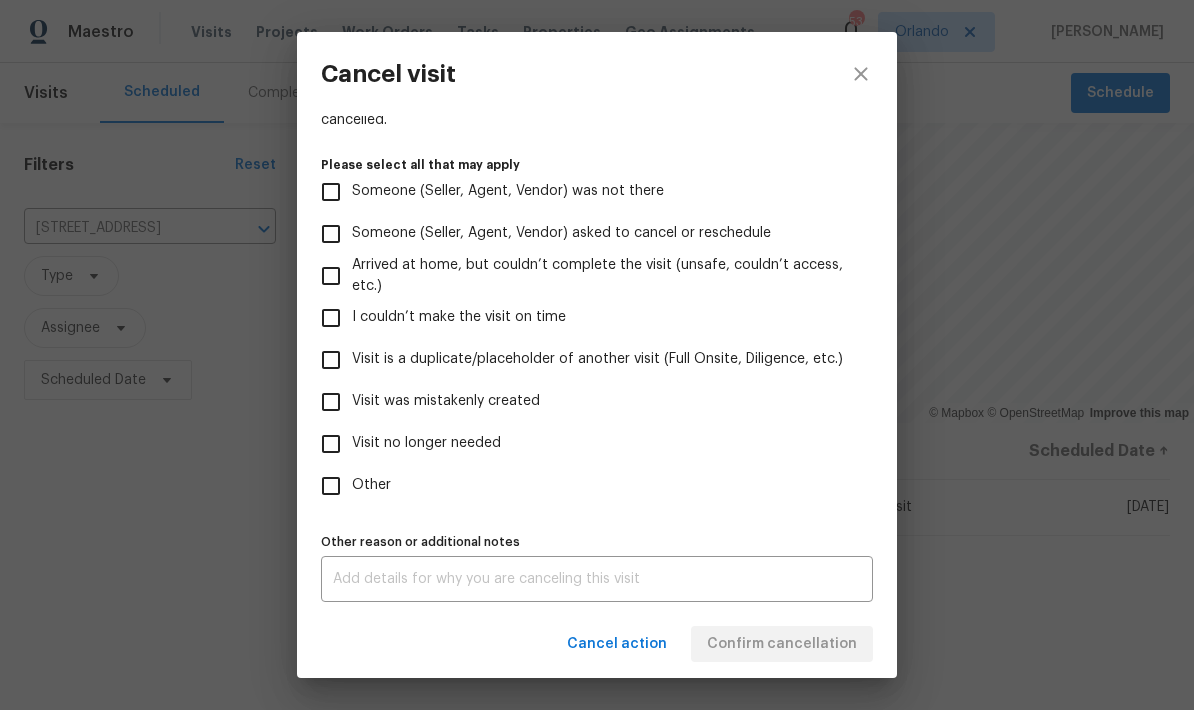 click on "Visit no longer needed" at bounding box center (426, 443) 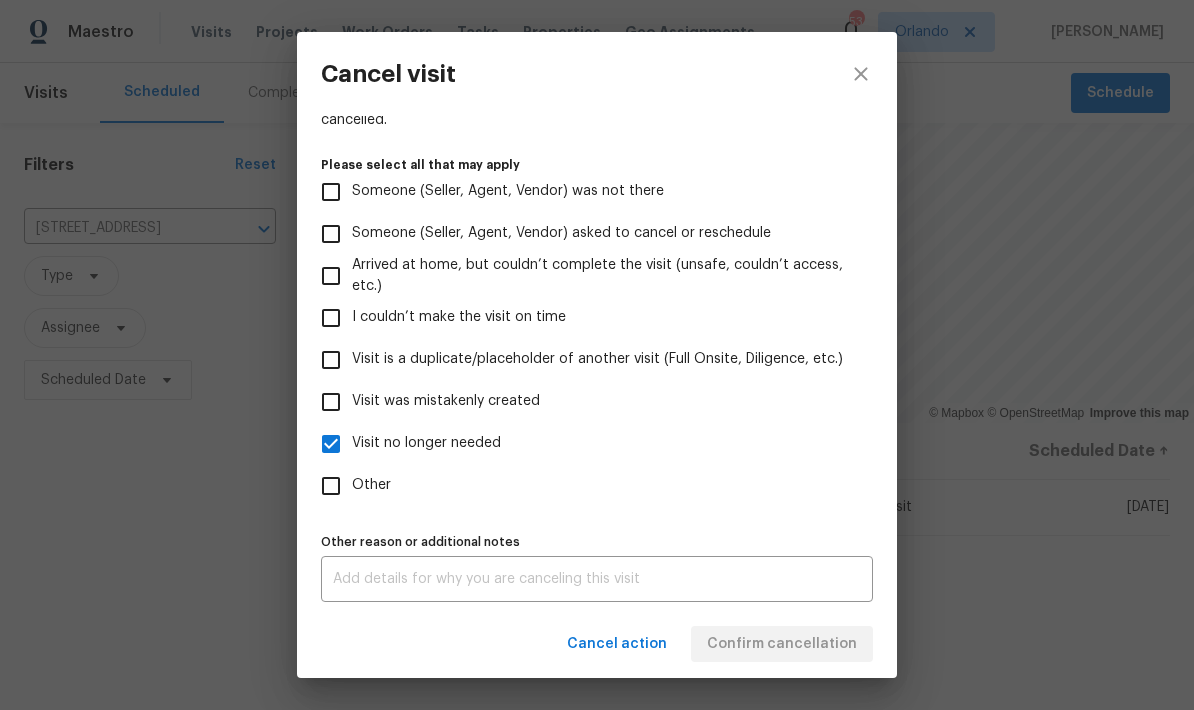 click at bounding box center (597, 579) 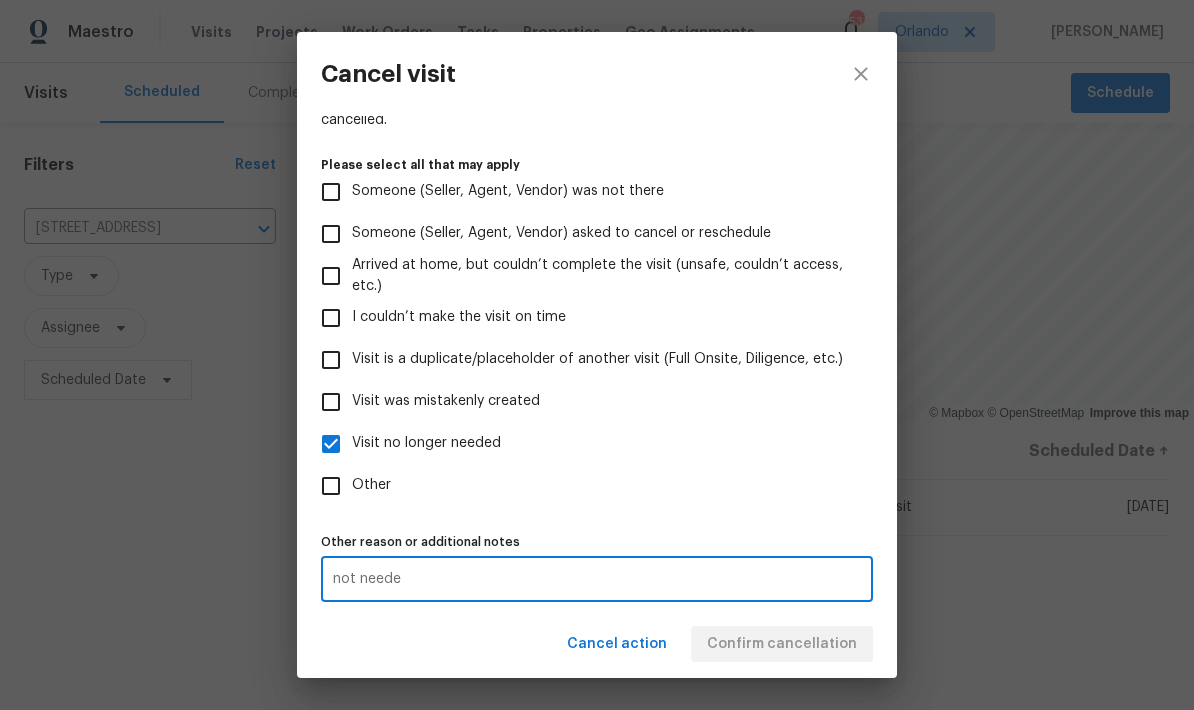 type on "not needed" 